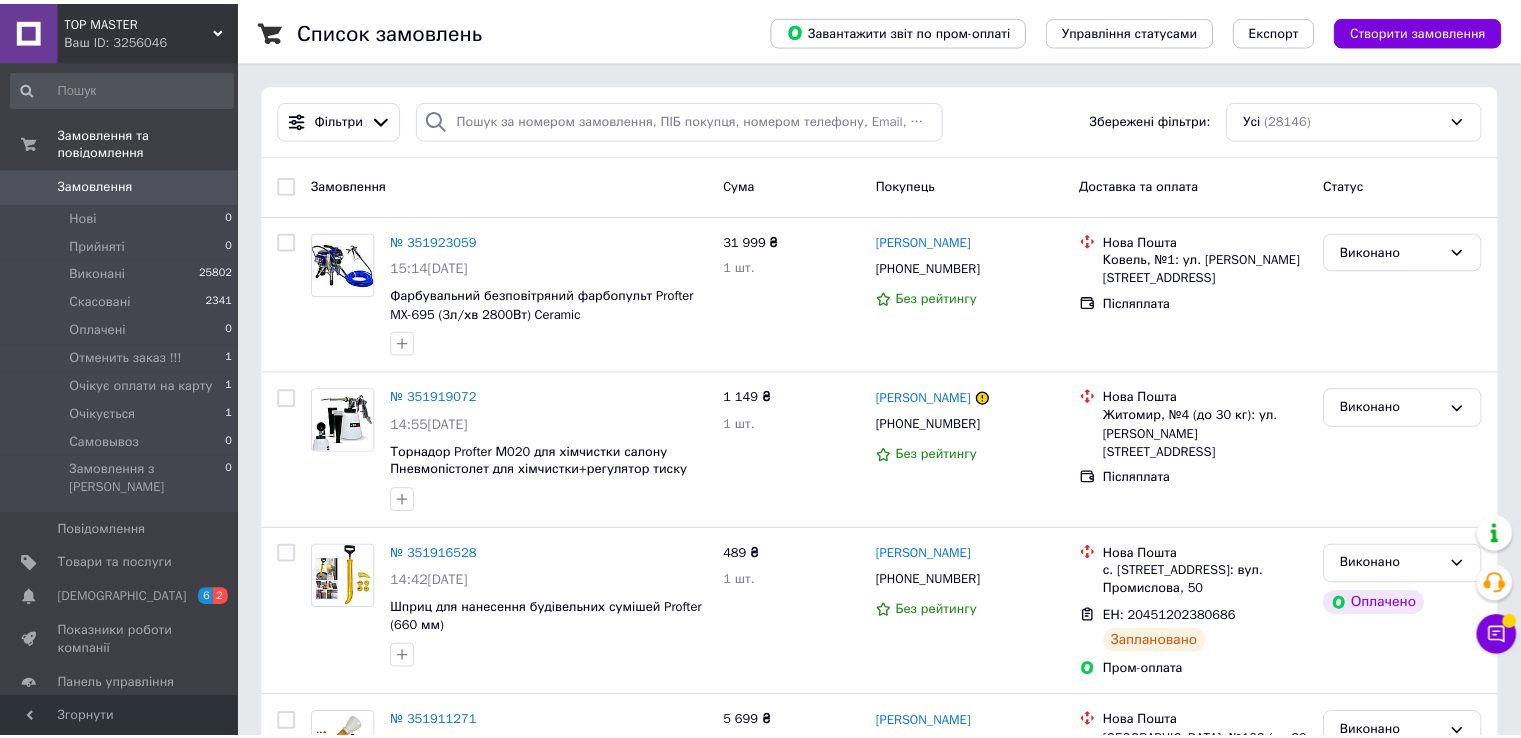 scroll, scrollTop: 0, scrollLeft: 0, axis: both 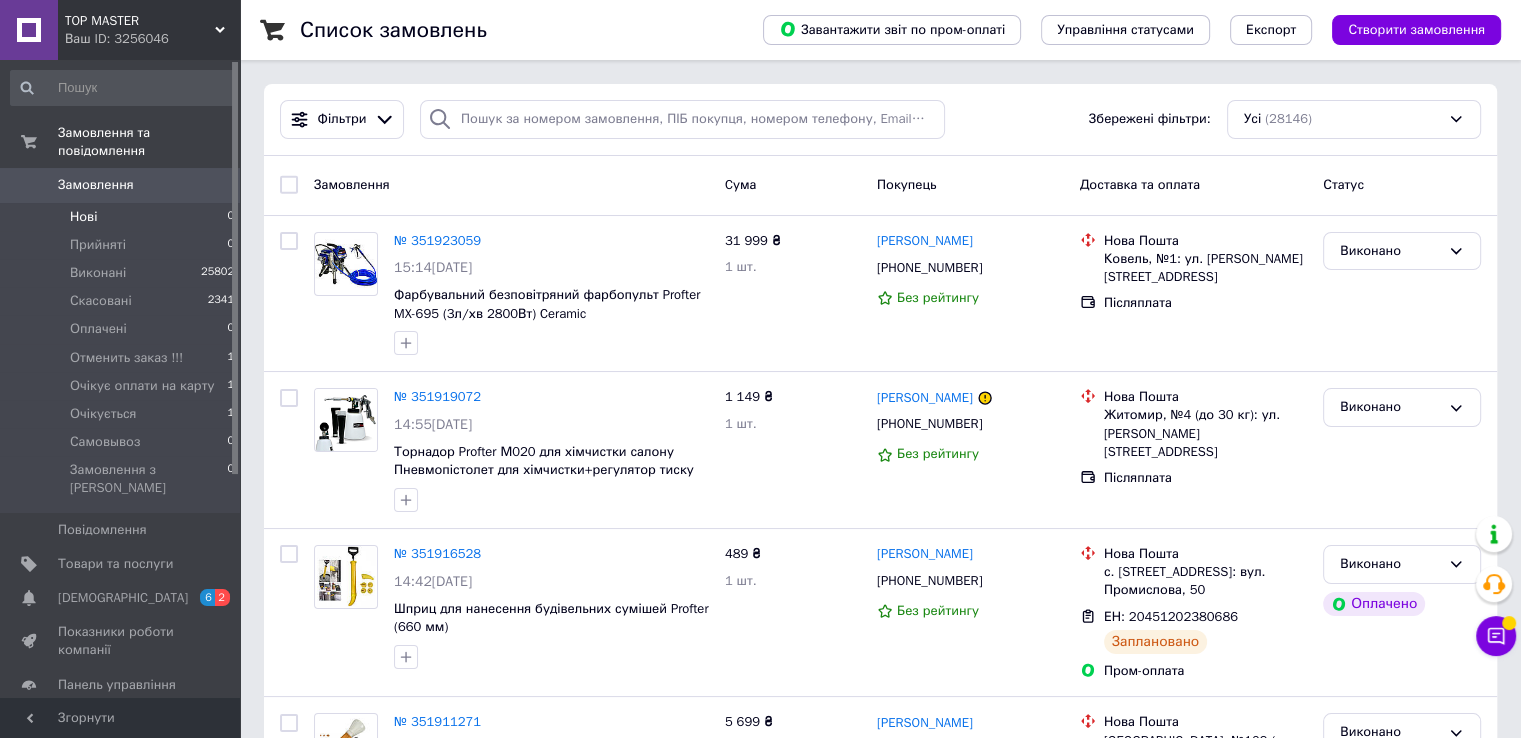 click on "Нові 0" at bounding box center (123, 217) 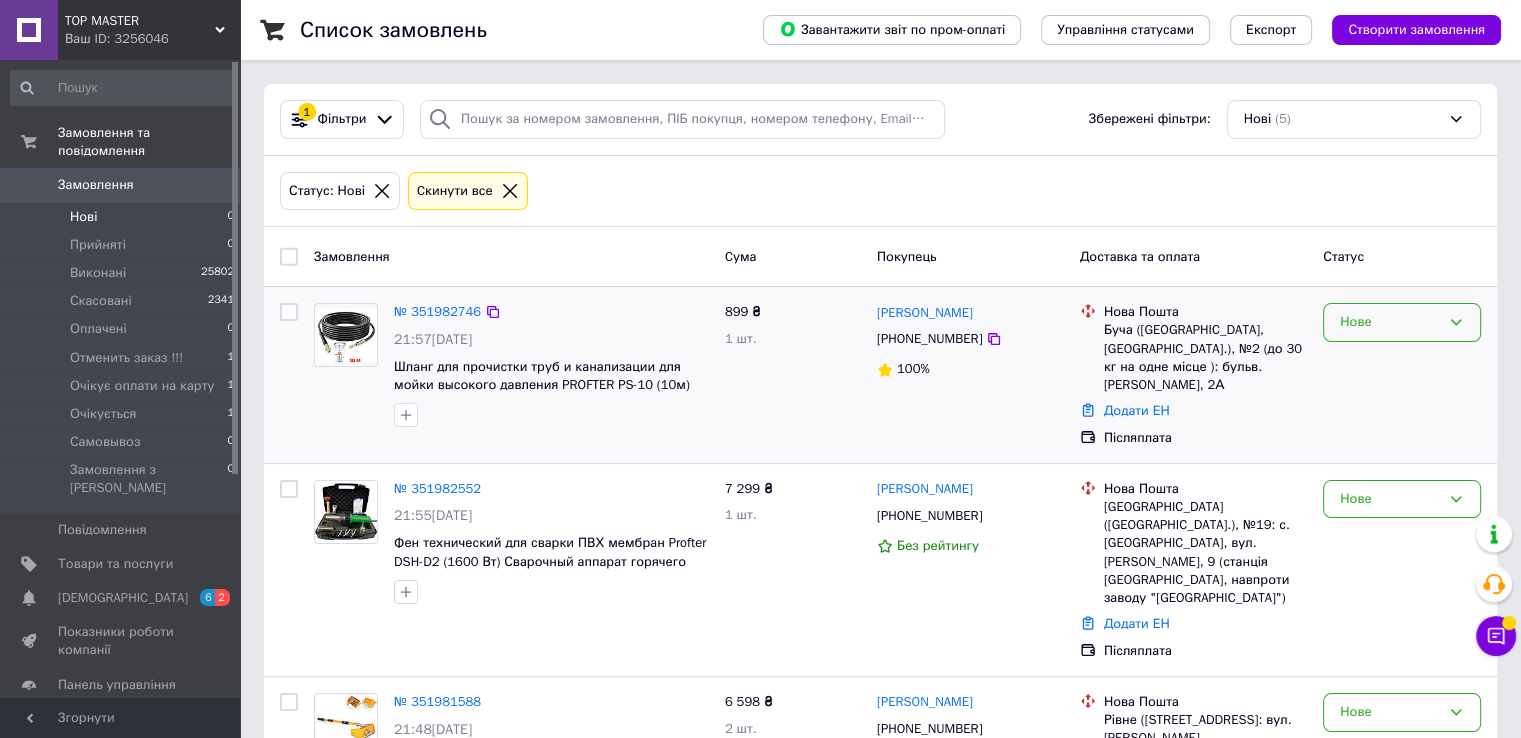 click on "Нове" at bounding box center (1402, 322) 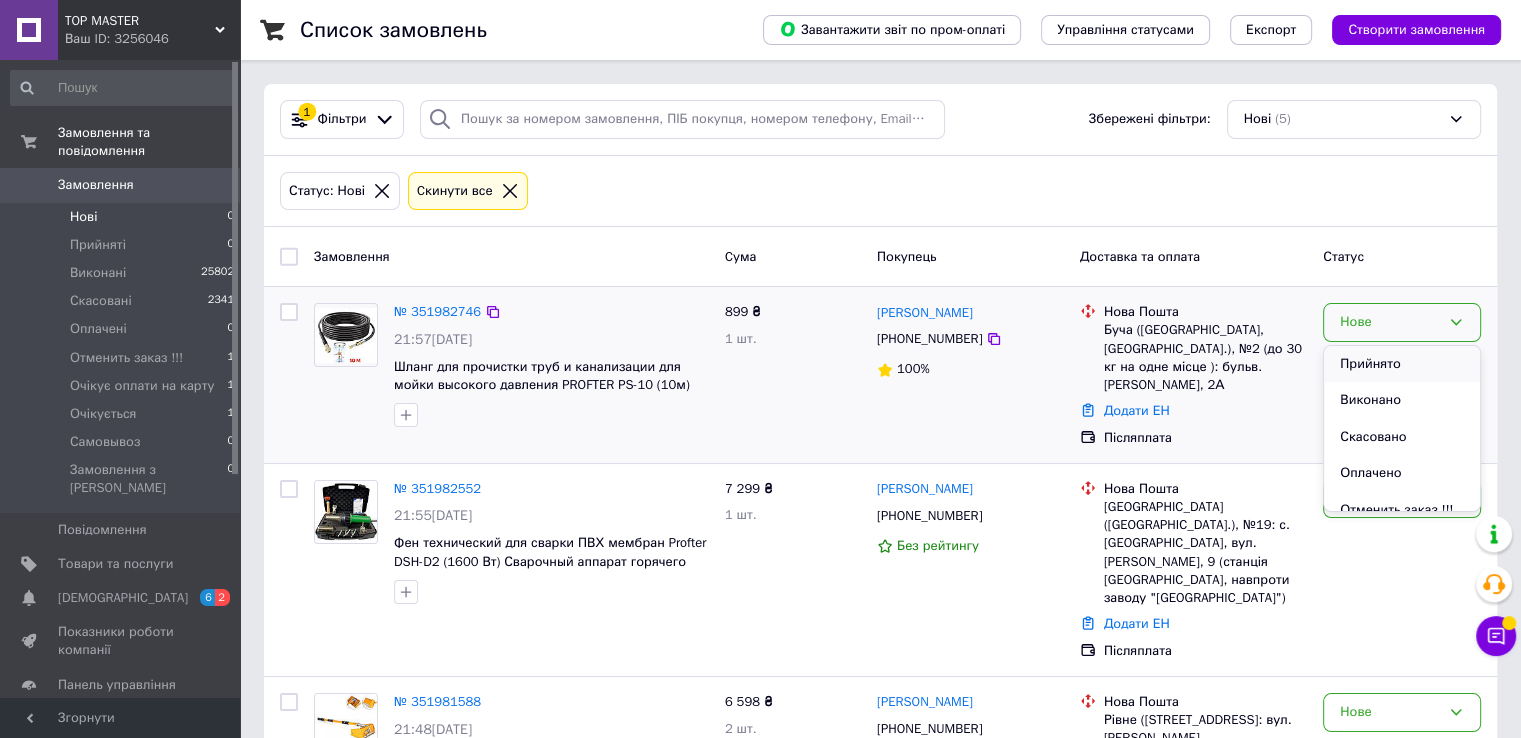 click on "Прийнято" at bounding box center (1402, 364) 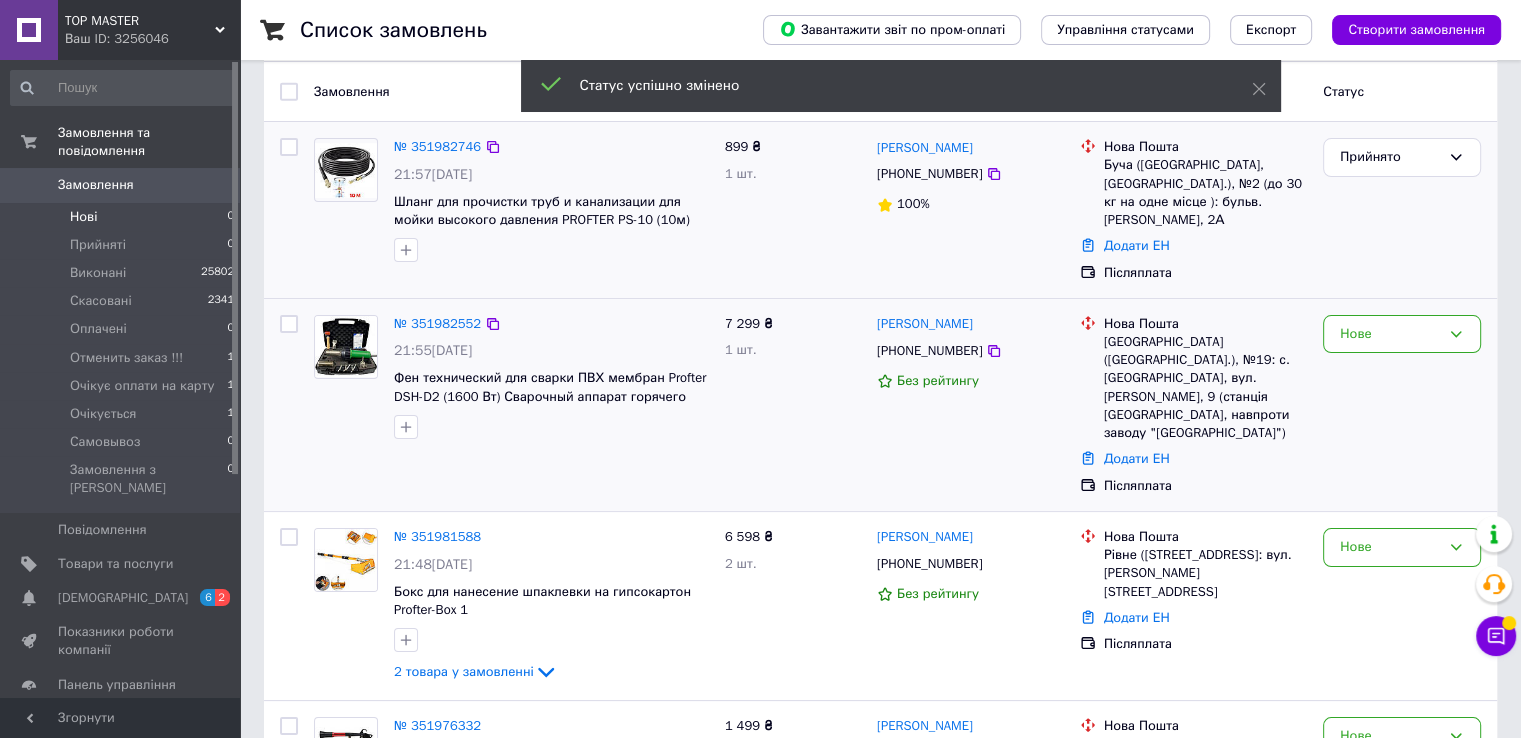 scroll, scrollTop: 200, scrollLeft: 0, axis: vertical 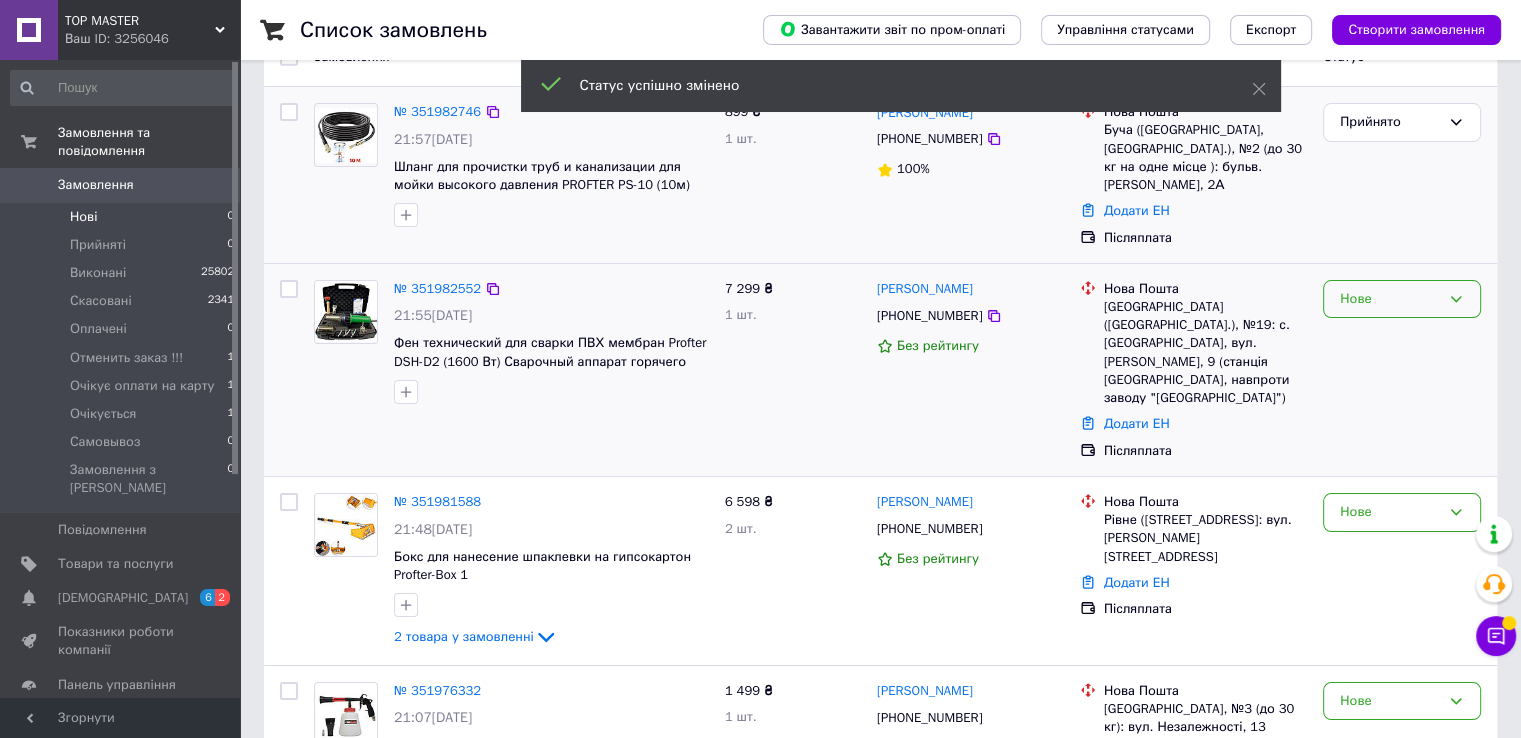 click on "Нове" at bounding box center (1402, 299) 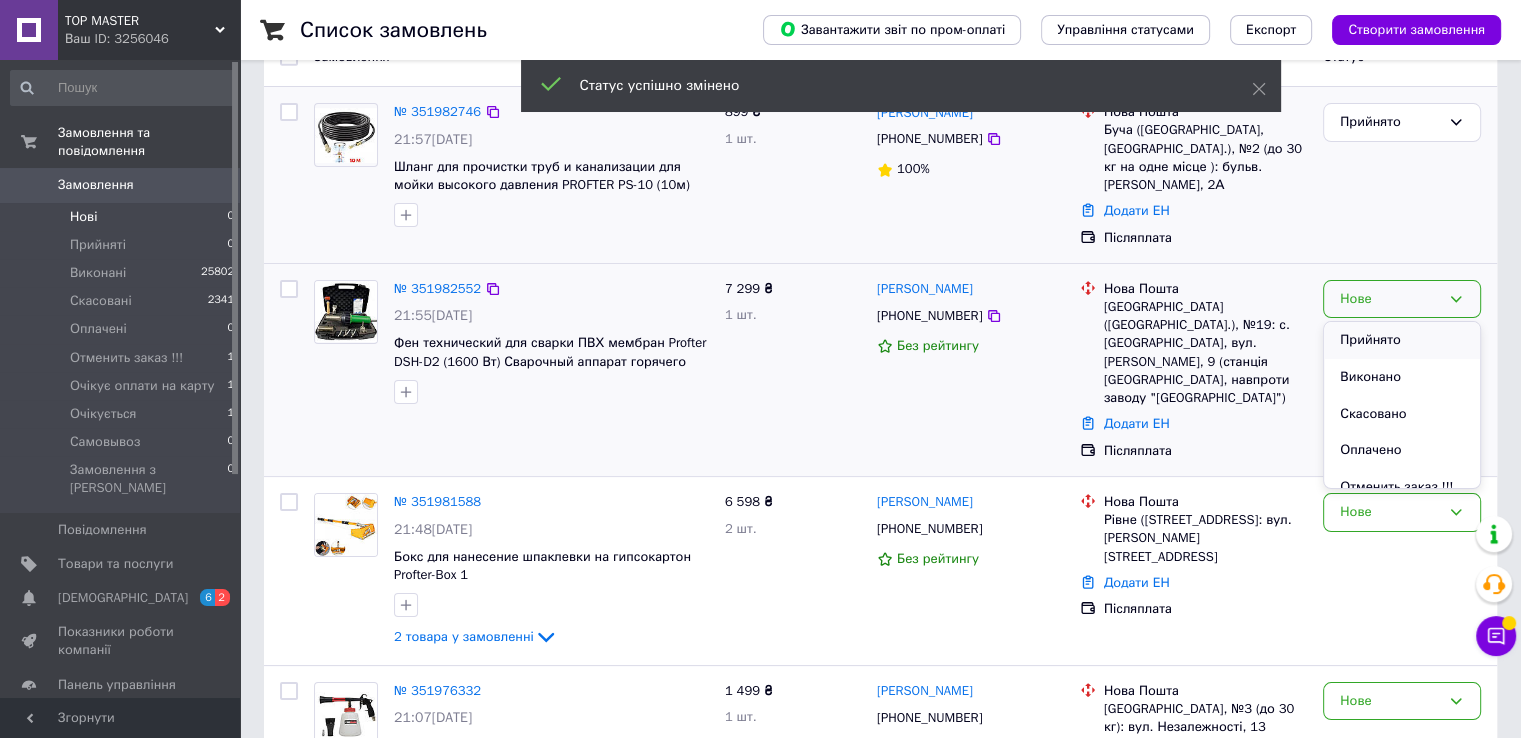 click on "Прийнято" at bounding box center (1402, 340) 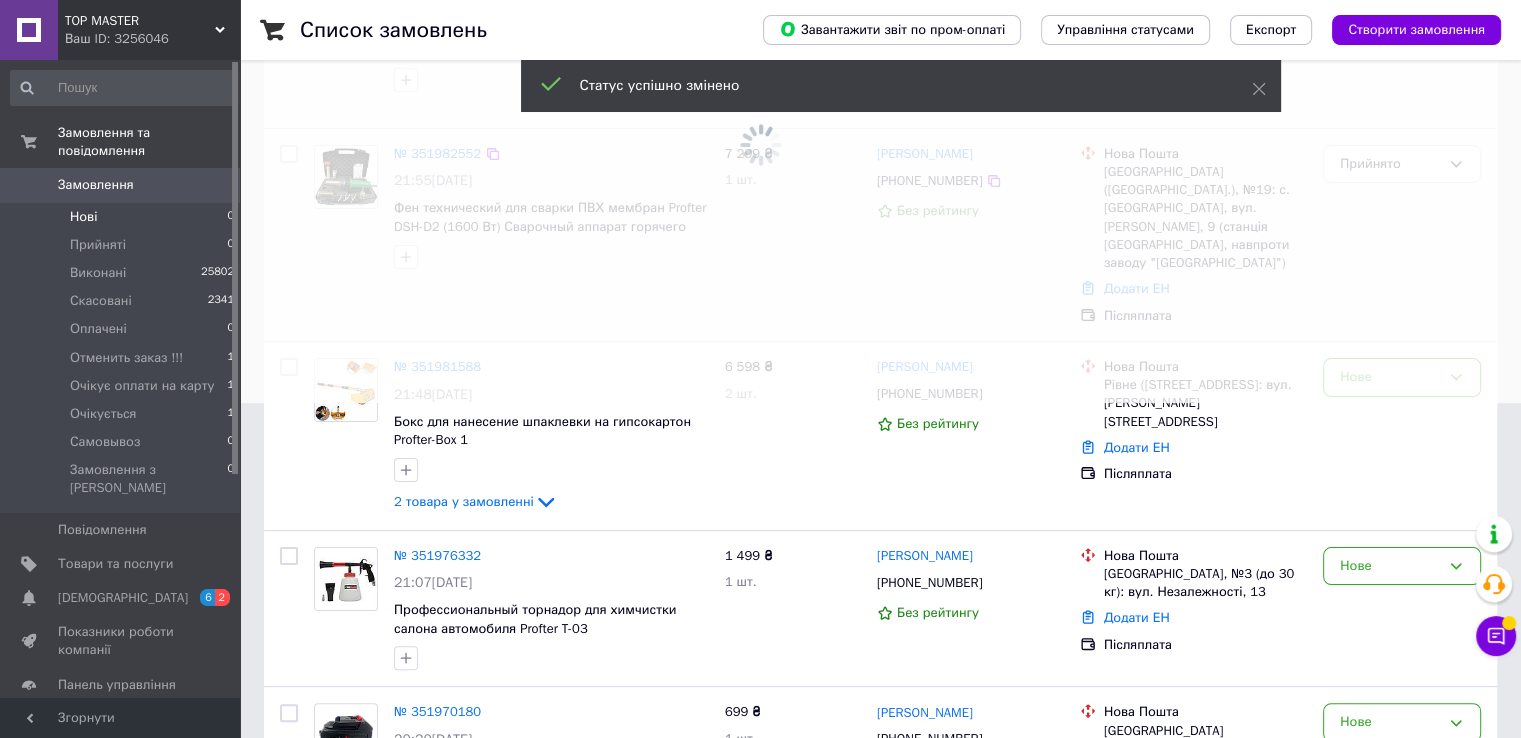 scroll, scrollTop: 400, scrollLeft: 0, axis: vertical 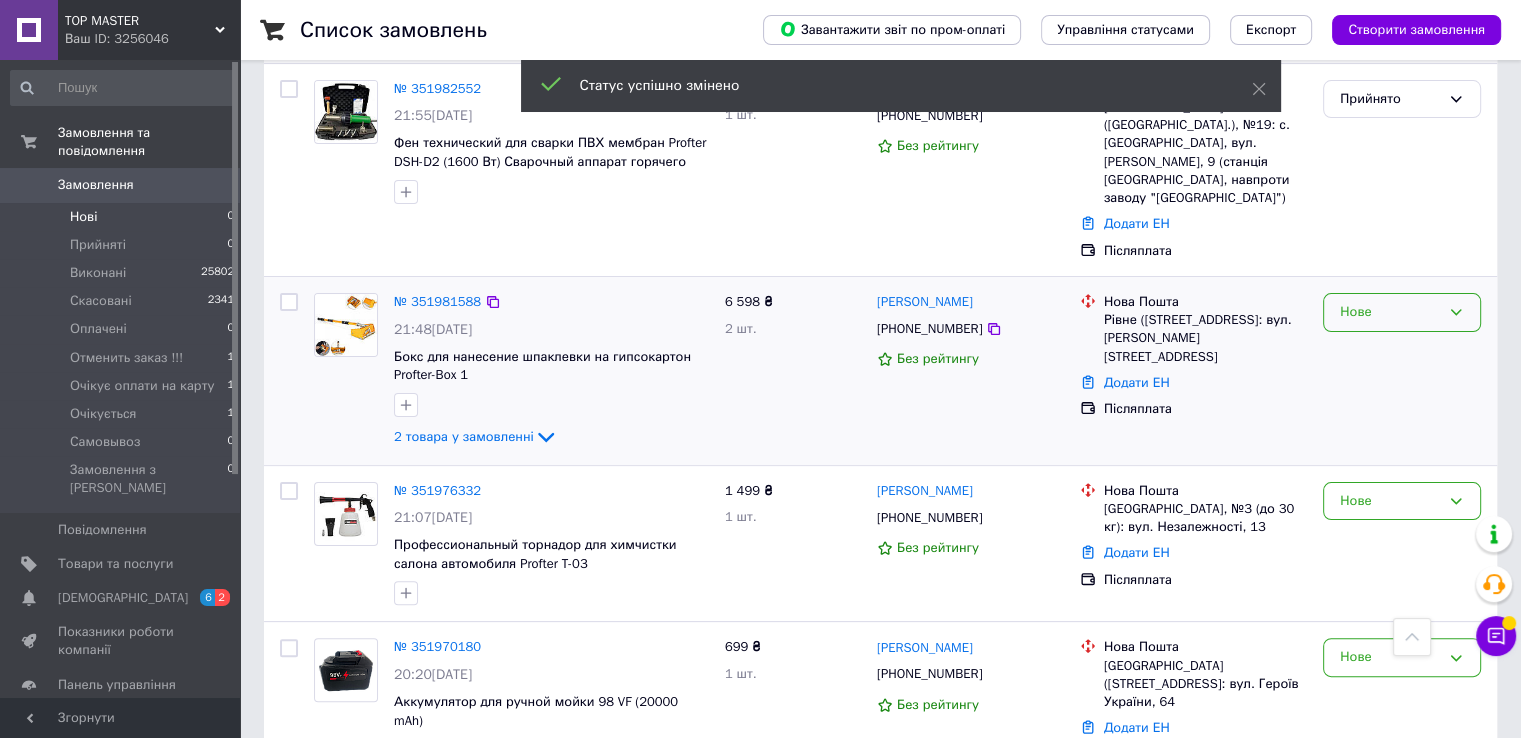 click on "Нове" at bounding box center [1390, 312] 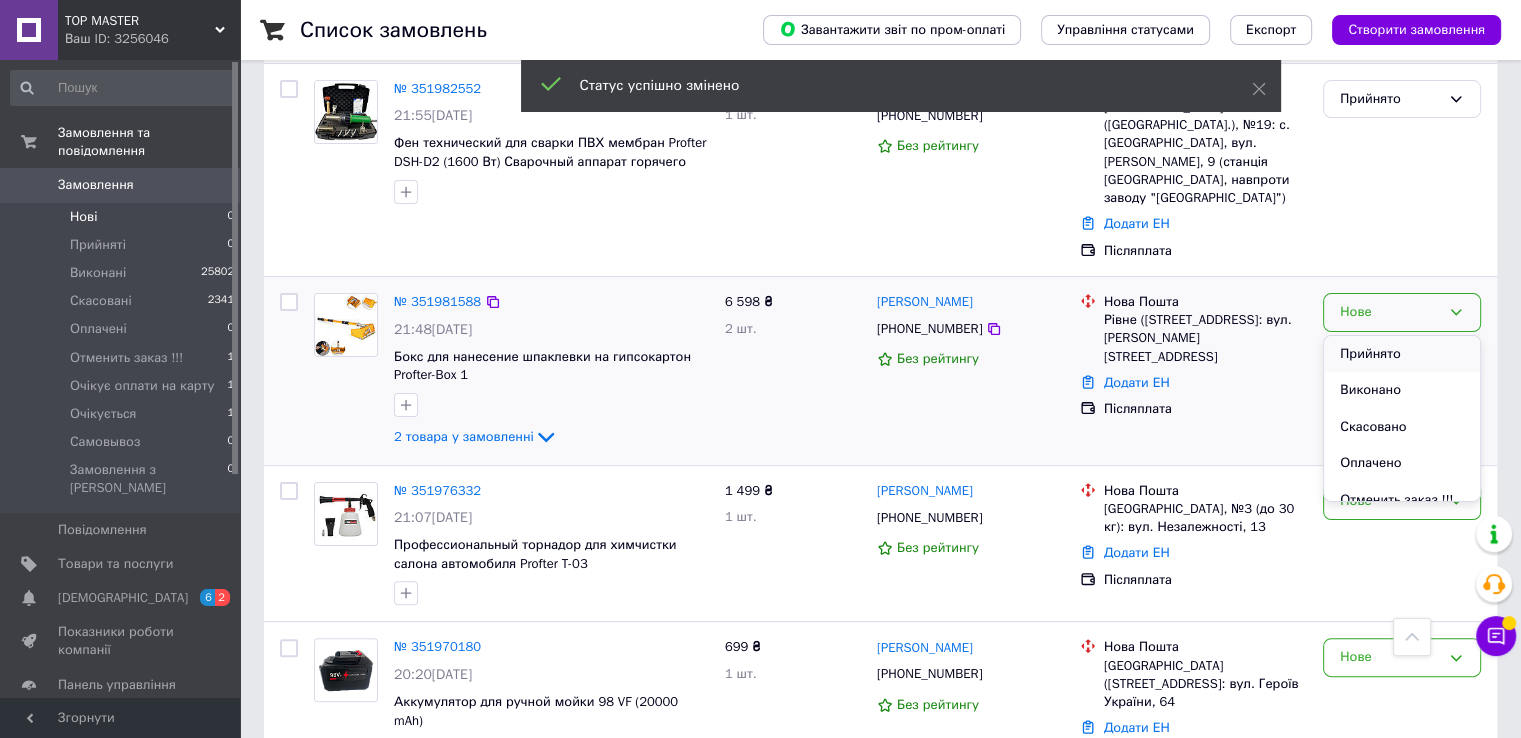 click on "Прийнято" at bounding box center (1402, 354) 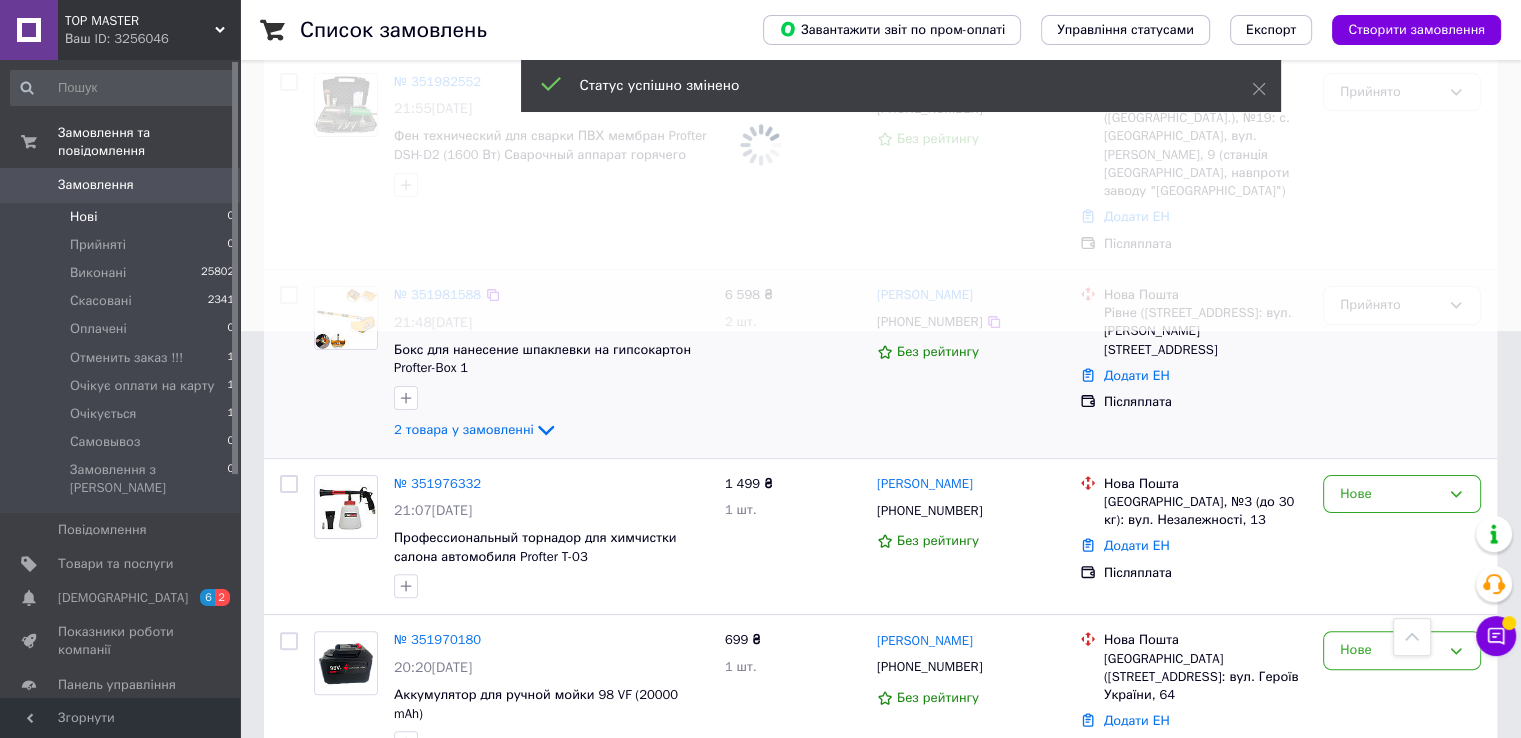 scroll, scrollTop: 409, scrollLeft: 0, axis: vertical 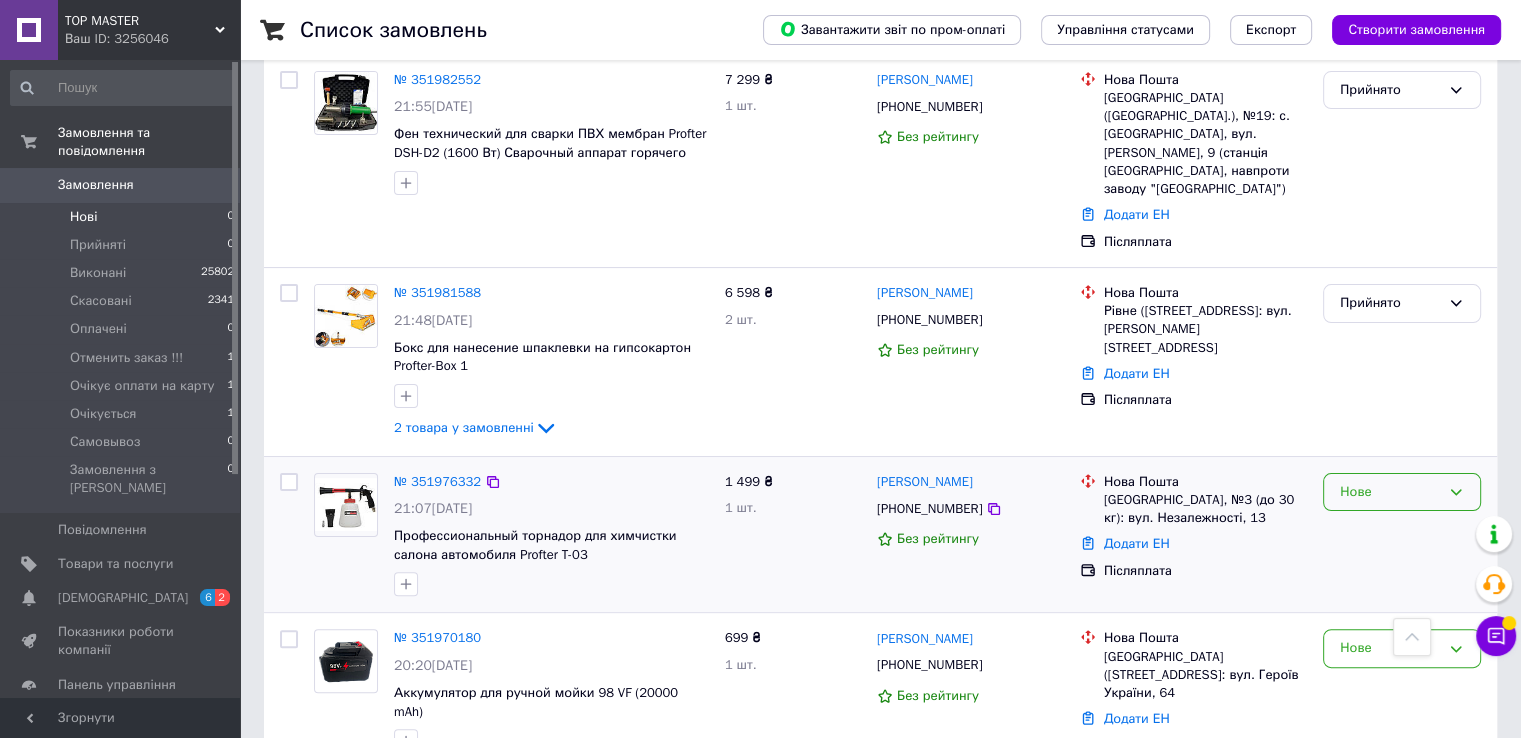 click on "Нове" at bounding box center (1390, 492) 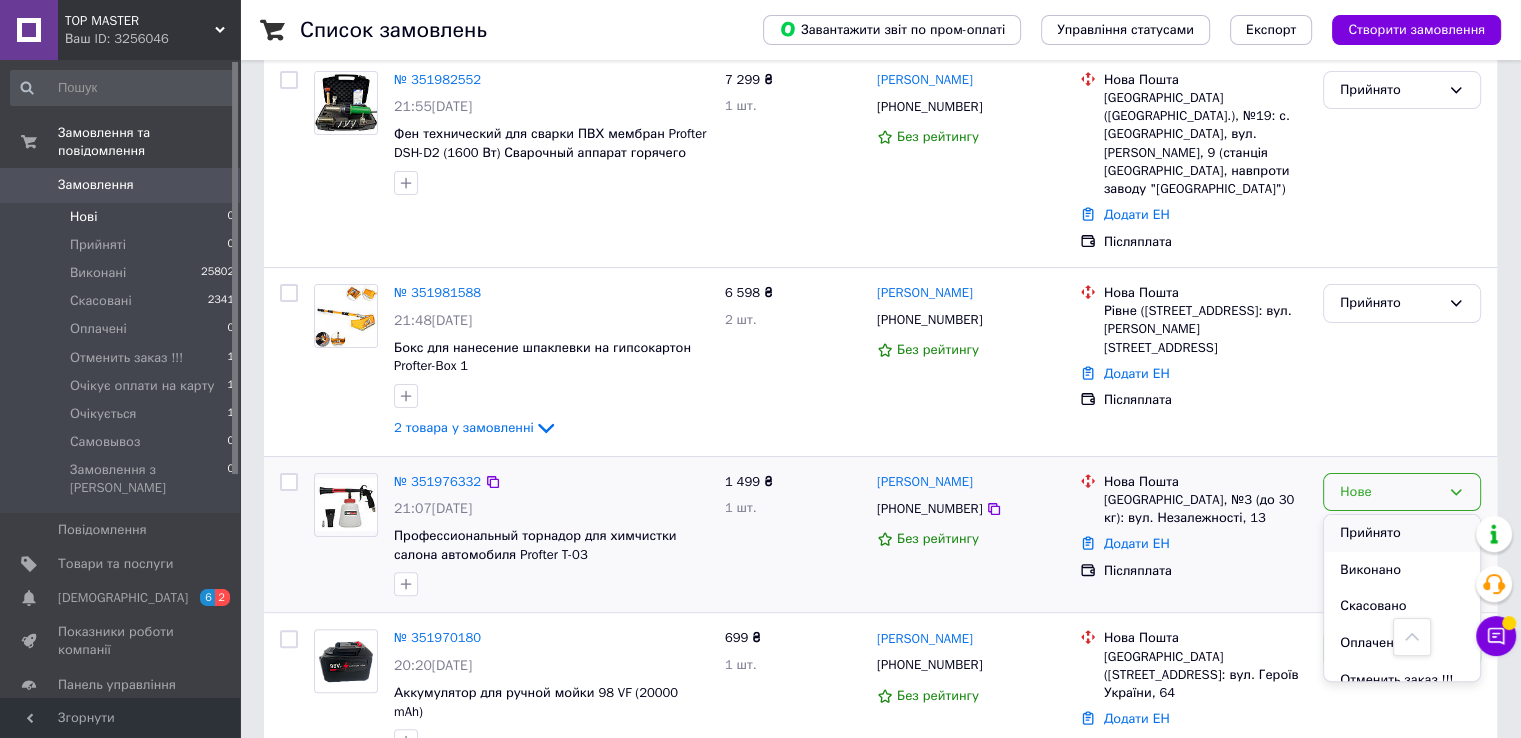 click on "Прийнято" at bounding box center [1402, 533] 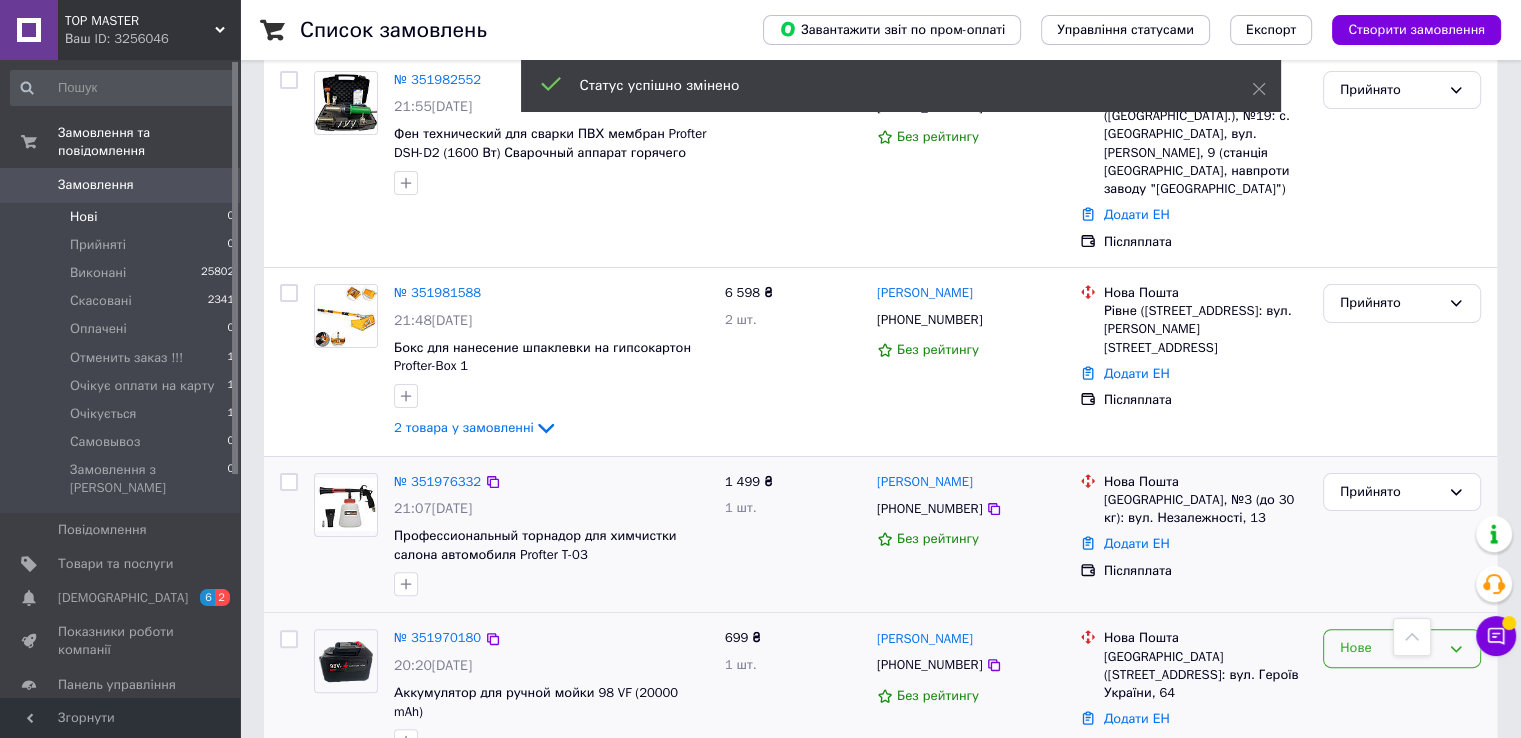 click on "Нове" at bounding box center [1390, 648] 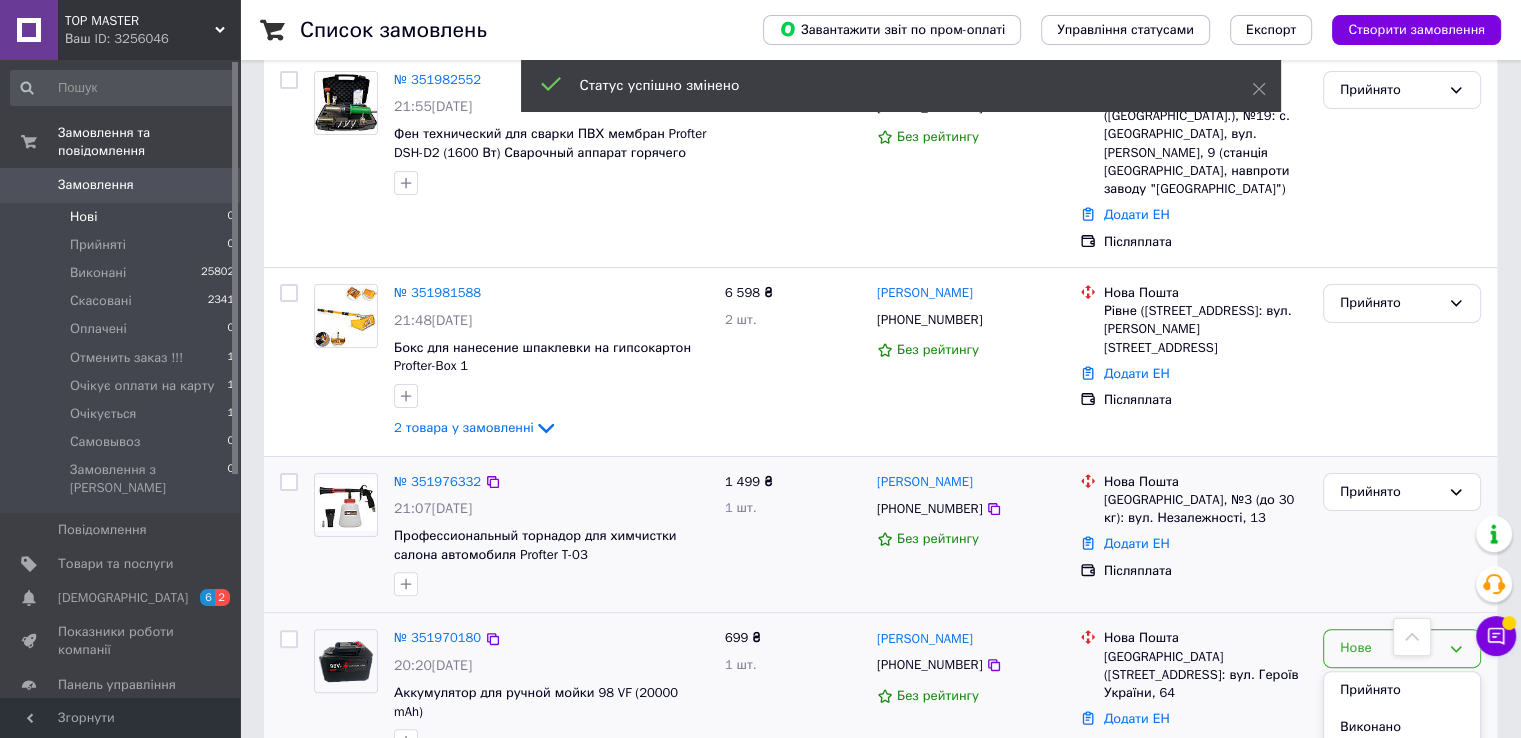 click on "Нове" at bounding box center (1390, 648) 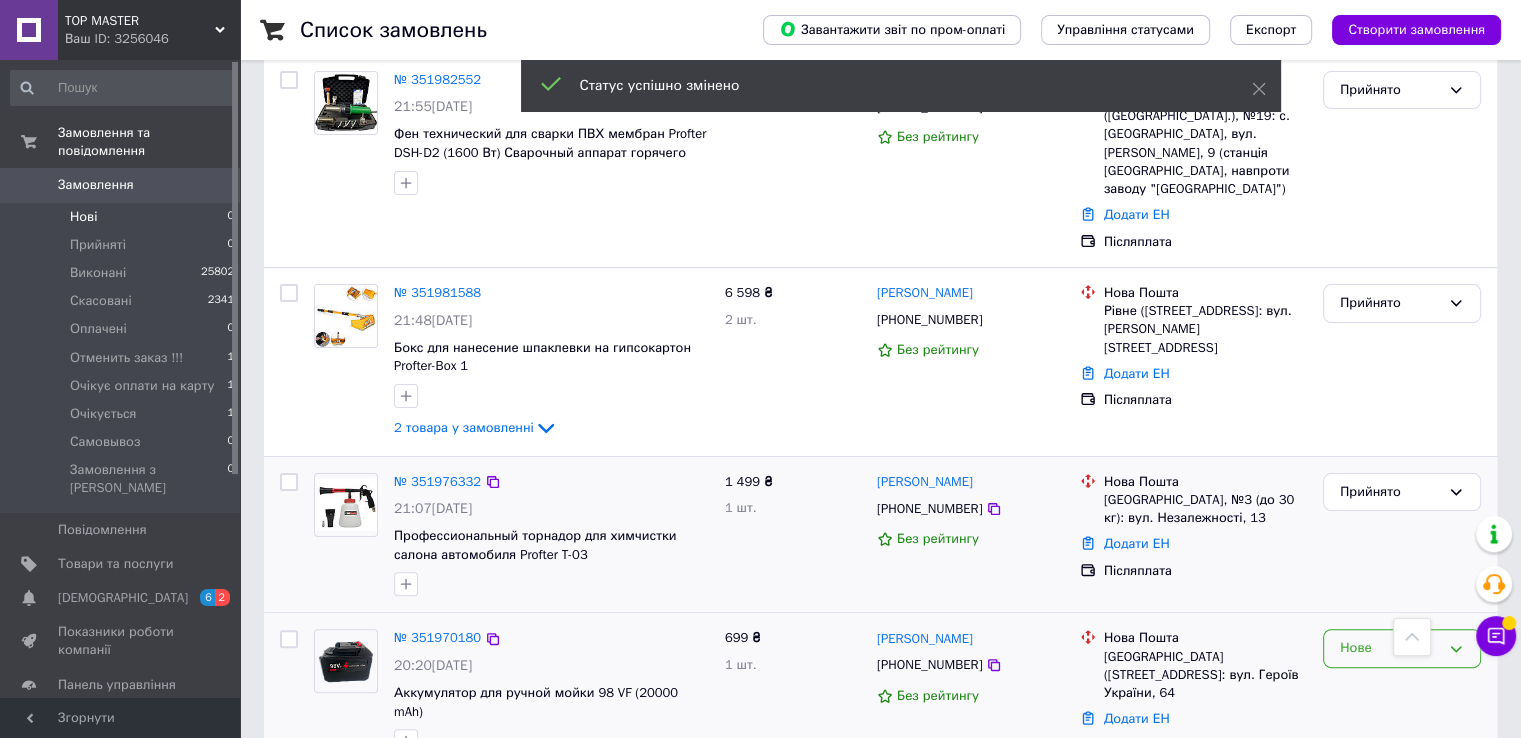 click on "Нове" at bounding box center [1390, 648] 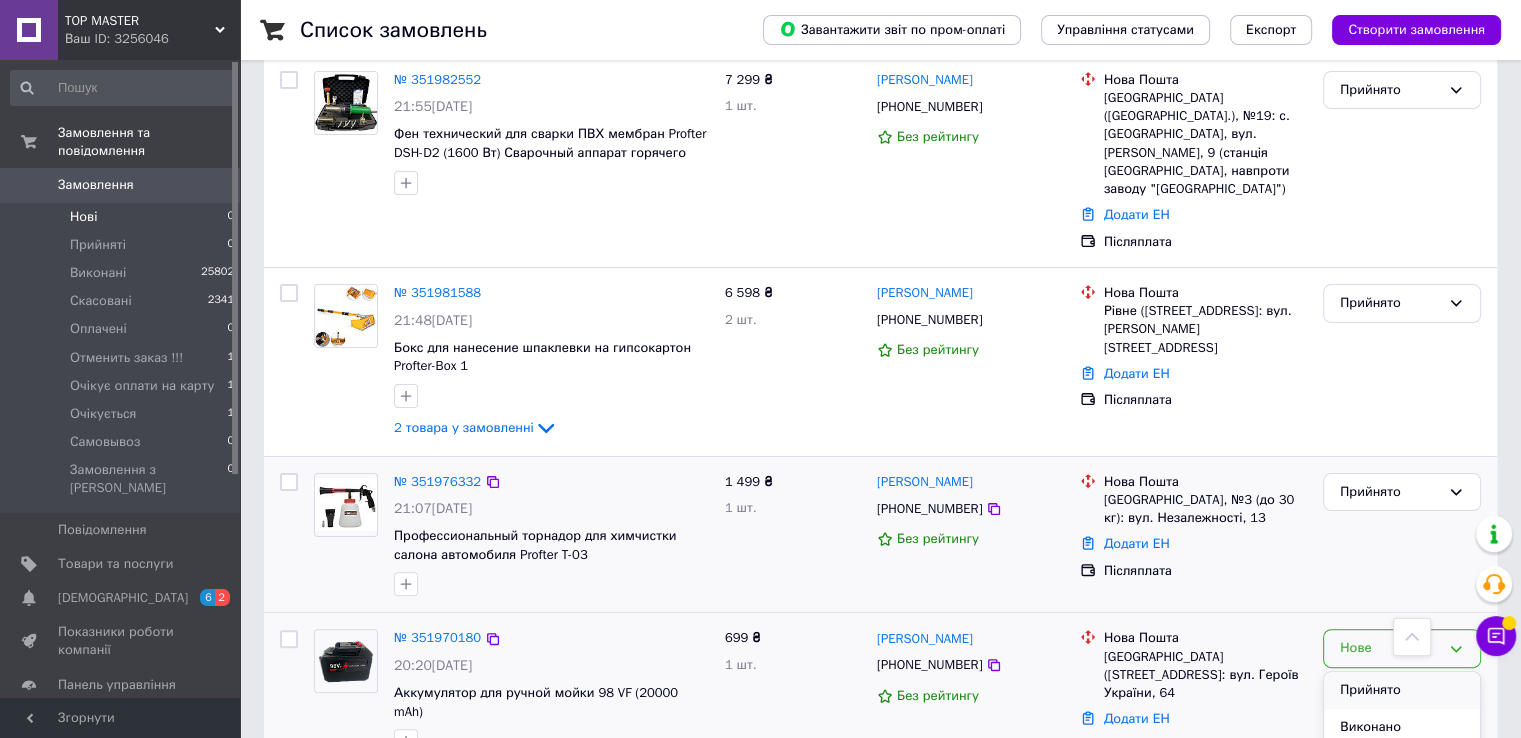 click on "Прийнято" at bounding box center (1402, 690) 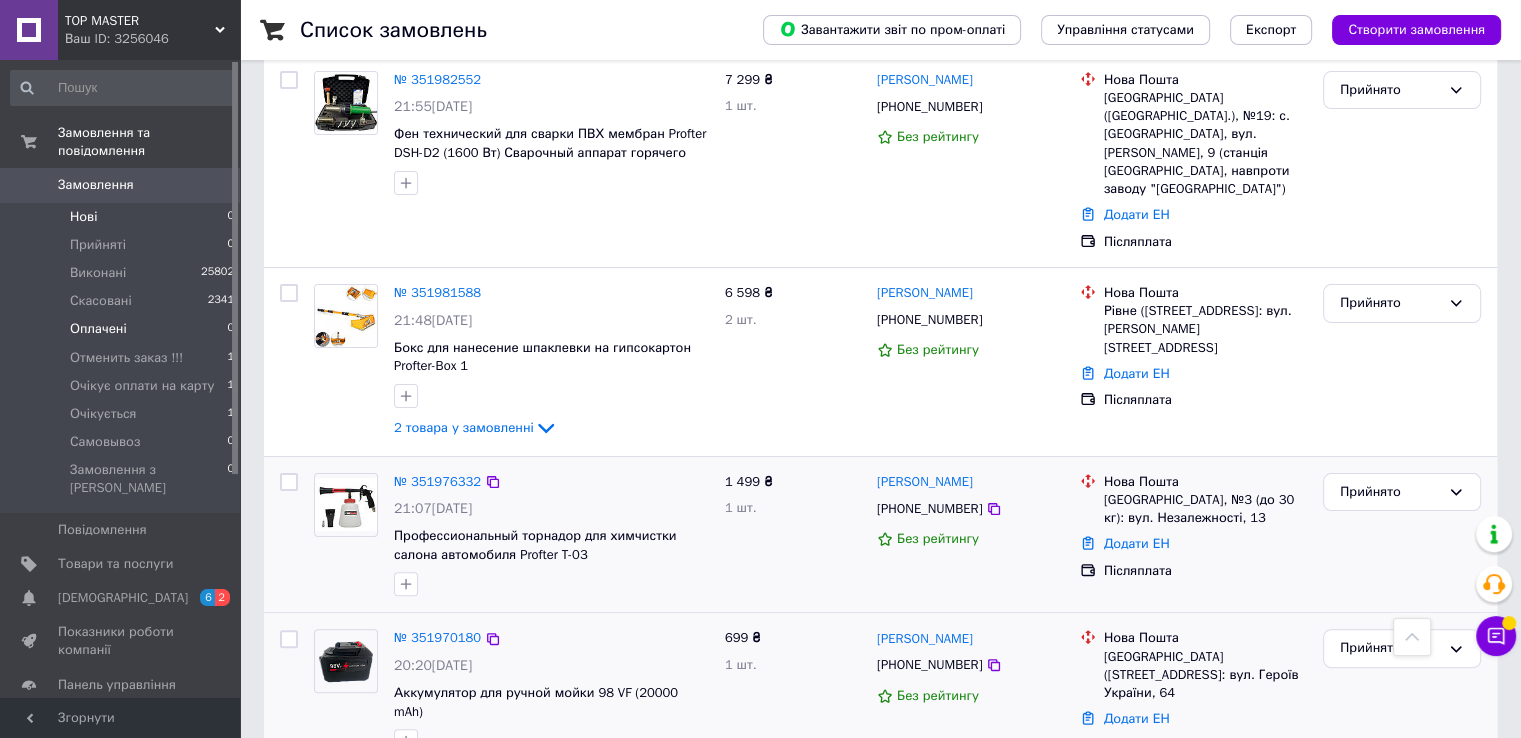 click on "Оплачені 0" at bounding box center [123, 329] 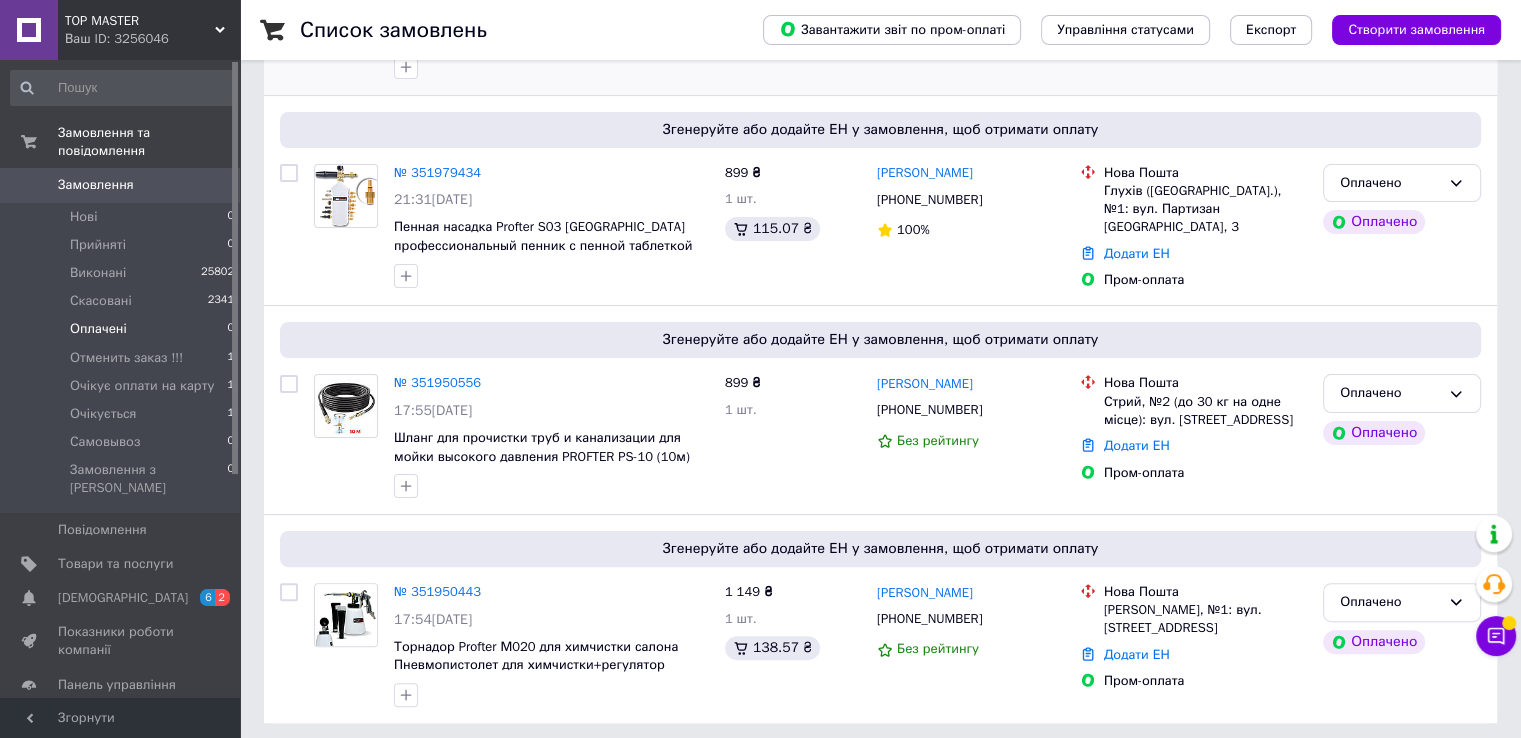 scroll, scrollTop: 407, scrollLeft: 0, axis: vertical 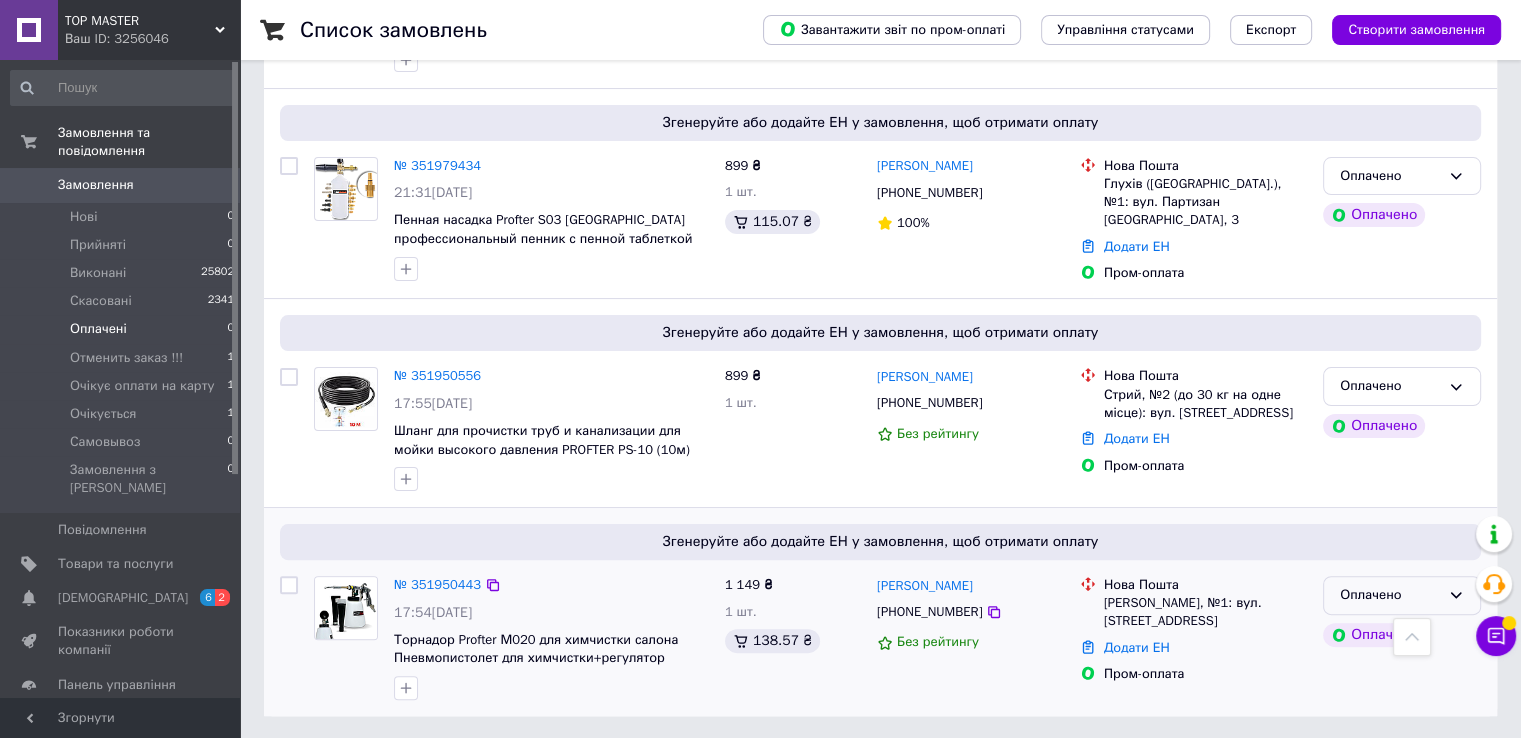 click on "Оплачено" at bounding box center [1390, 595] 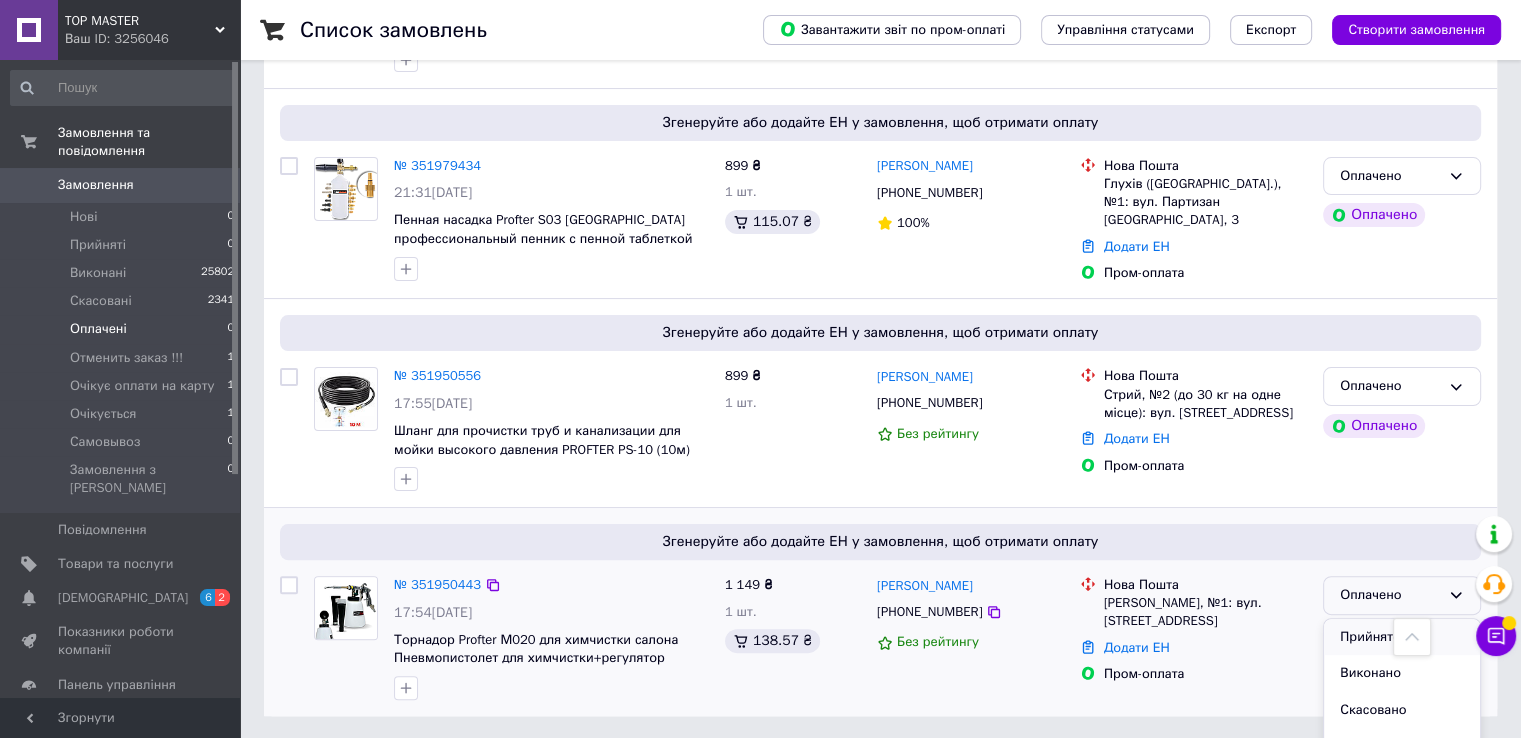 click on "Прийнято" at bounding box center [1402, 637] 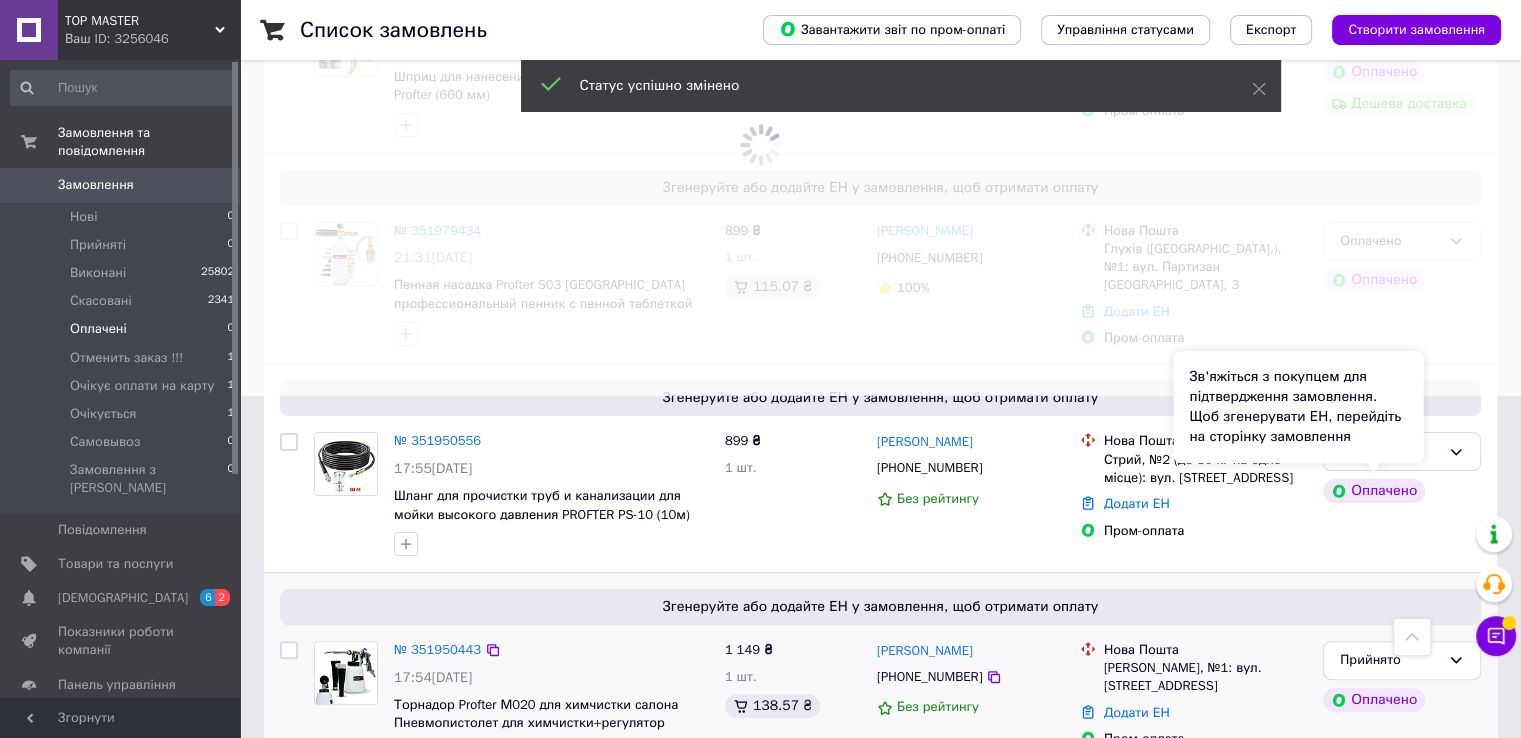 scroll, scrollTop: 307, scrollLeft: 0, axis: vertical 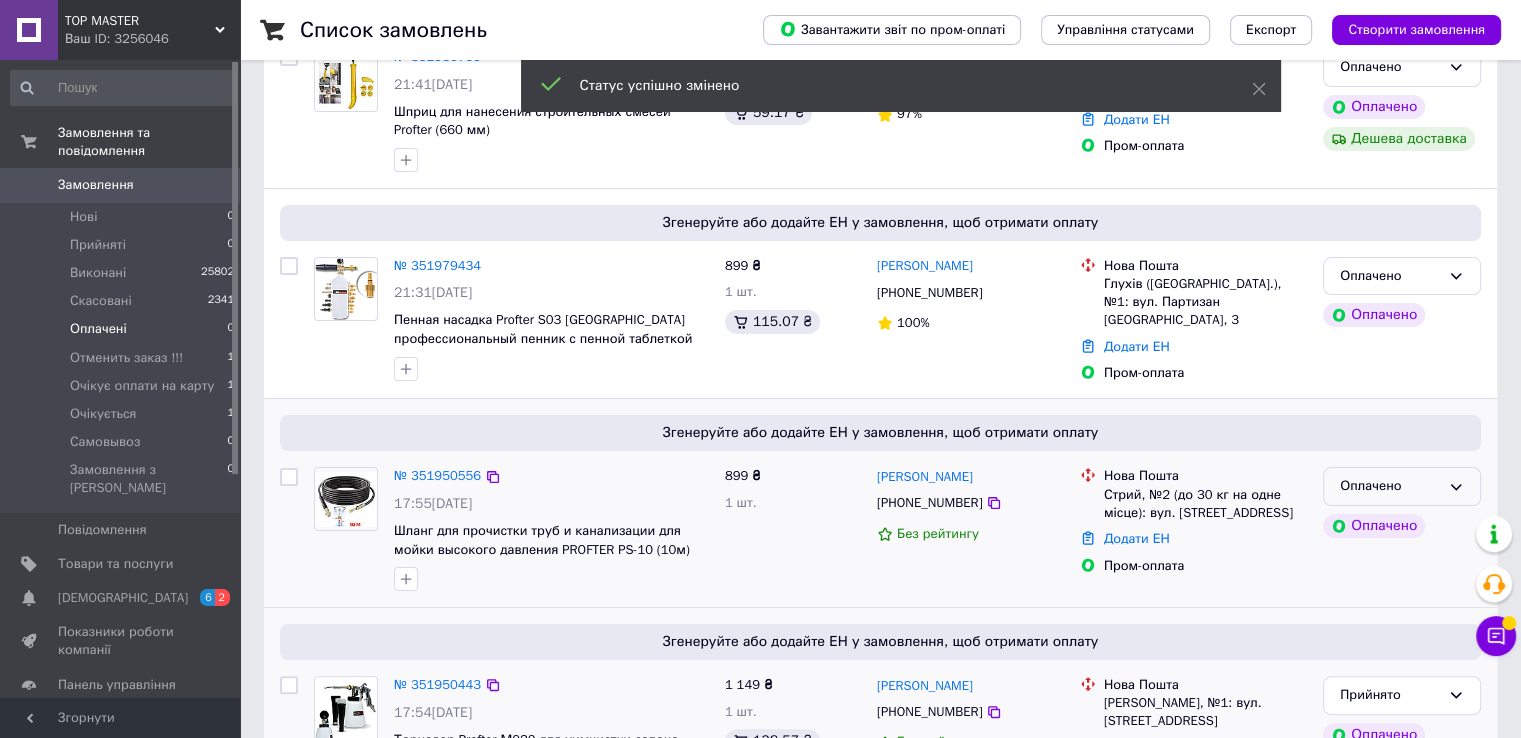 click on "Оплачено" at bounding box center (1402, 486) 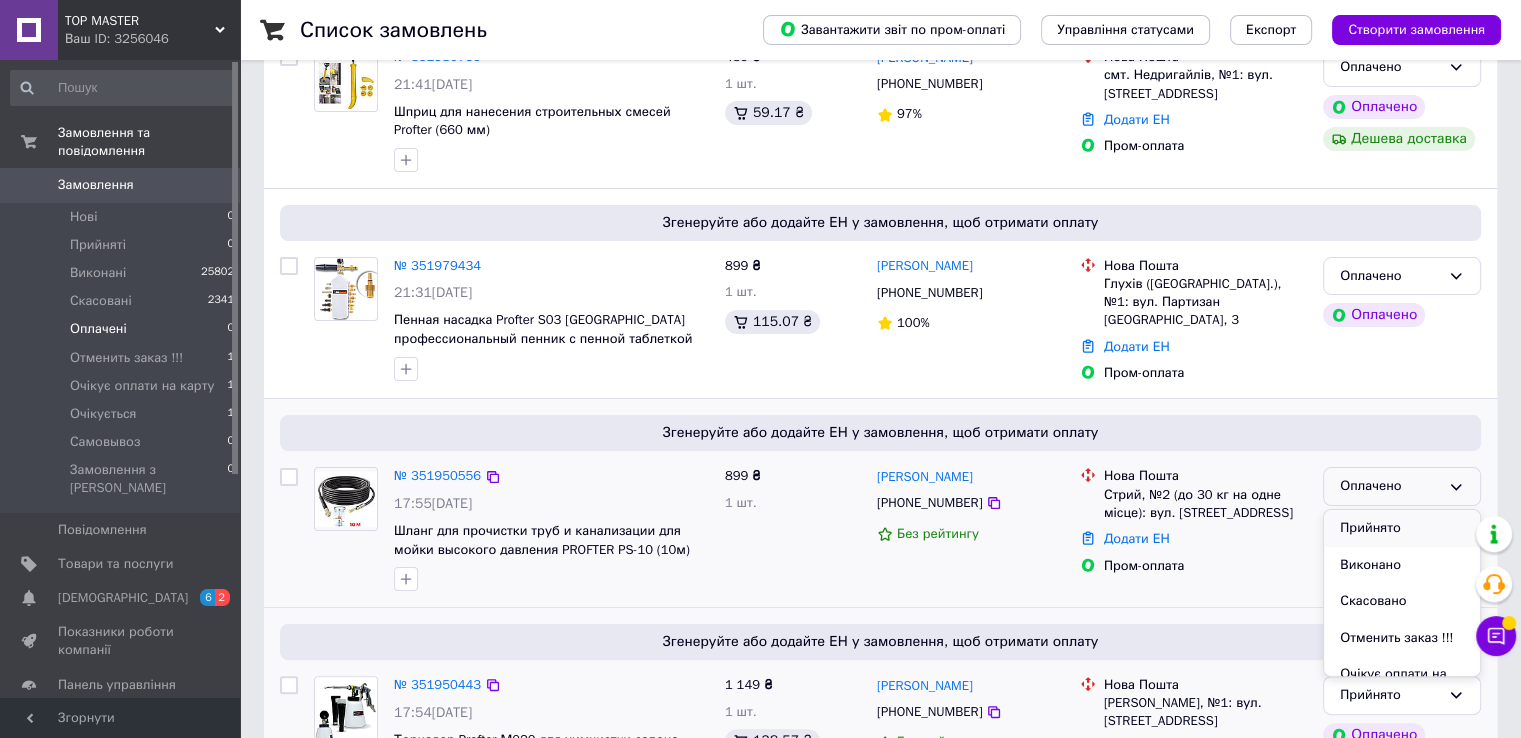 click on "Прийнято" at bounding box center (1402, 528) 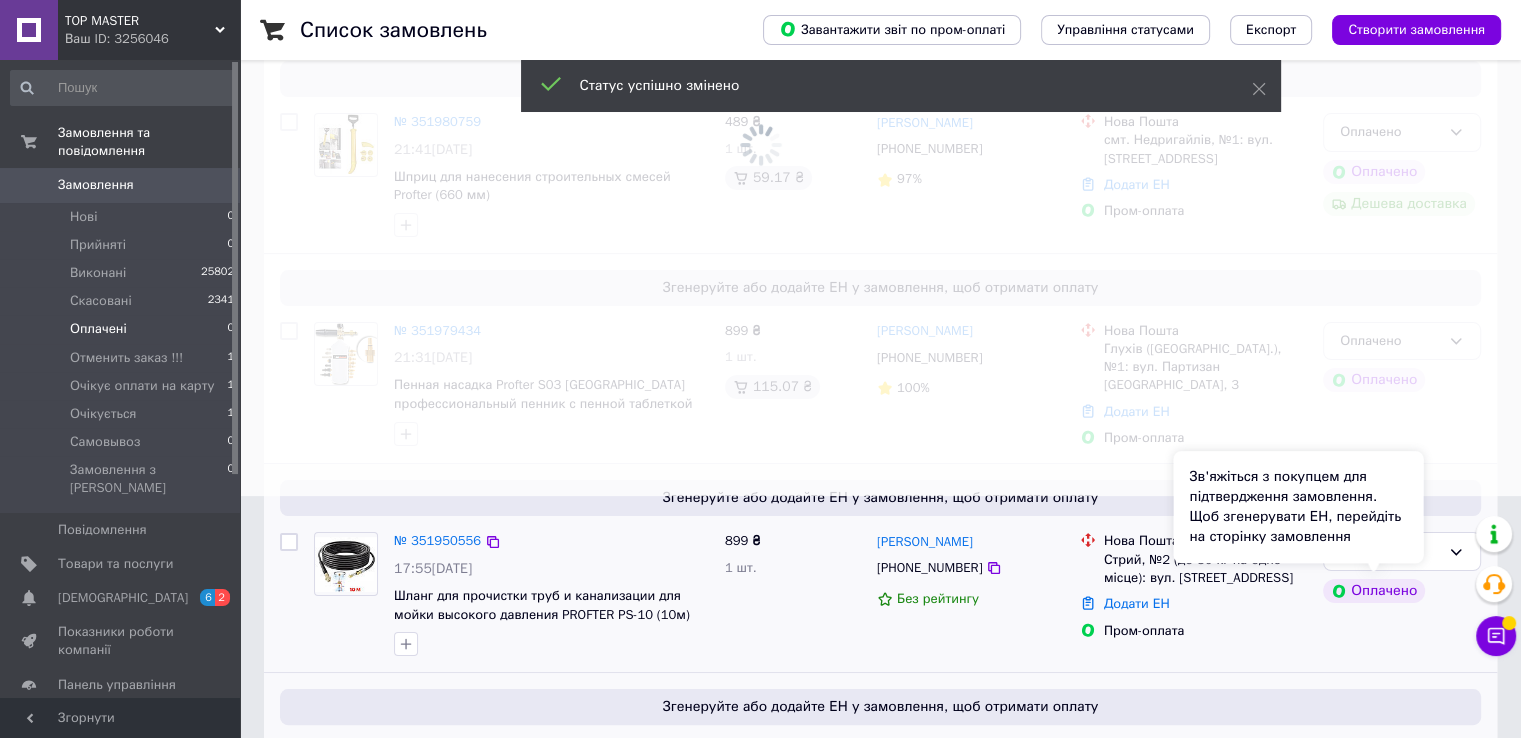 scroll, scrollTop: 207, scrollLeft: 0, axis: vertical 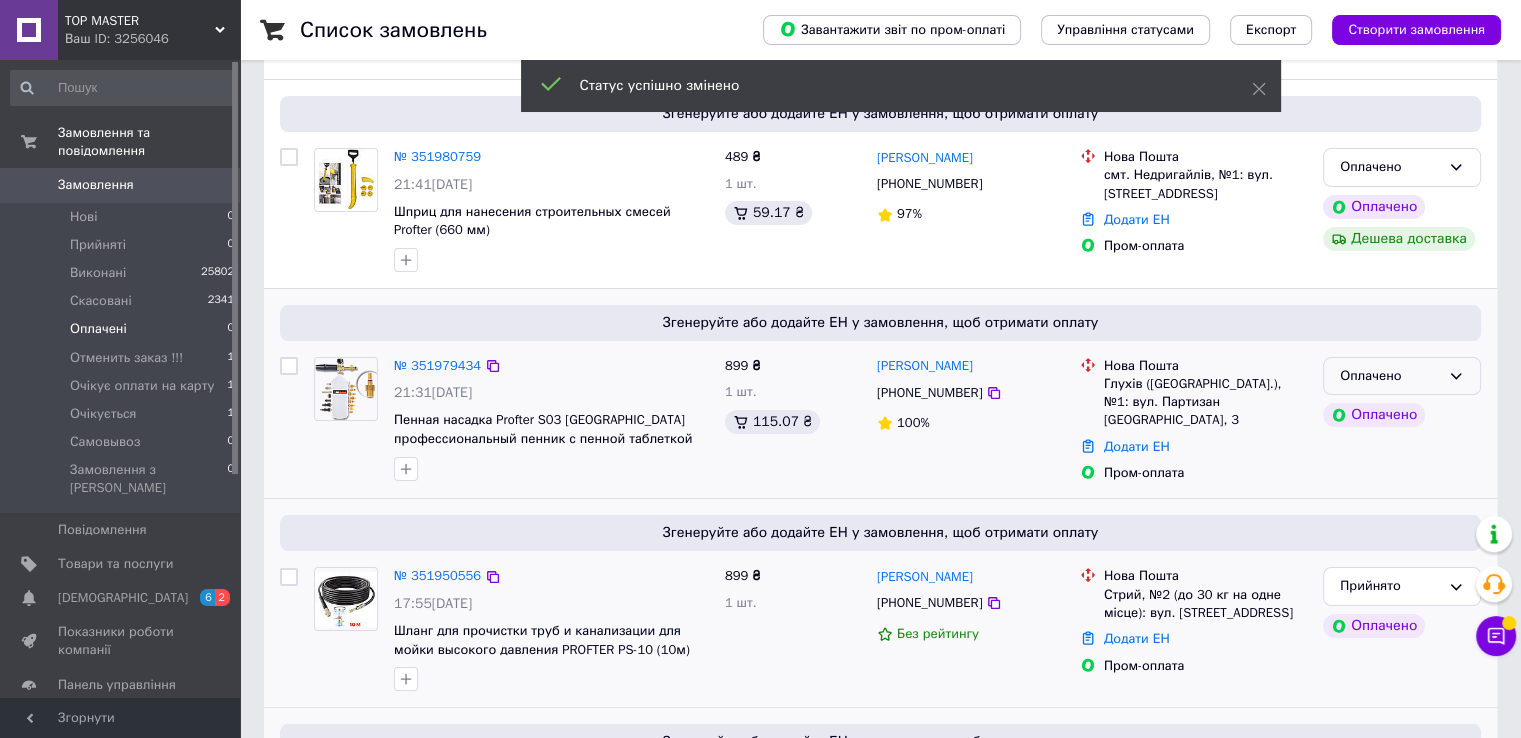 click 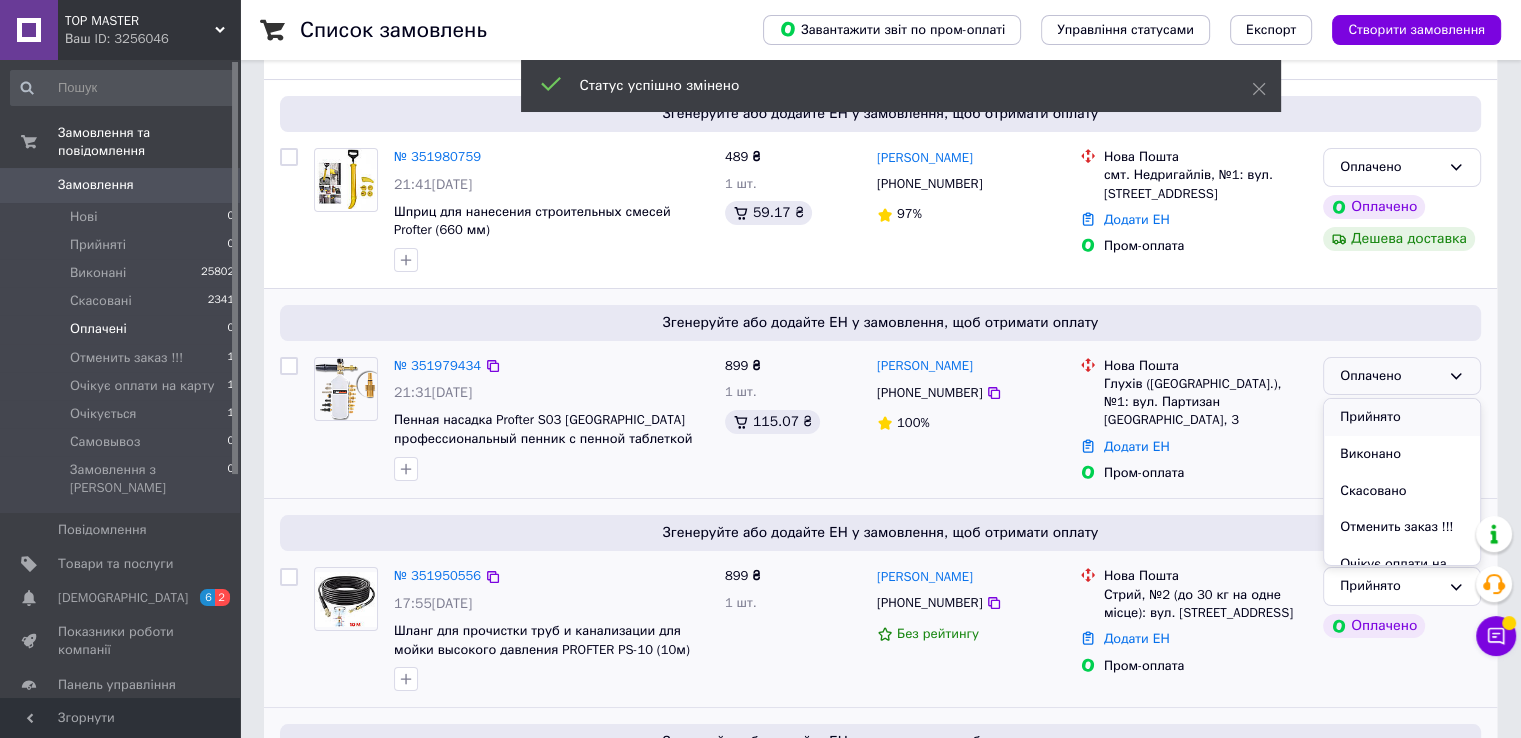 click on "Прийнято" at bounding box center (1402, 417) 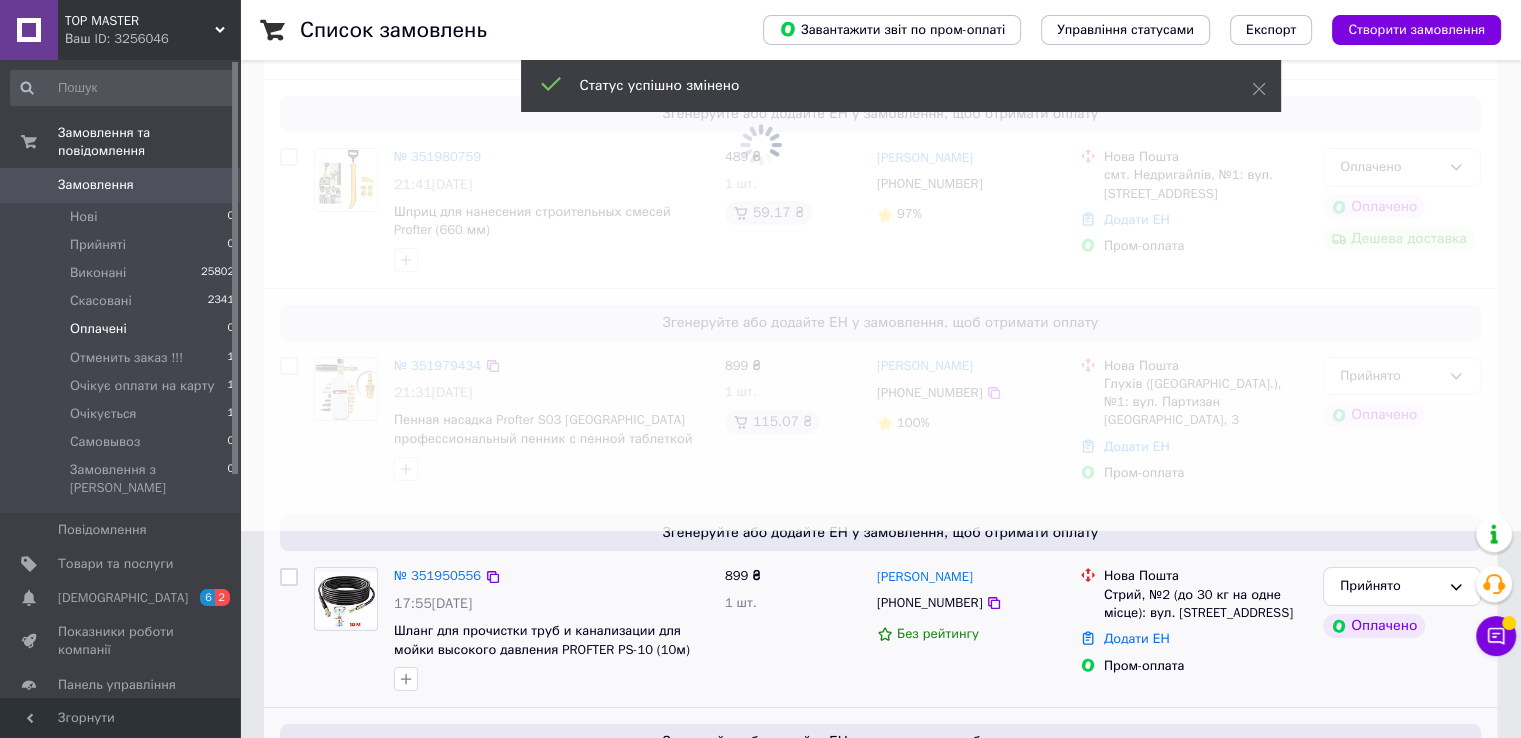scroll, scrollTop: 107, scrollLeft: 0, axis: vertical 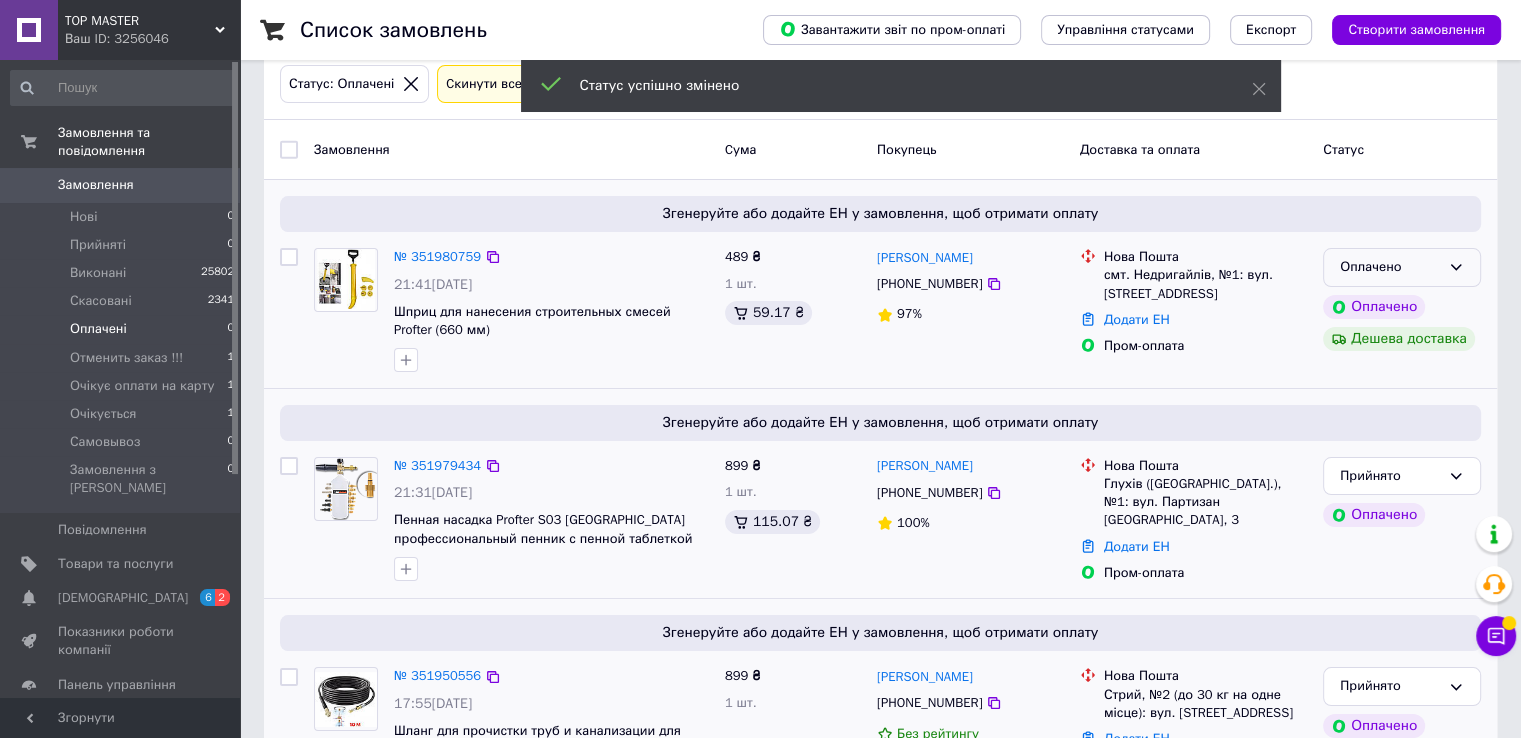 click on "Оплачено" at bounding box center (1390, 267) 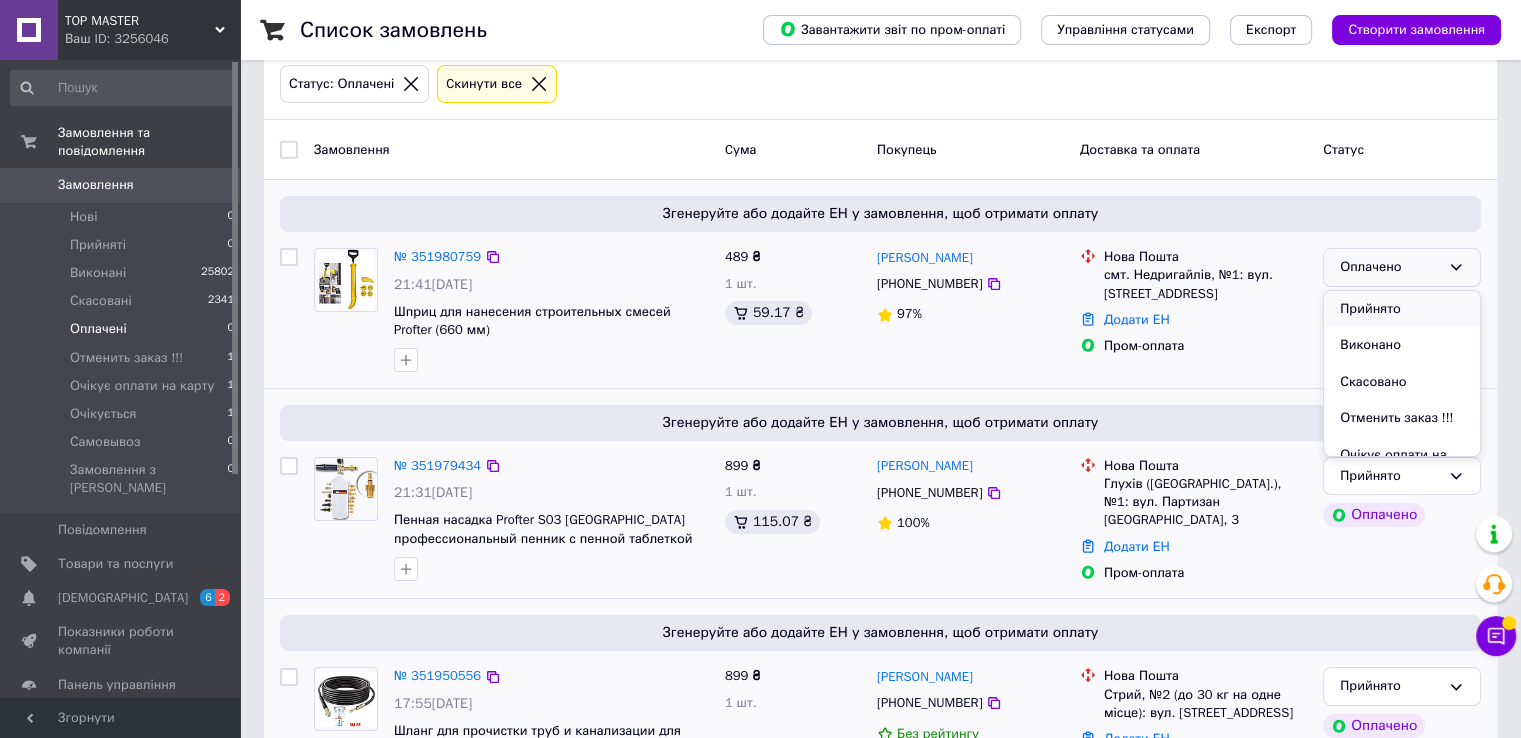 click on "Прийнято" at bounding box center (1402, 309) 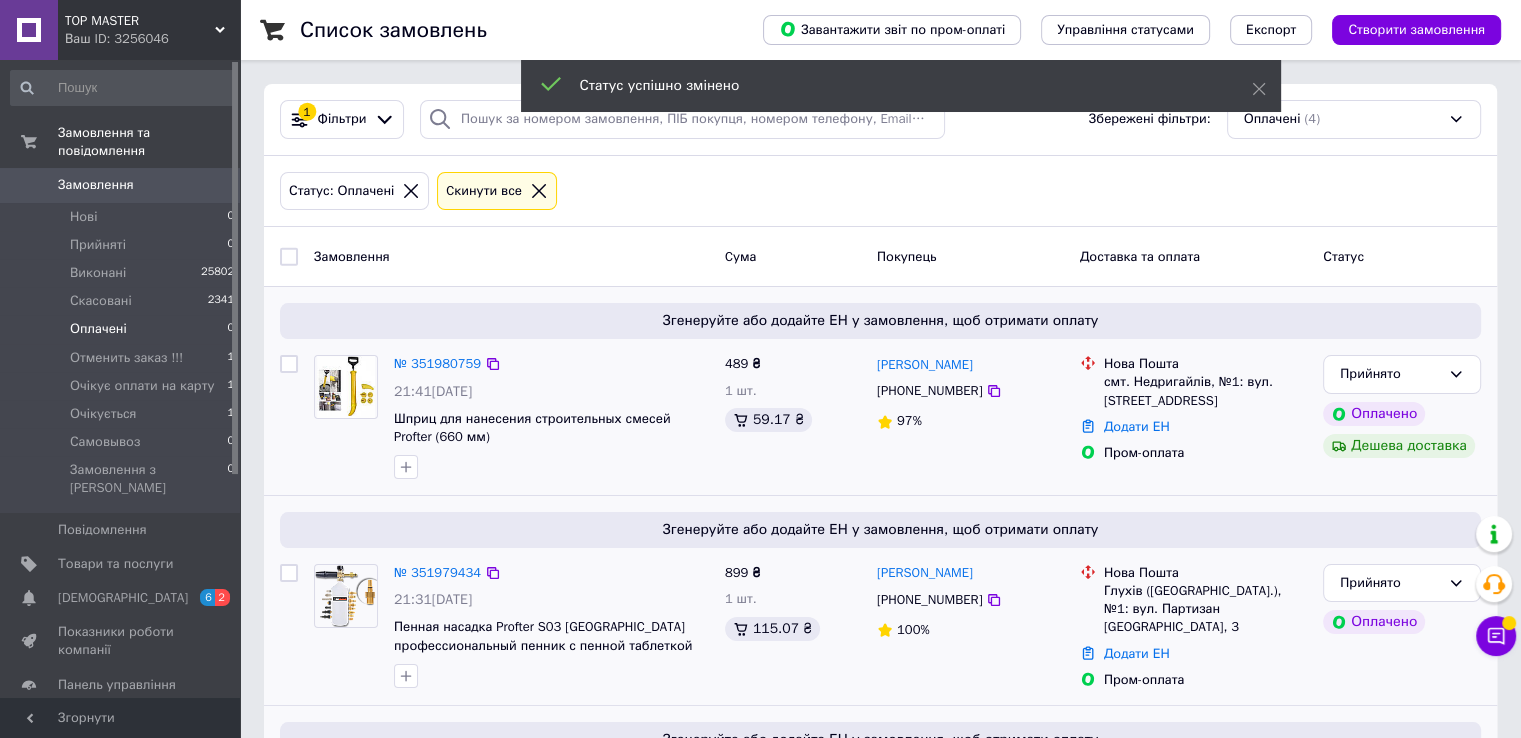 scroll, scrollTop: 0, scrollLeft: 0, axis: both 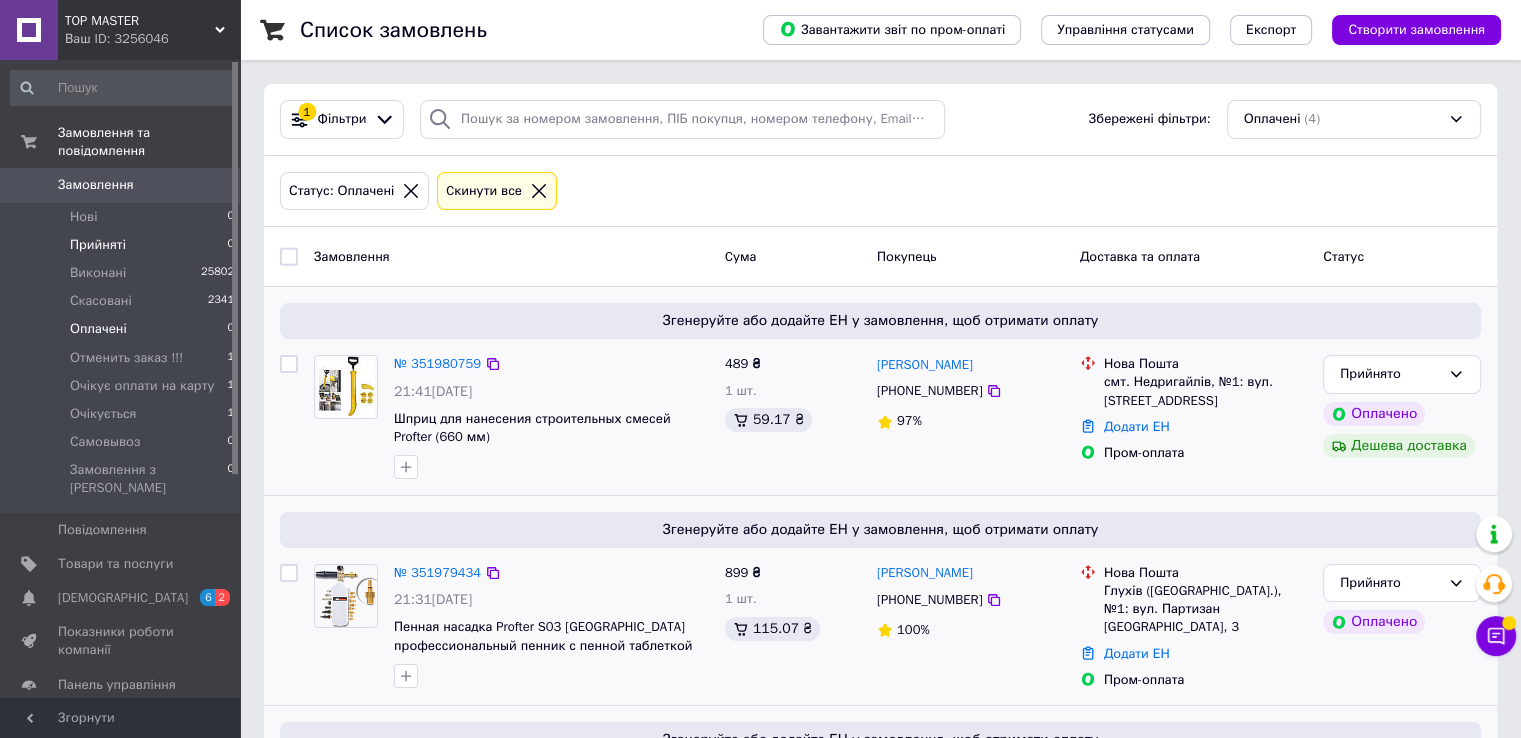click on "Прийняті 0" at bounding box center [123, 245] 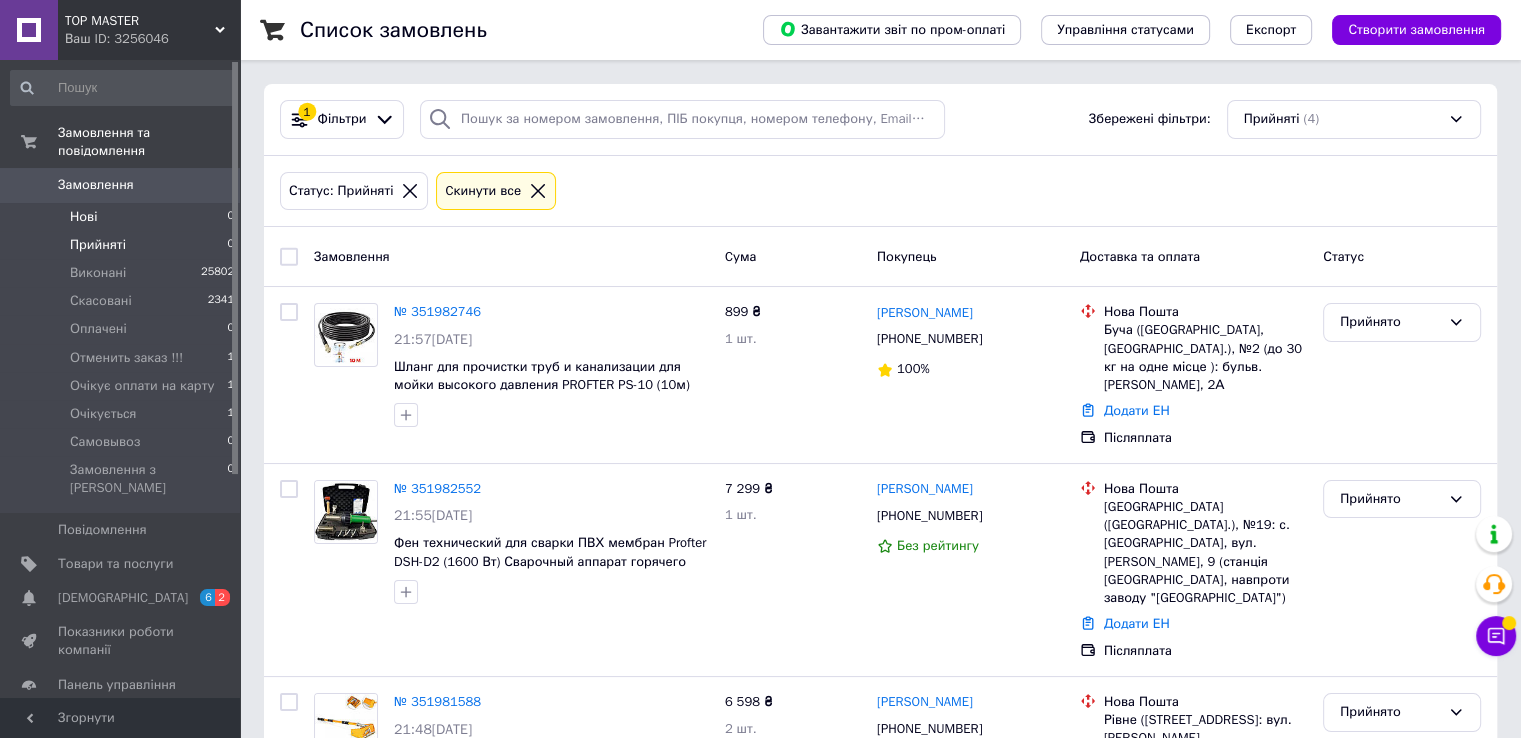 click on "Нові 0" at bounding box center [123, 217] 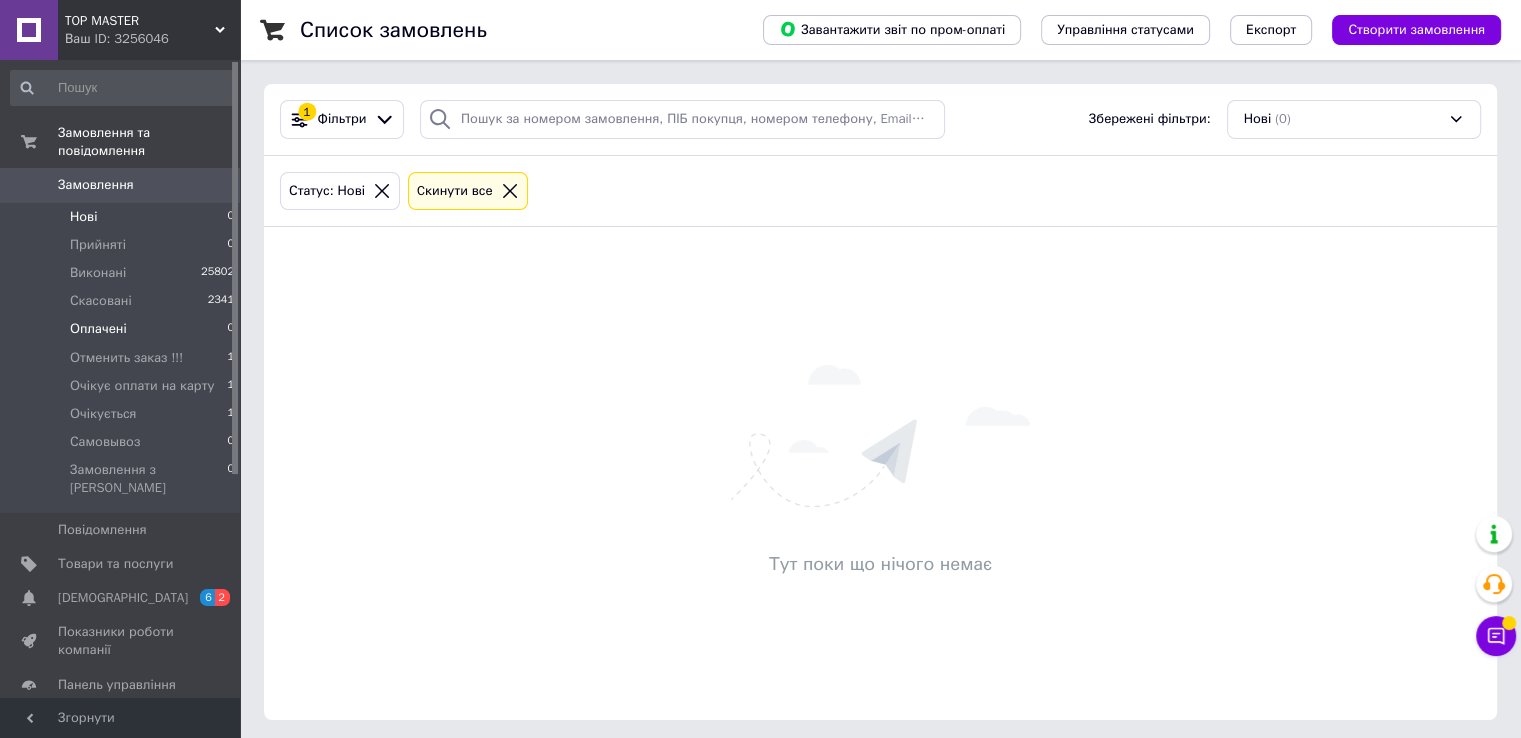 click on "Оплачені 0" at bounding box center (123, 329) 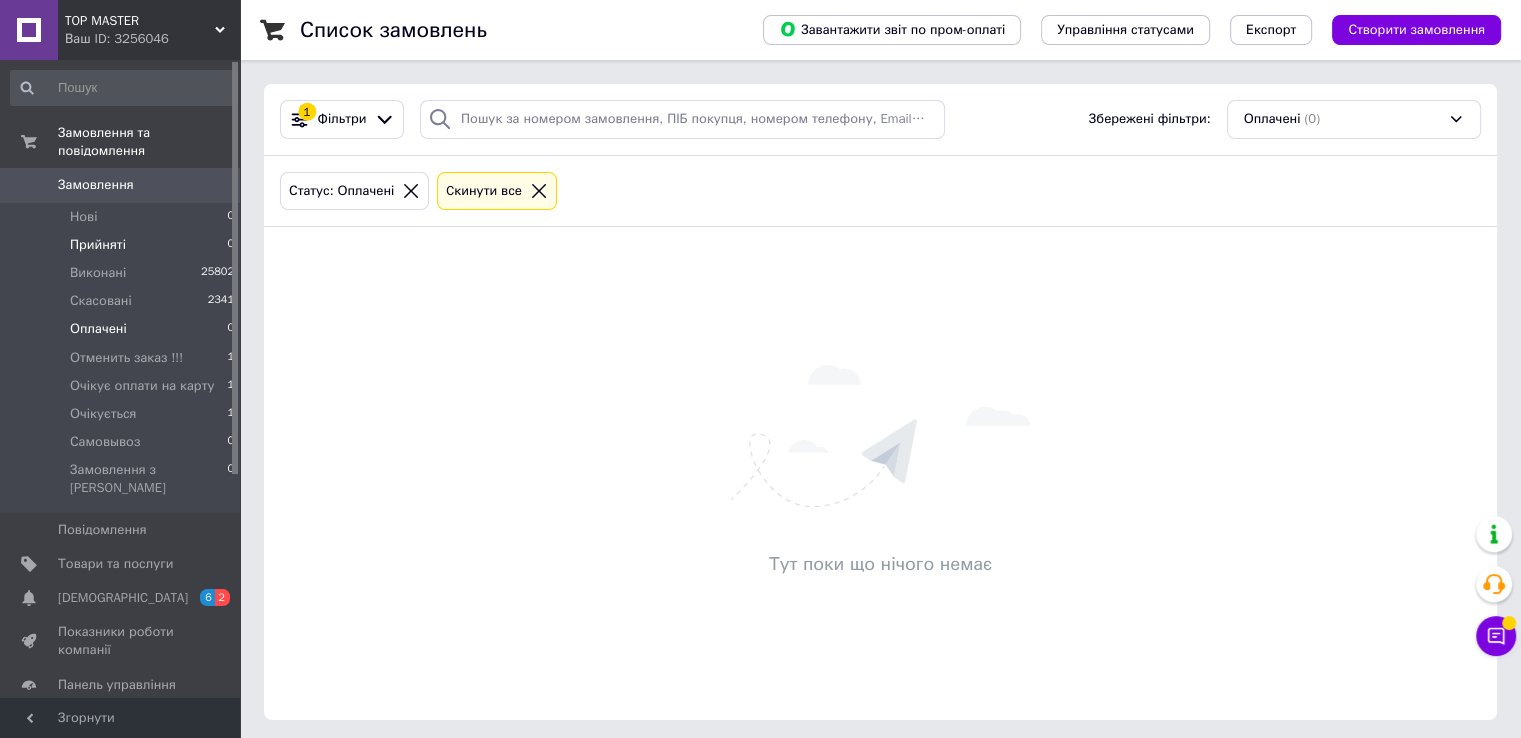 click on "Прийняті" at bounding box center [98, 245] 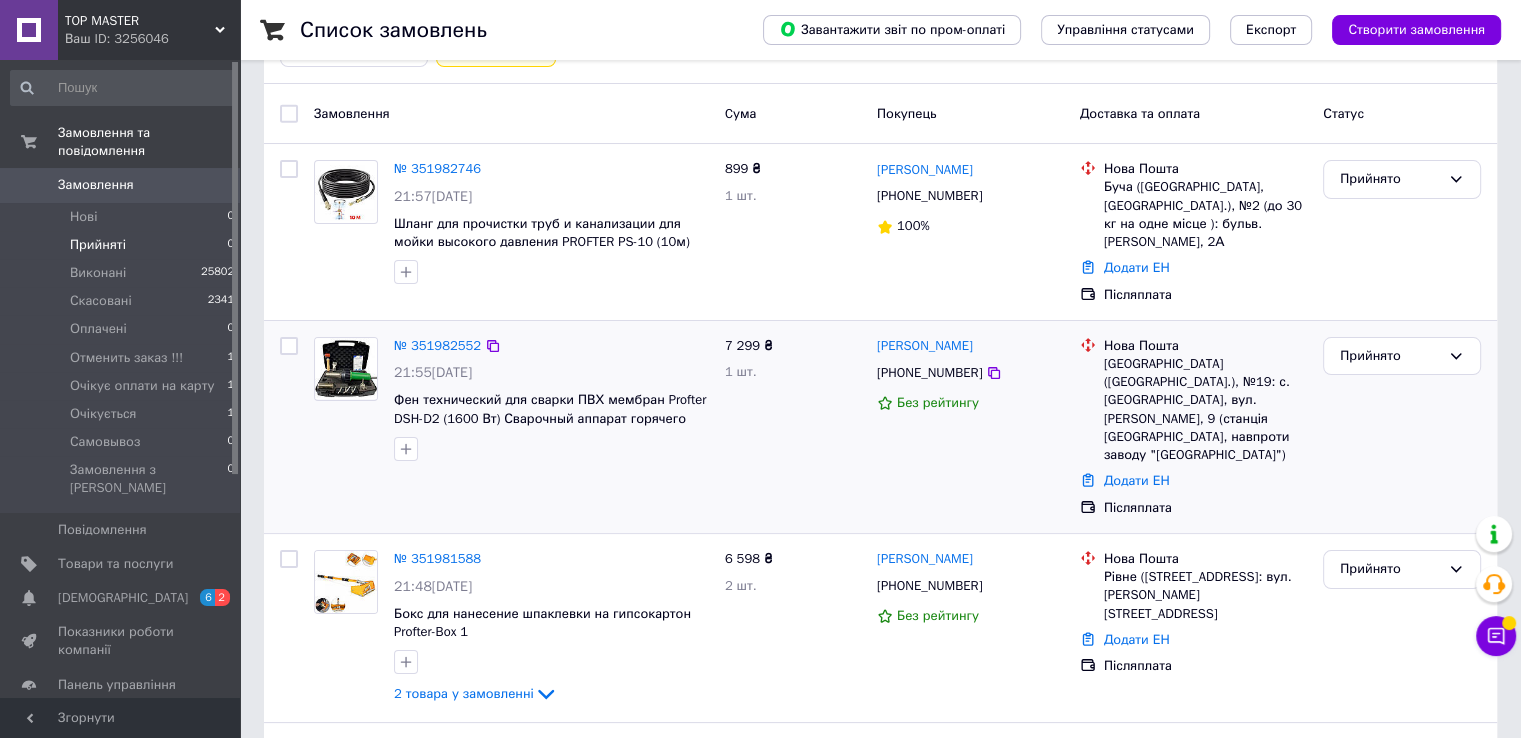 scroll, scrollTop: 0, scrollLeft: 0, axis: both 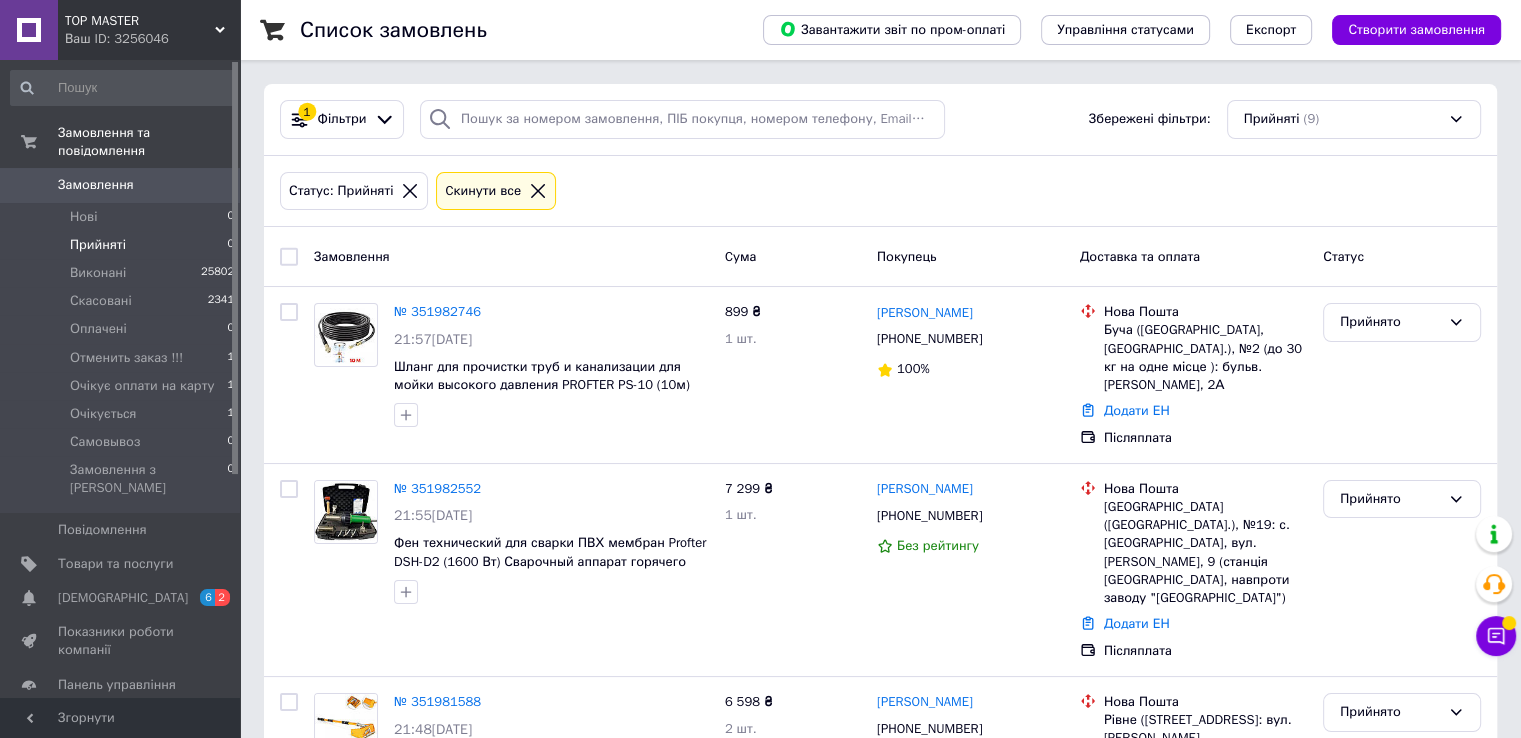 click on "Прийняті 0" at bounding box center [123, 245] 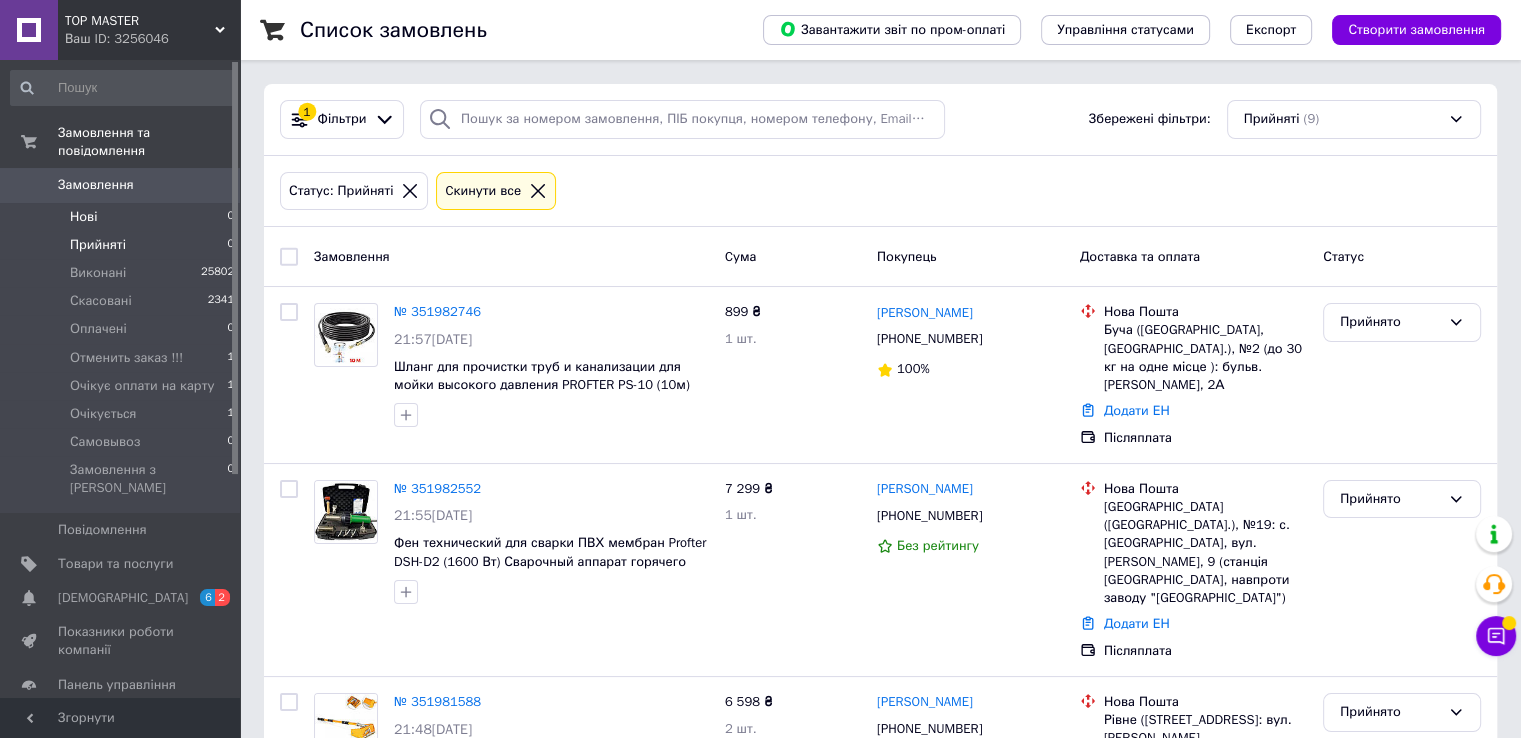 click on "Нові 0" at bounding box center [123, 217] 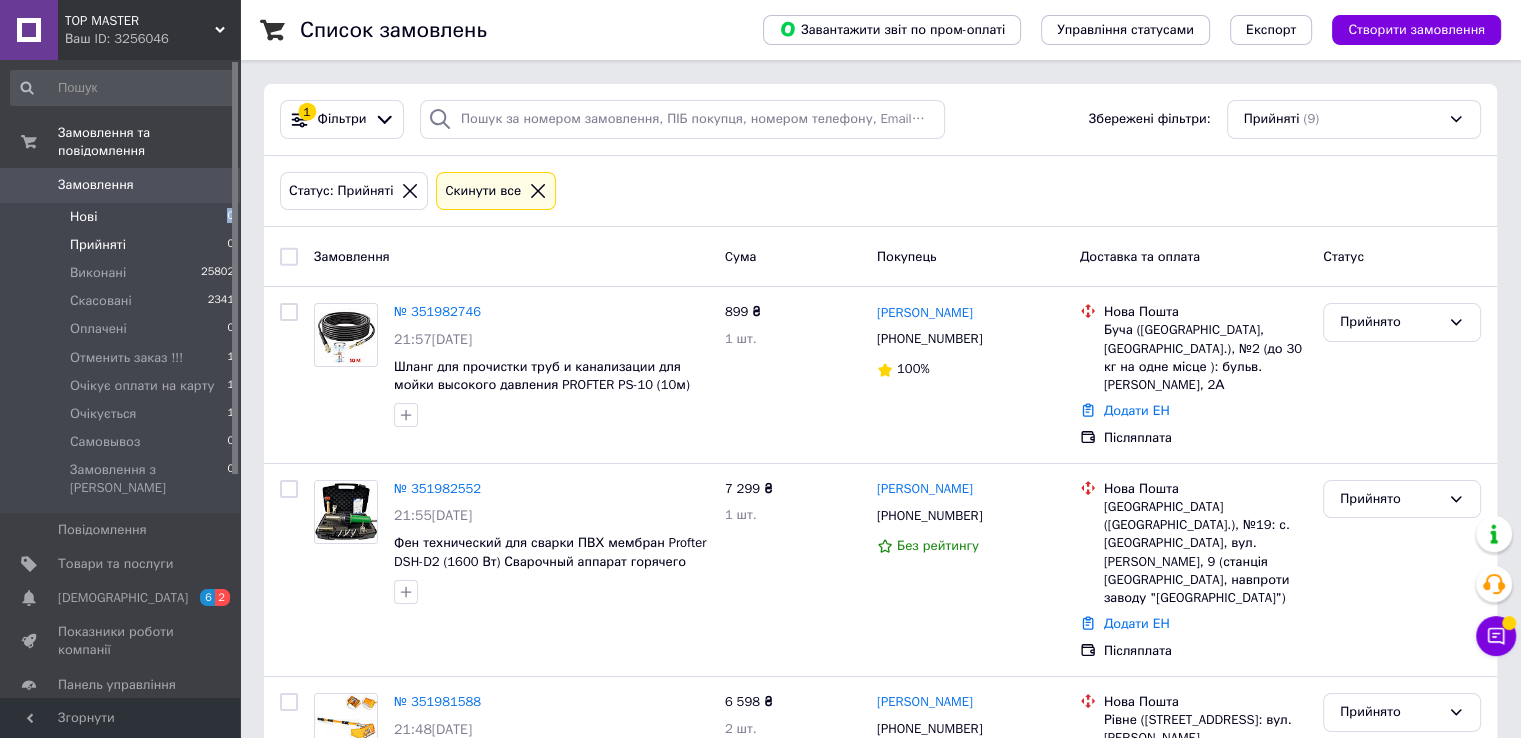 click on "Нові 0" at bounding box center [123, 217] 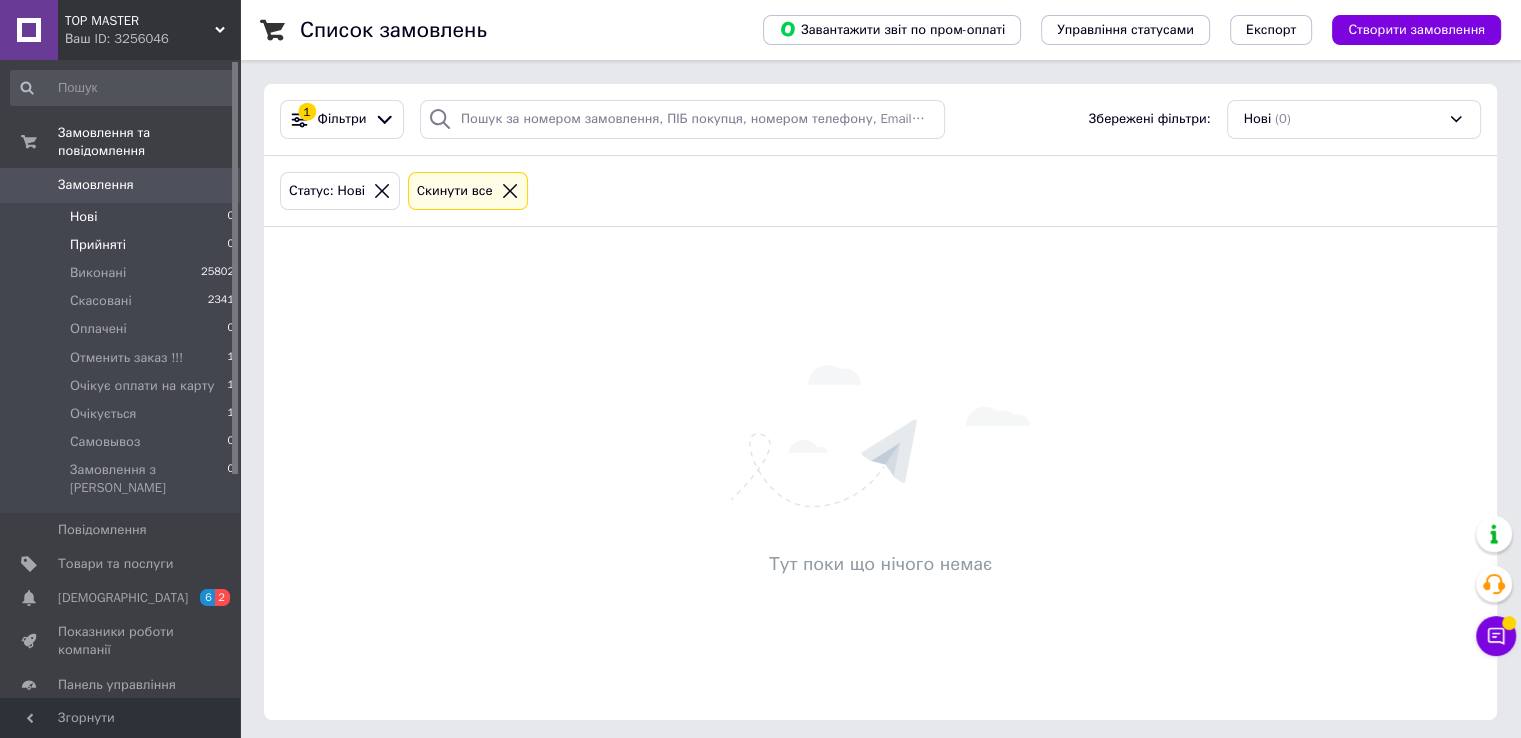 click on "Прийняті 0" at bounding box center [123, 245] 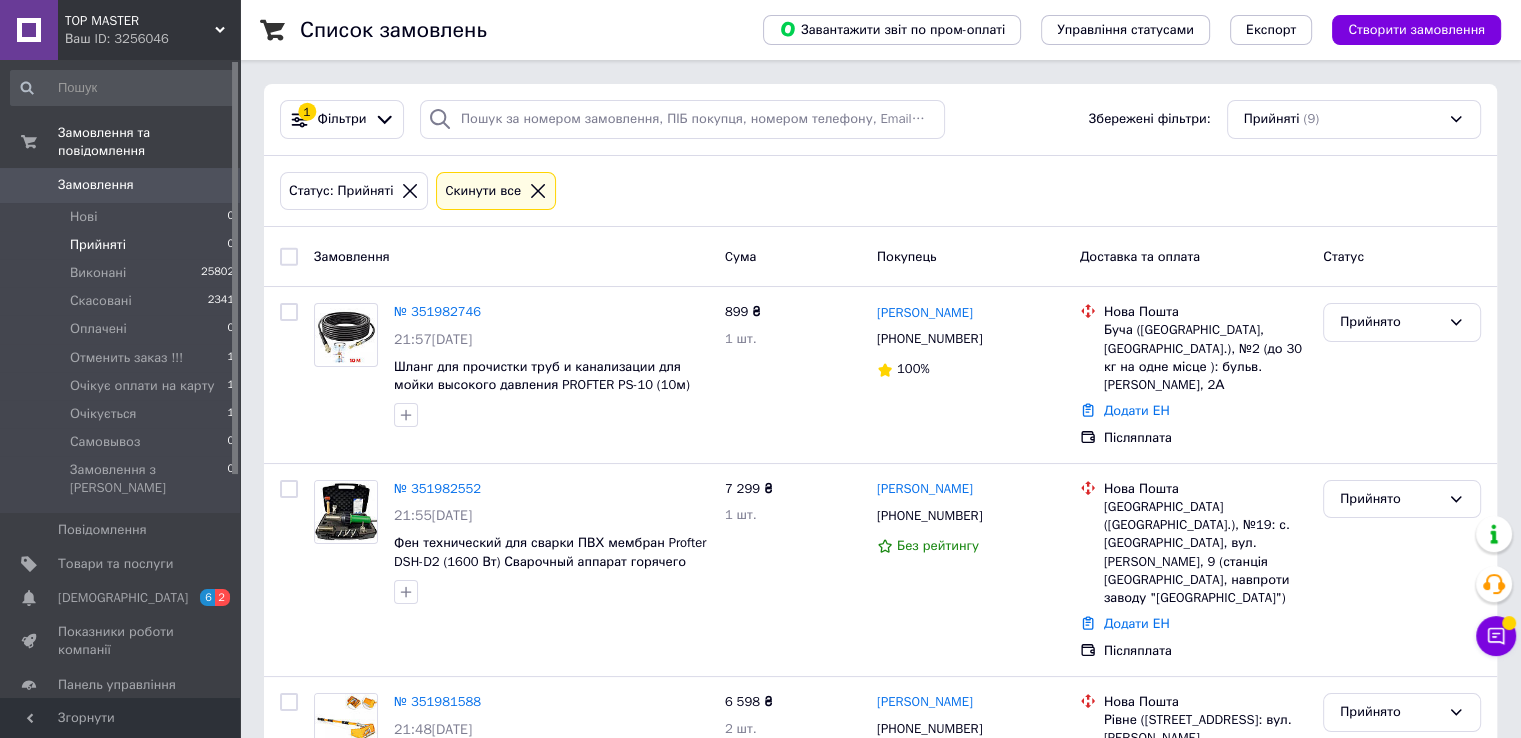 drag, startPoint x: 150, startPoint y: 221, endPoint x: 788, endPoint y: 199, distance: 638.3792 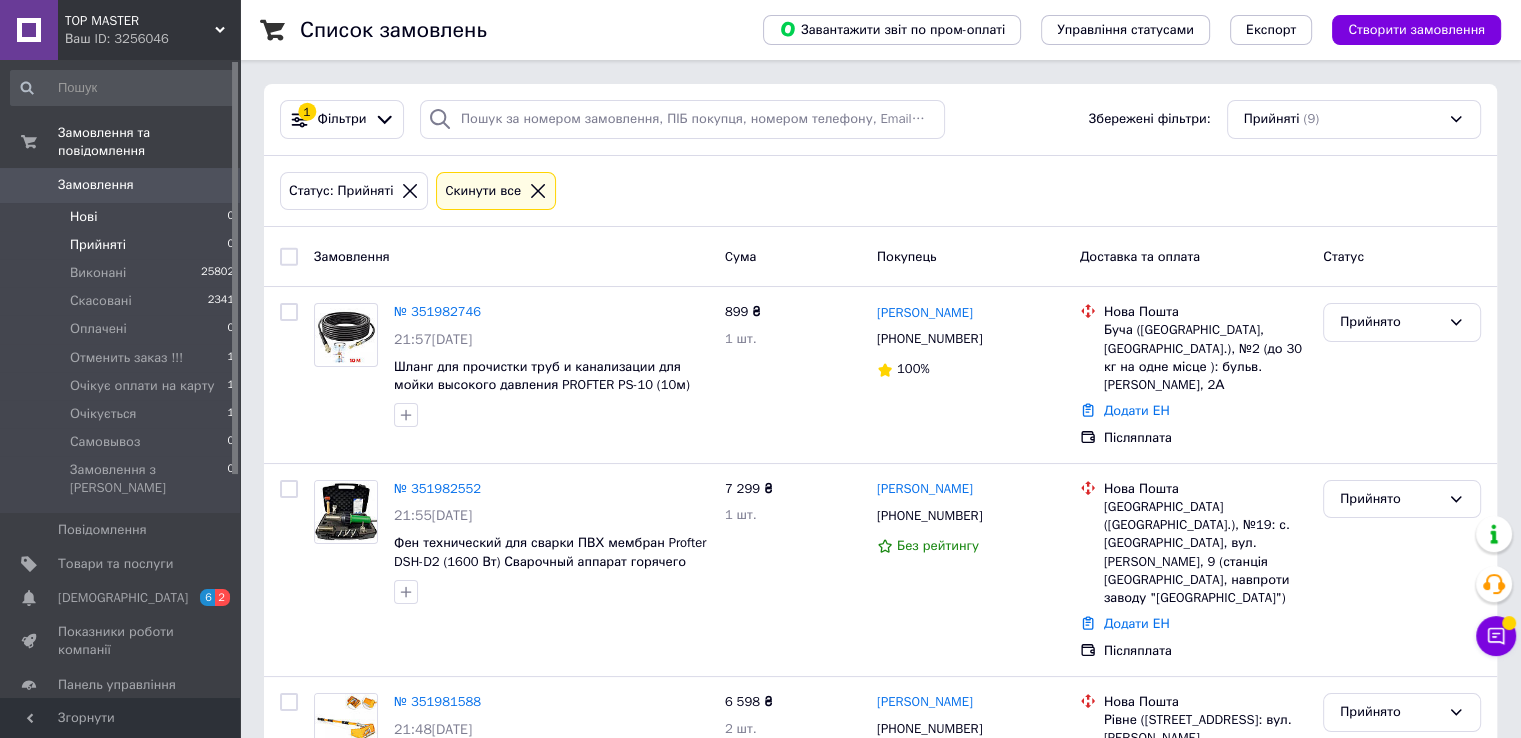 click on "Нові 0" at bounding box center [123, 217] 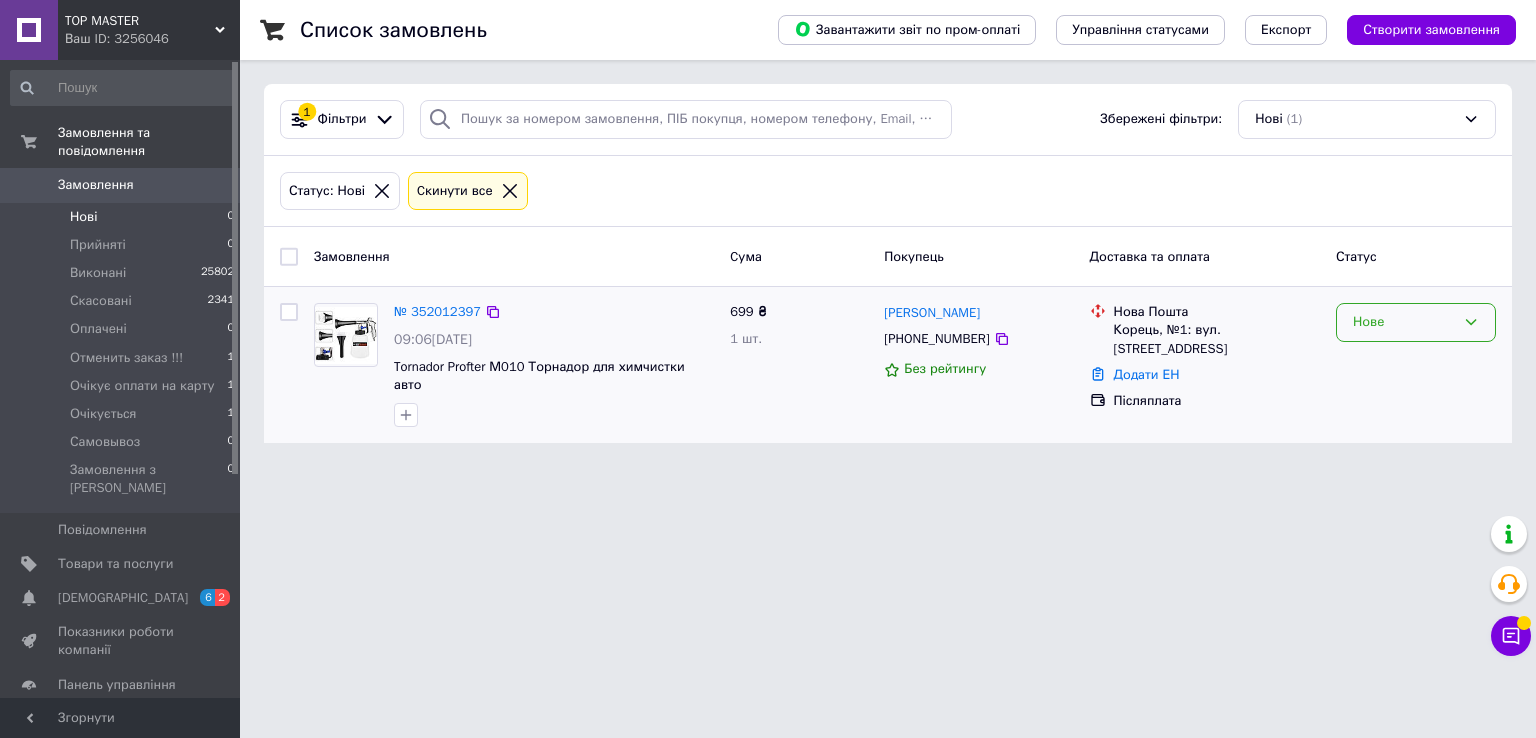 click on "Нове" at bounding box center [1404, 322] 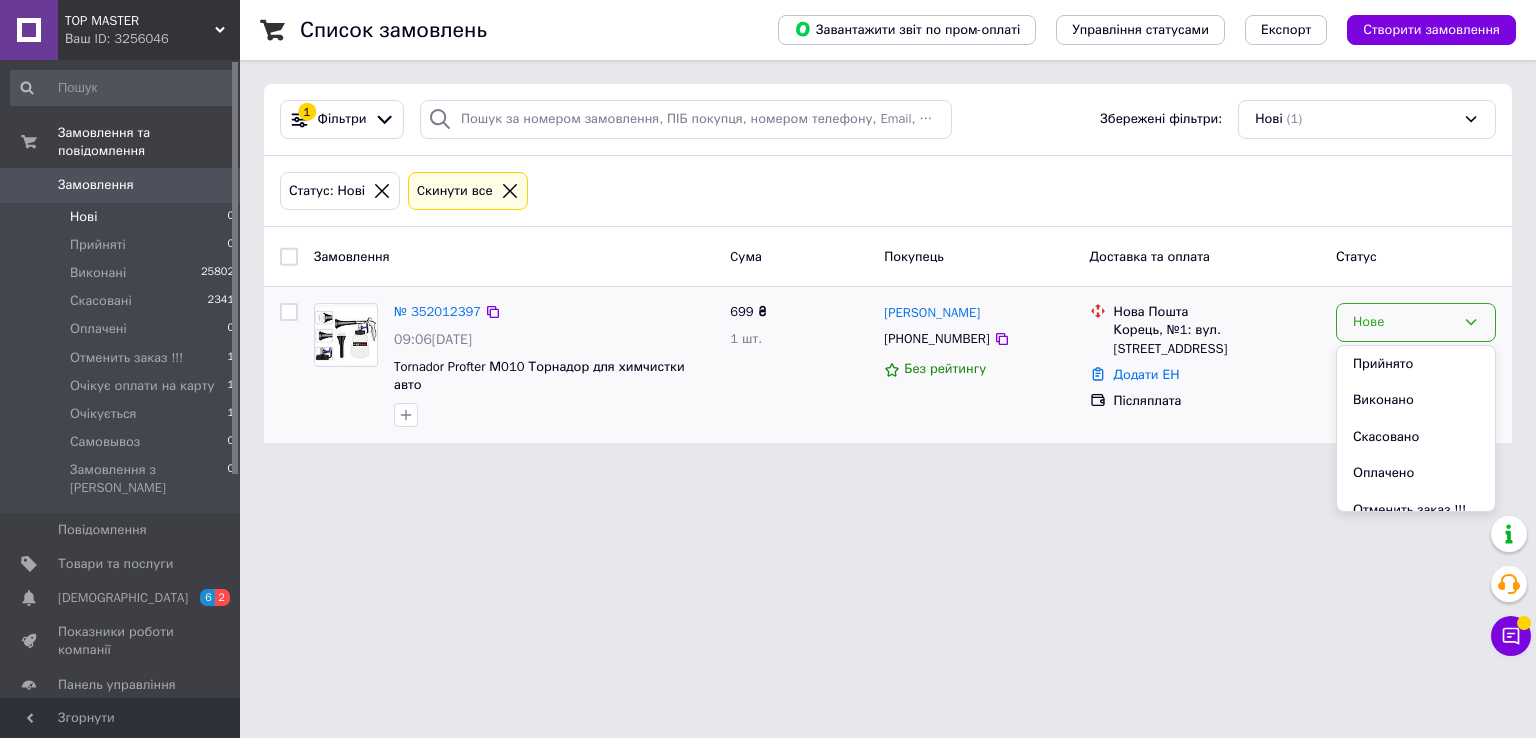 click on "Прийнято" at bounding box center (1416, 364) 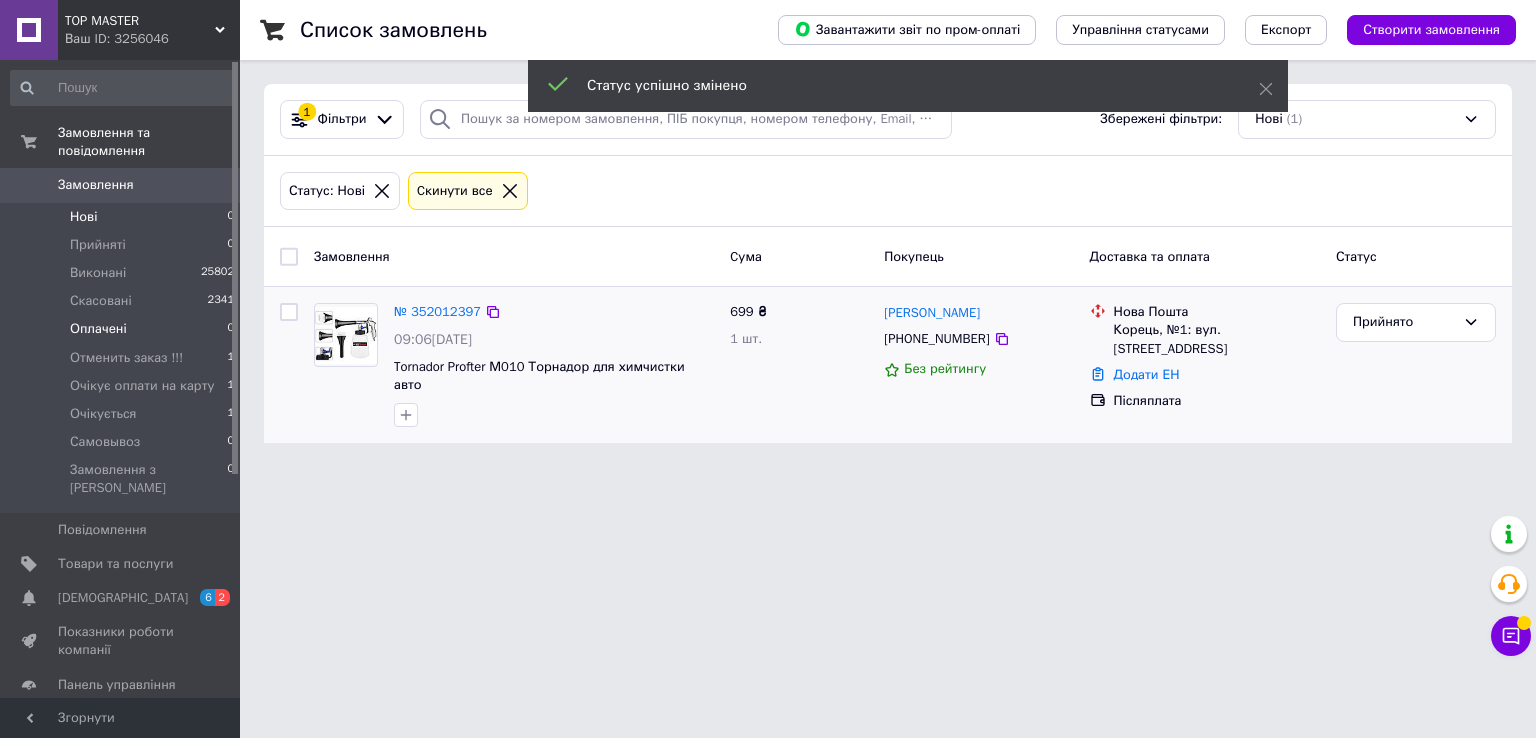click on "Оплачені 0" at bounding box center [123, 329] 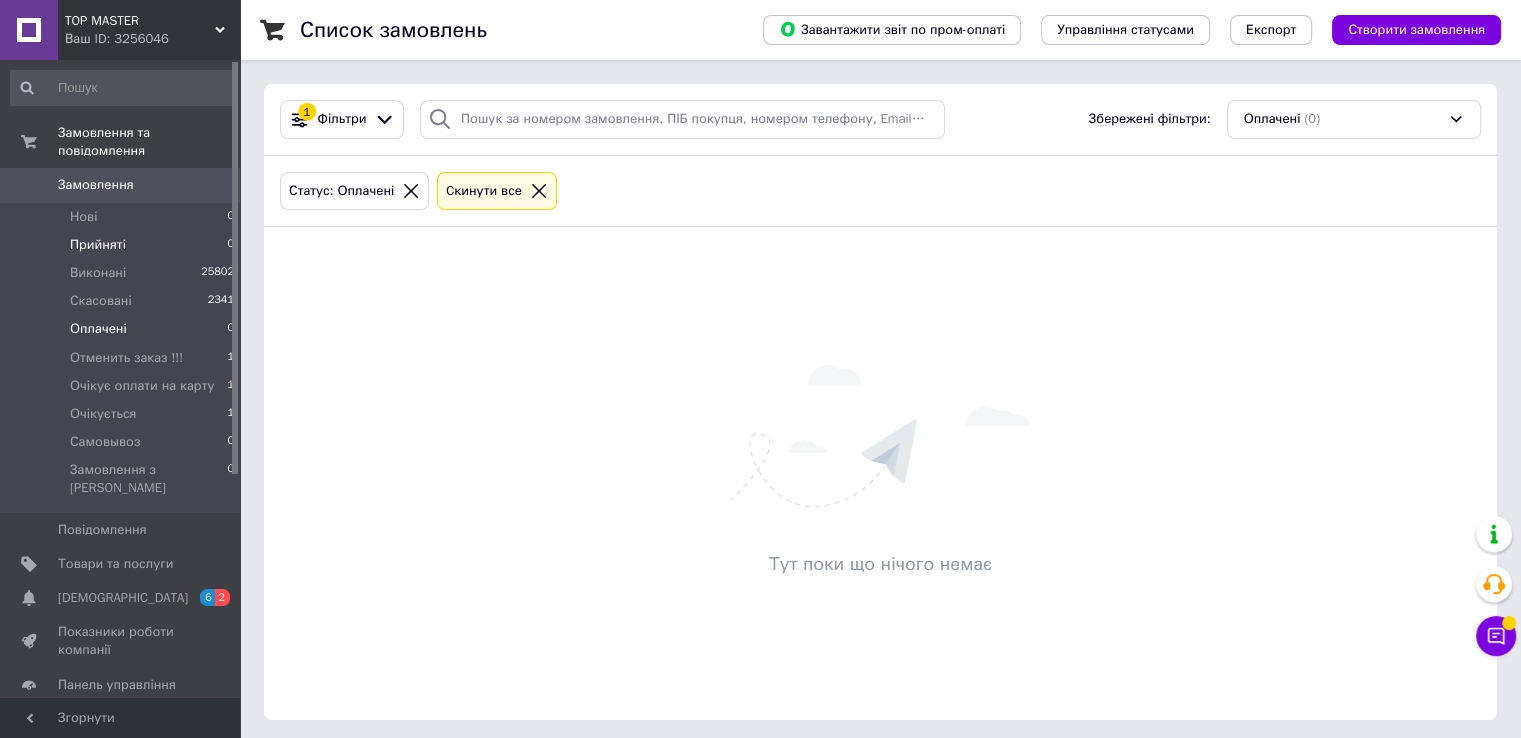 click on "Прийняті 0" at bounding box center [123, 245] 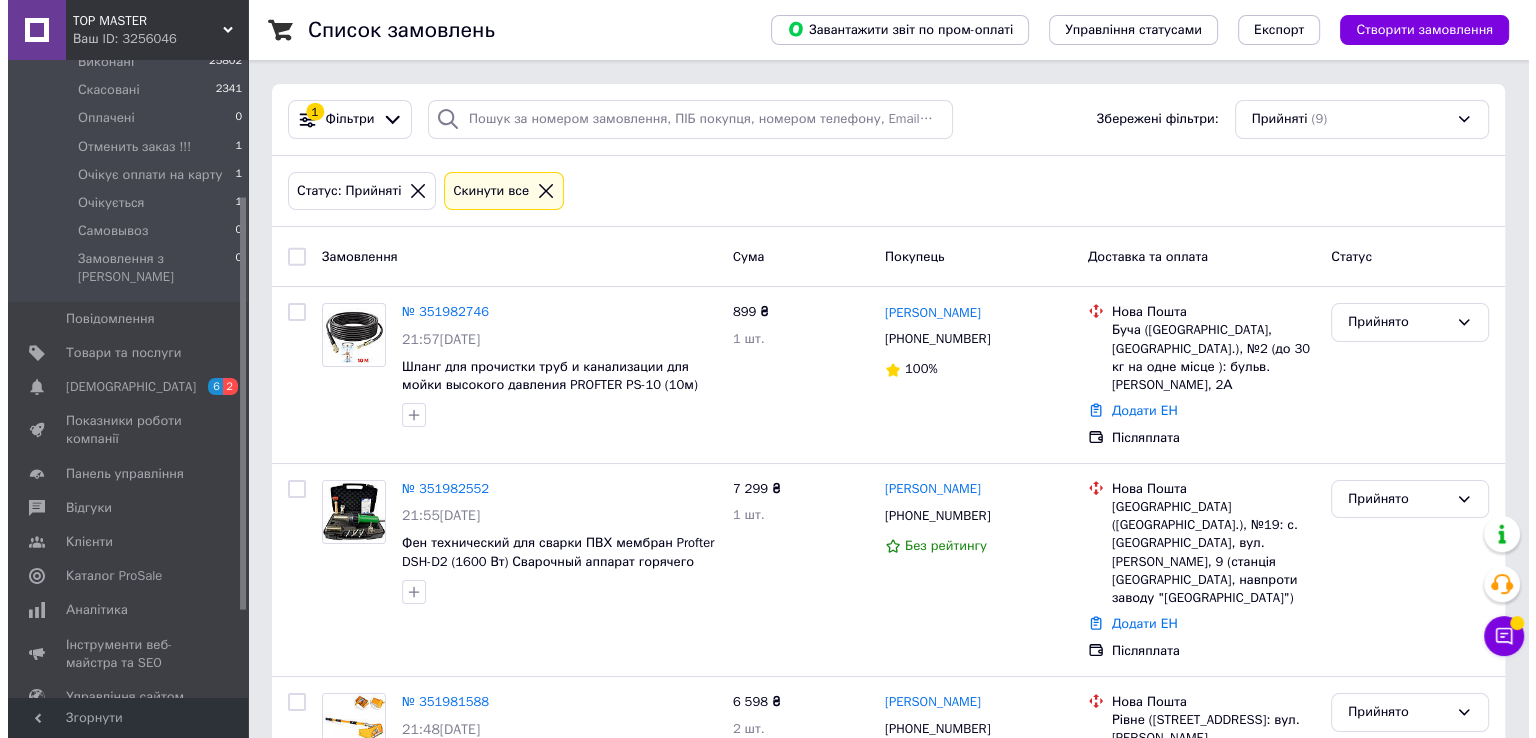 scroll, scrollTop: 212, scrollLeft: 0, axis: vertical 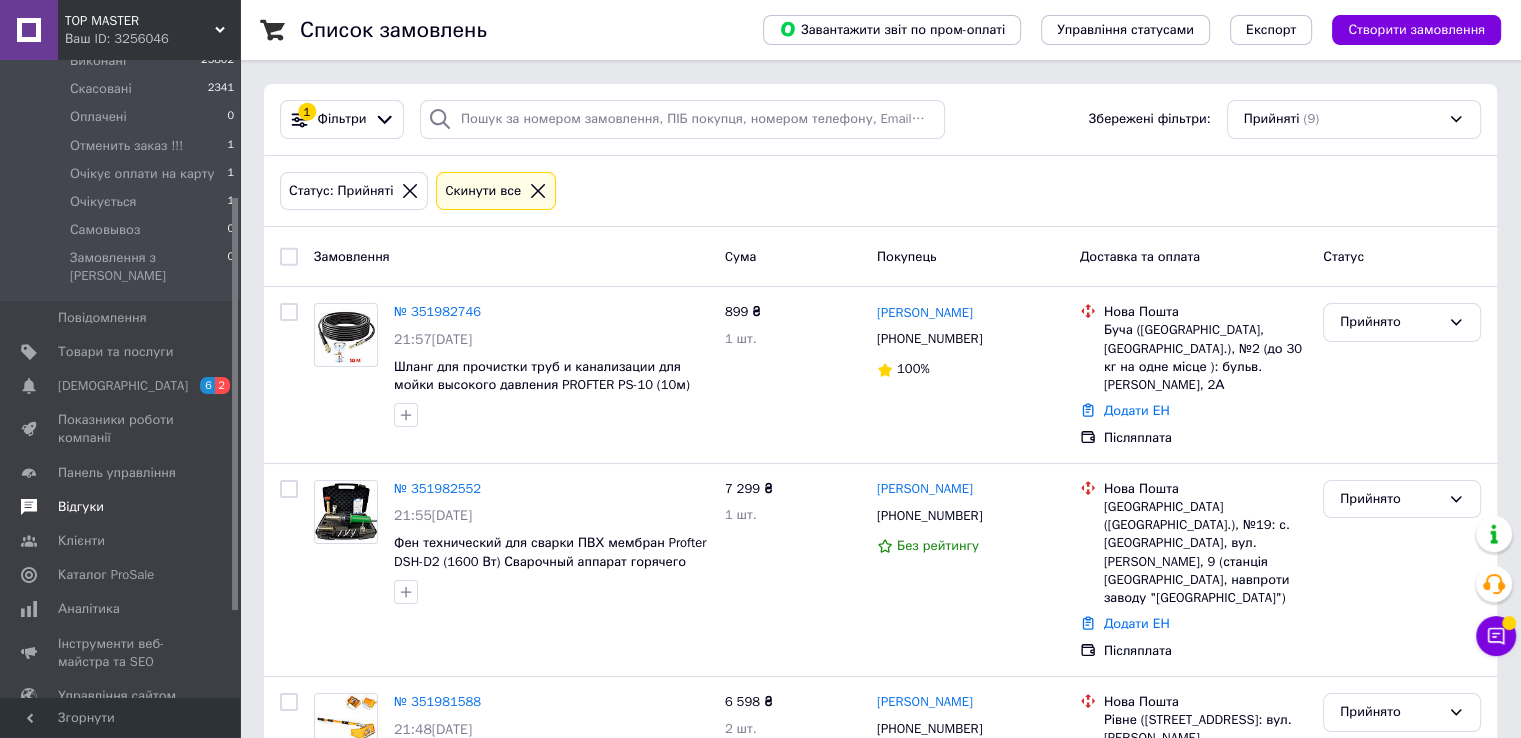 click at bounding box center (29, 507) 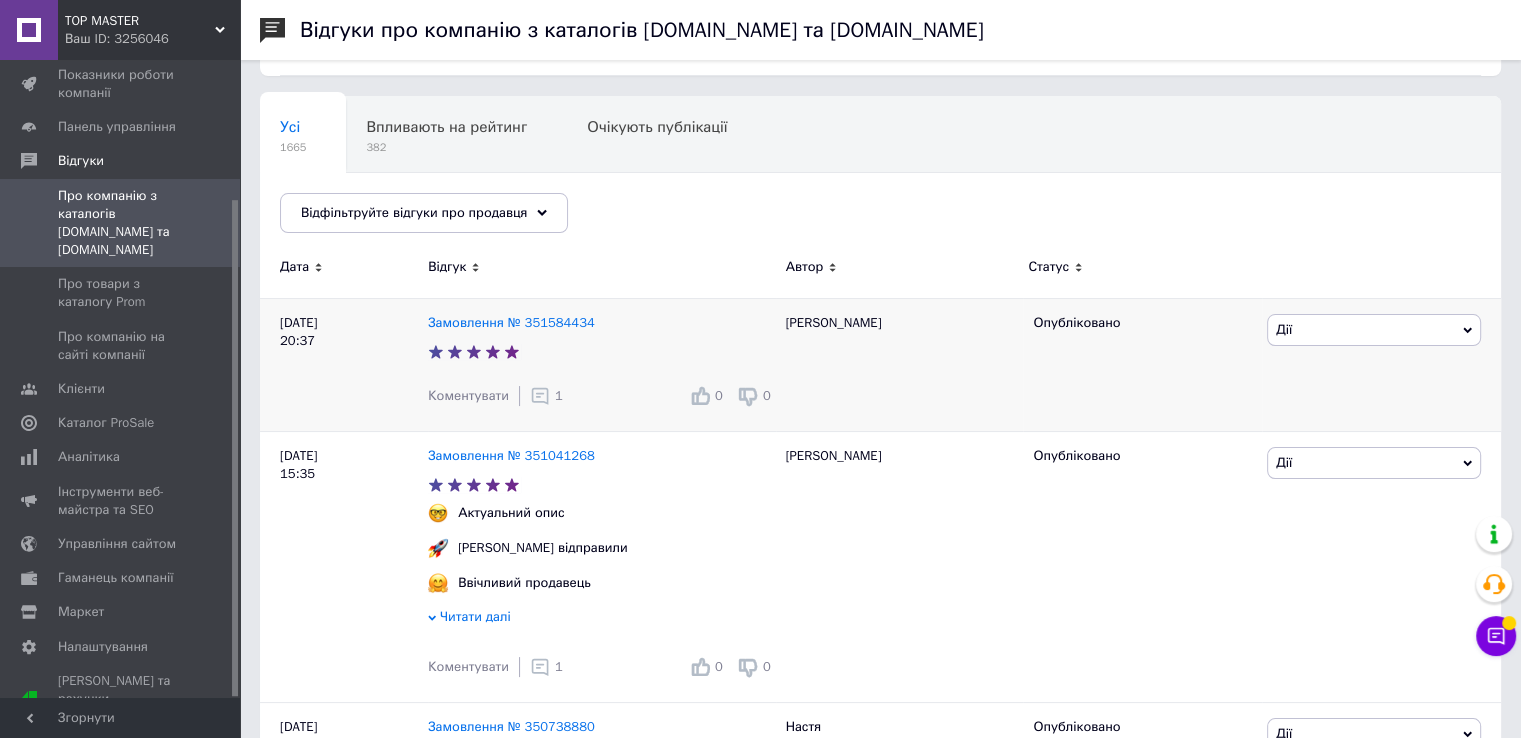 scroll, scrollTop: 200, scrollLeft: 0, axis: vertical 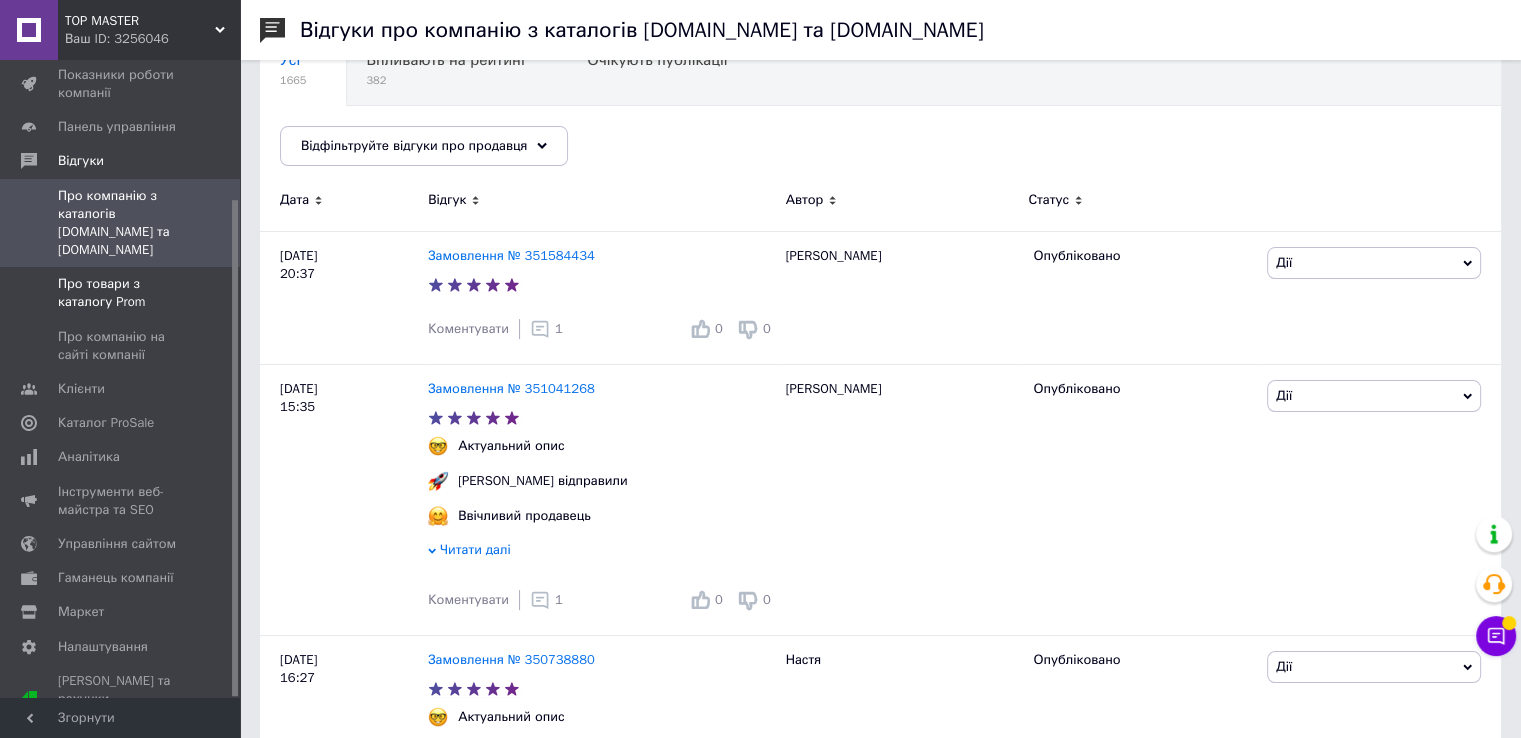 click on "Про товари з каталогу Prom" at bounding box center (121, 293) 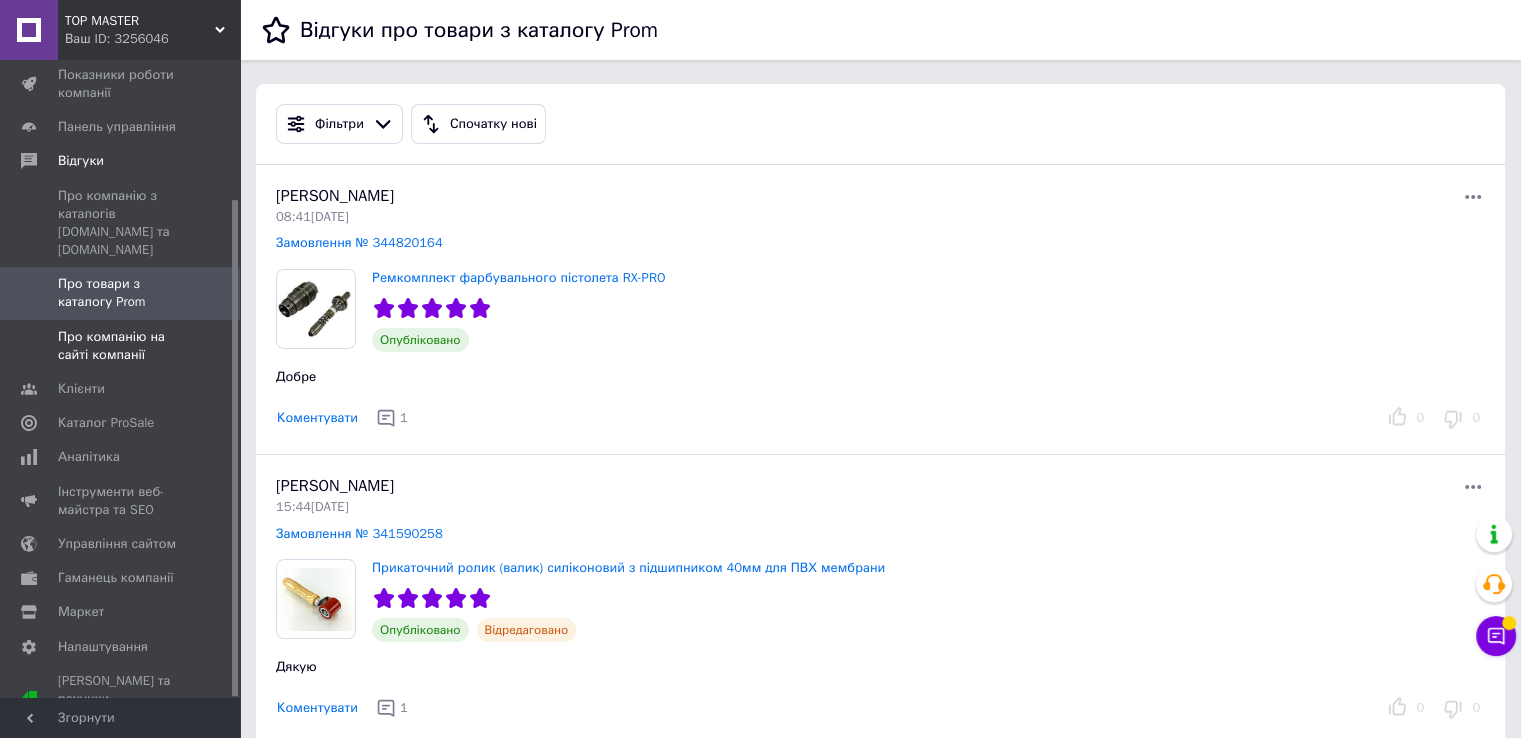 click on "Про компанію на сайті компанії" at bounding box center (121, 346) 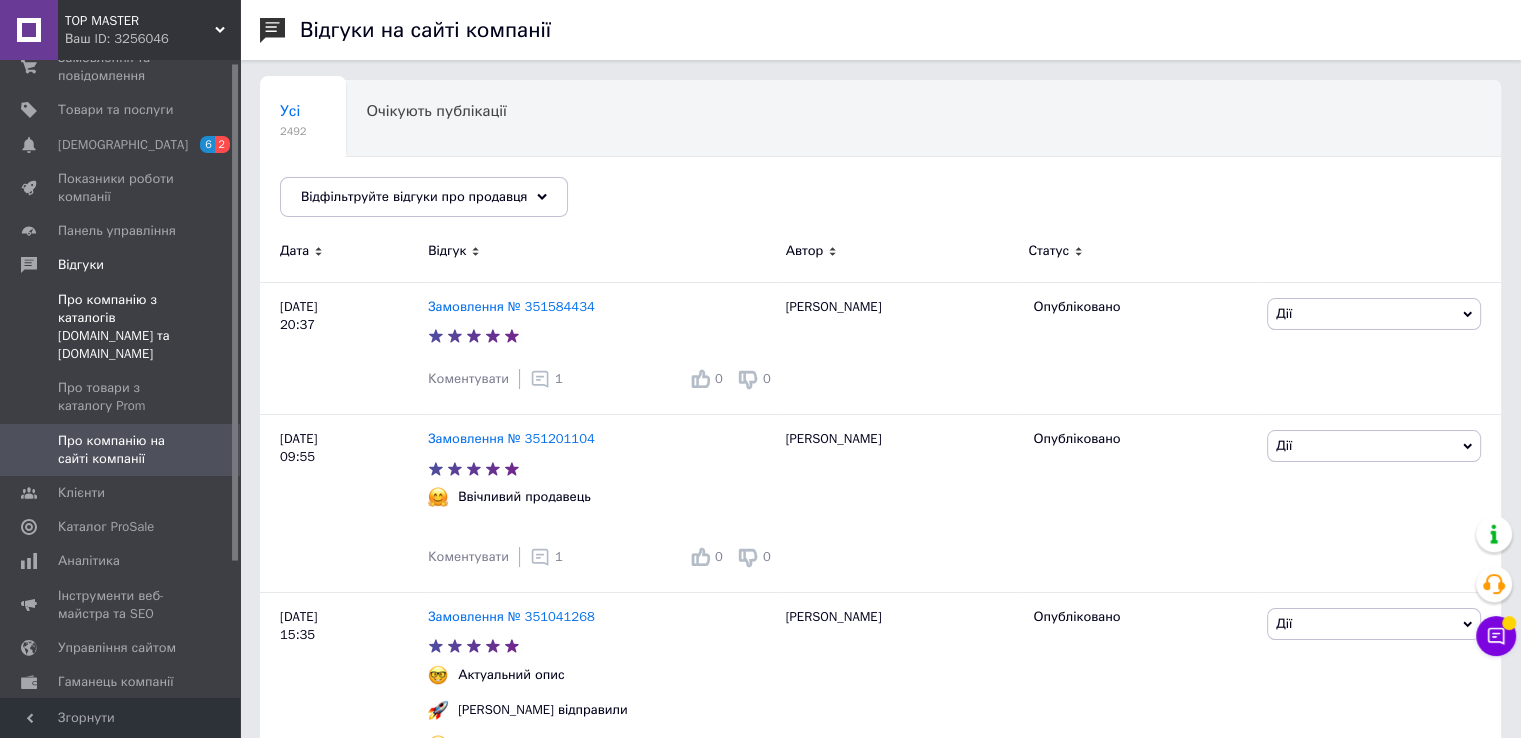 scroll, scrollTop: 0, scrollLeft: 0, axis: both 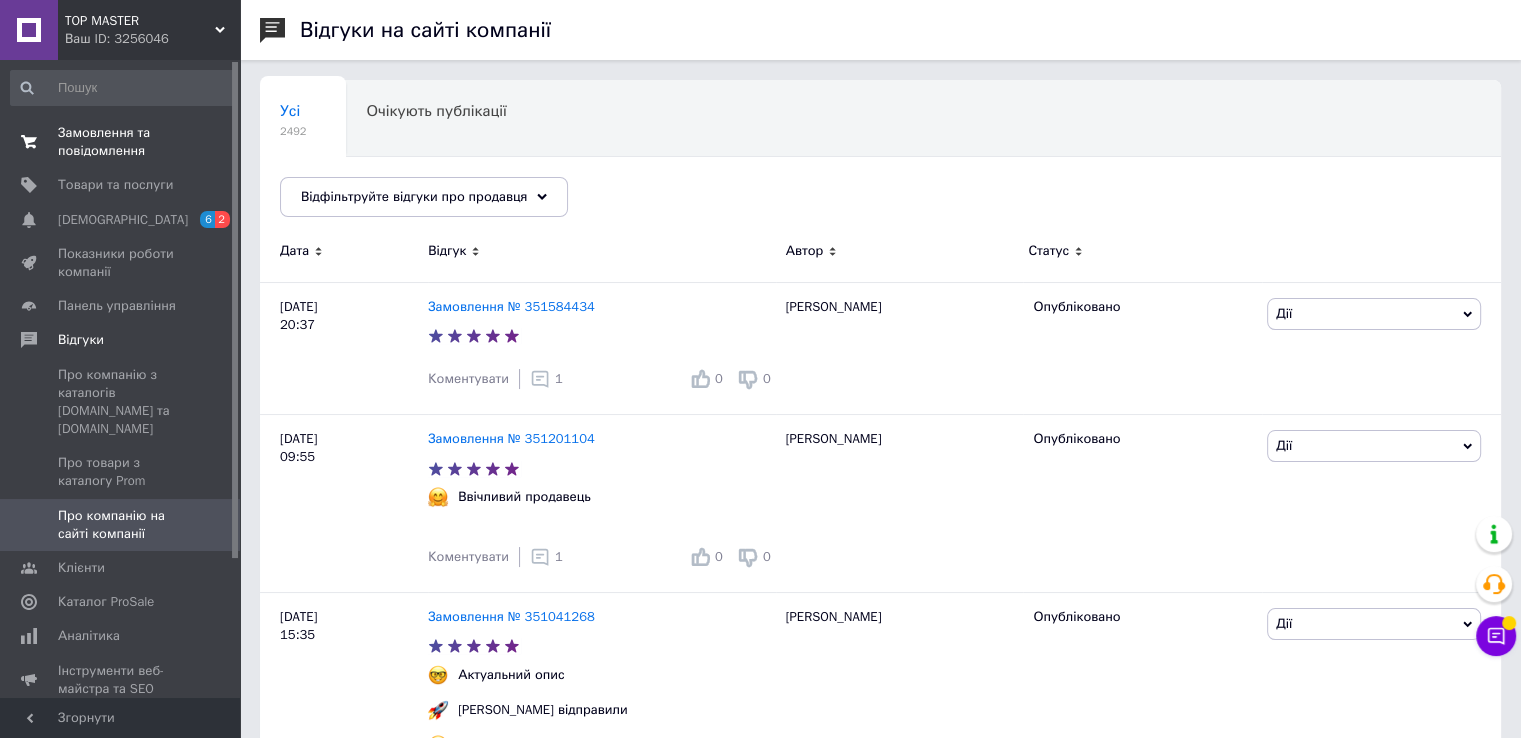 click on "Замовлення та повідомлення" at bounding box center [121, 142] 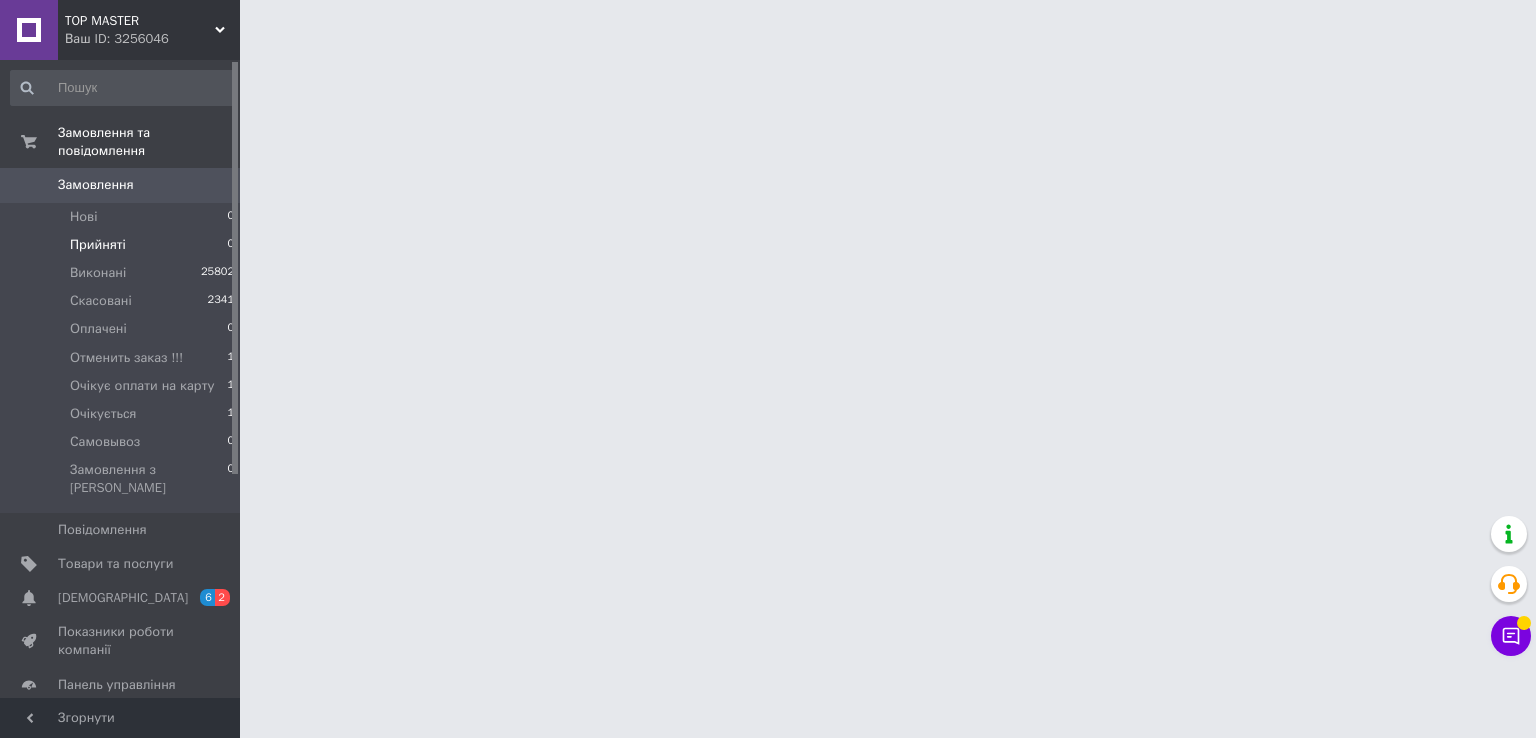 click on "Прийняті 0" at bounding box center (123, 245) 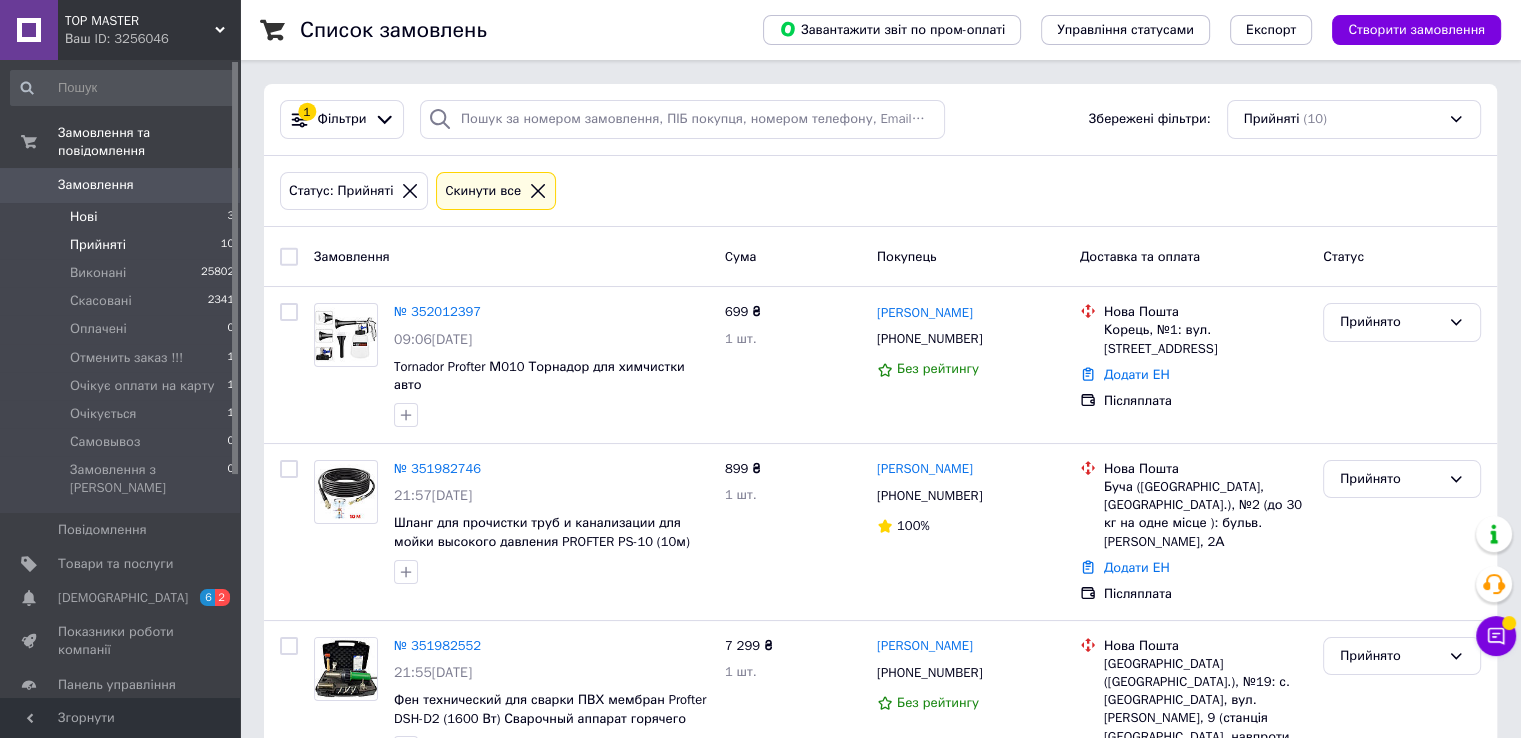 click on "Нові 3" at bounding box center [123, 217] 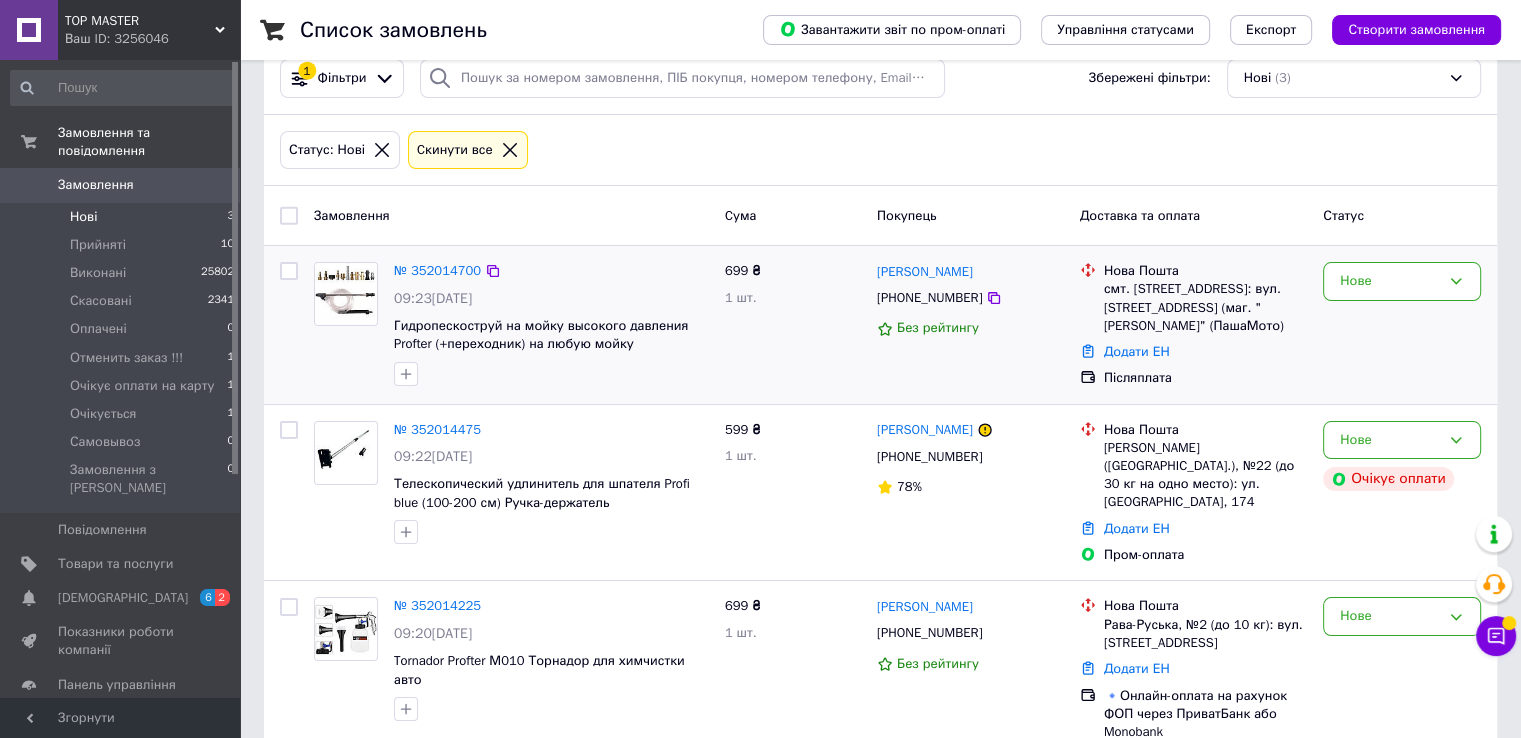 scroll, scrollTop: 64, scrollLeft: 0, axis: vertical 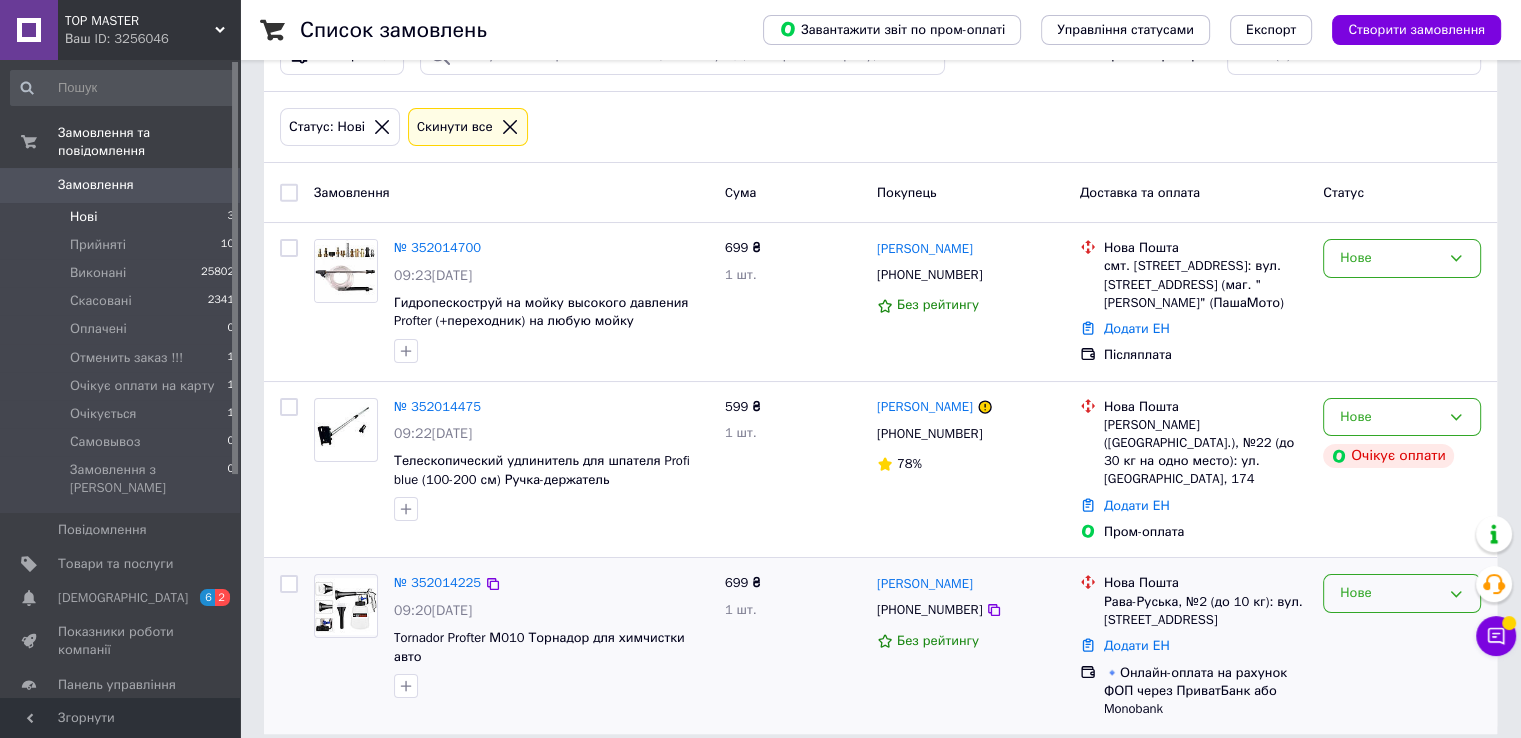 click on "Нове" at bounding box center [1390, 593] 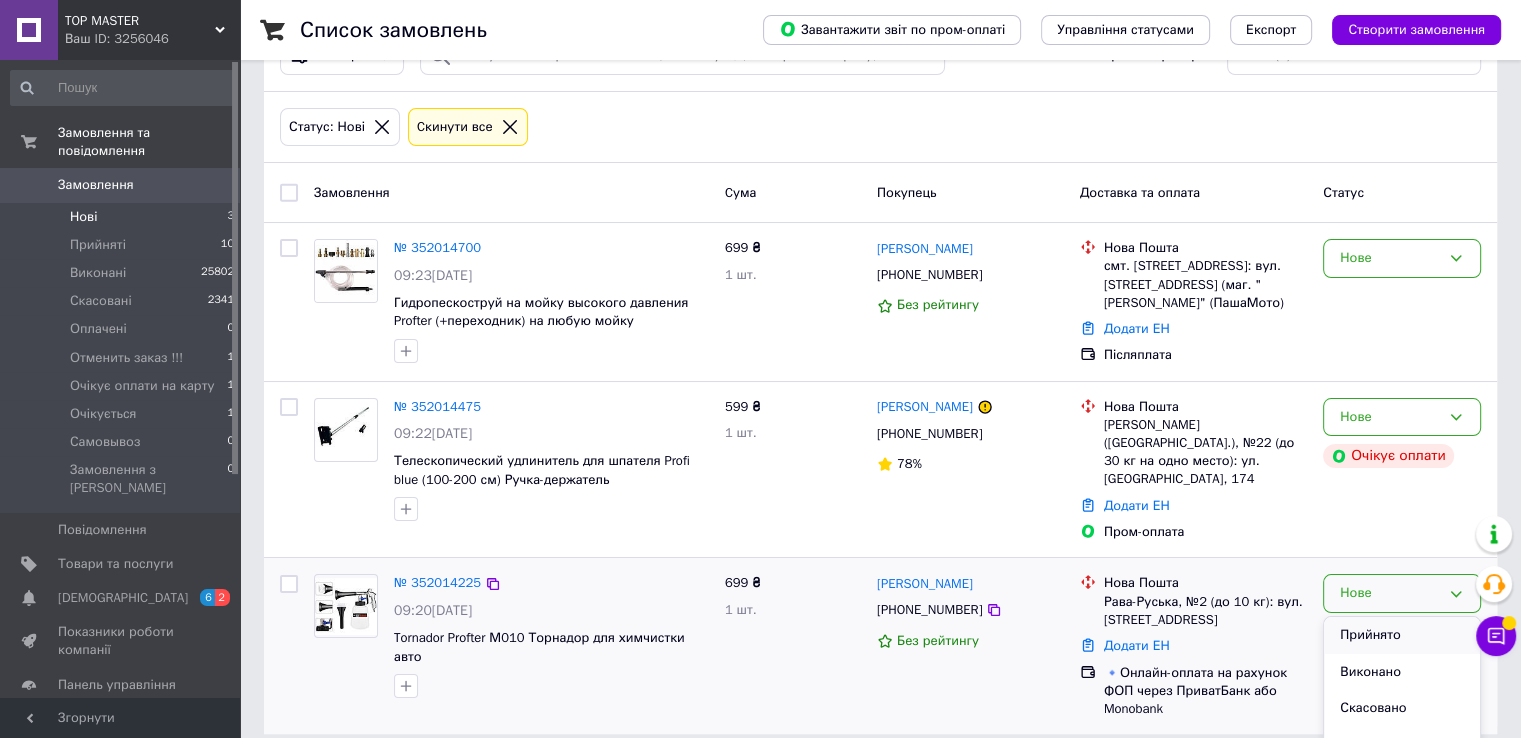 click on "Прийнято" at bounding box center [1402, 635] 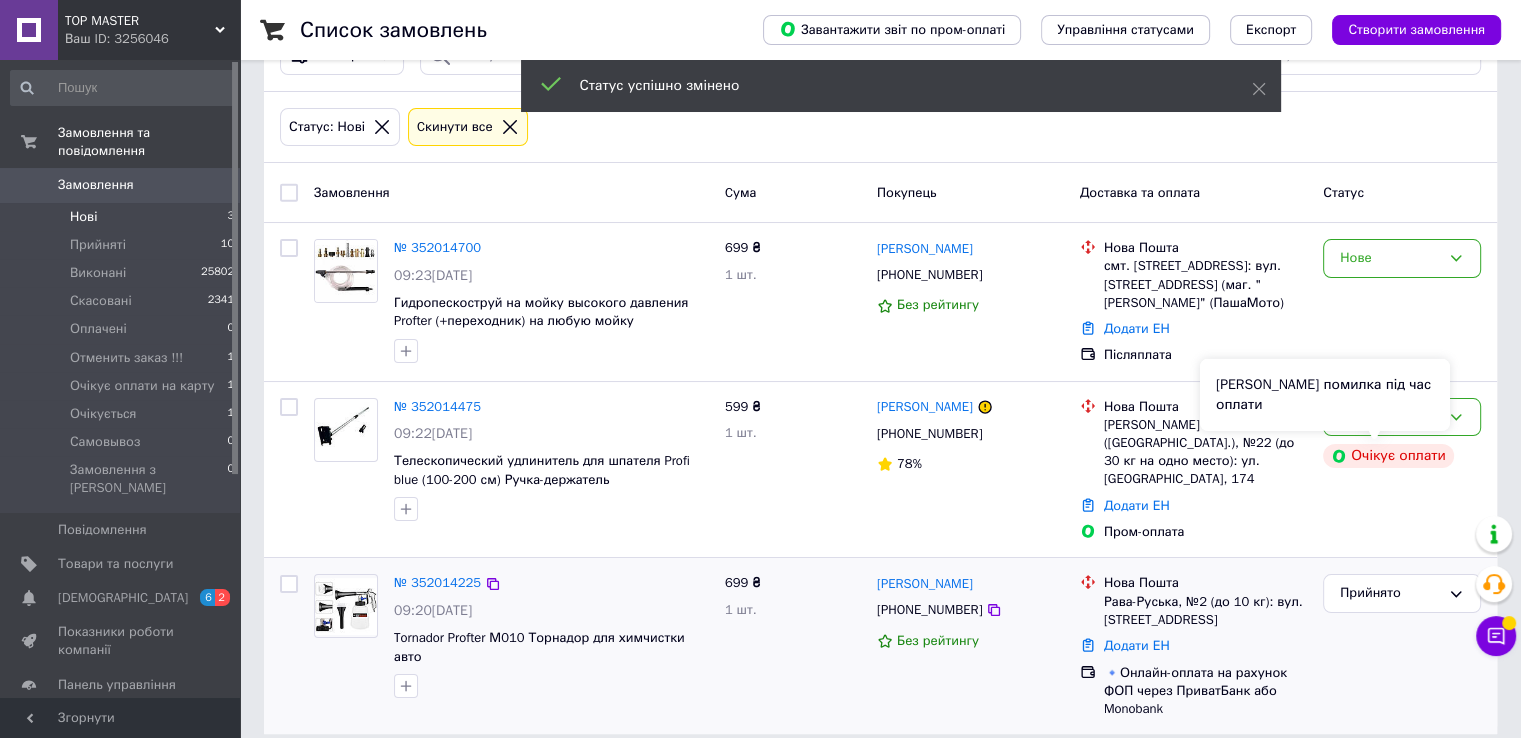 click on "[PERSON_NAME] помилка під час оплати" at bounding box center (1325, 395) 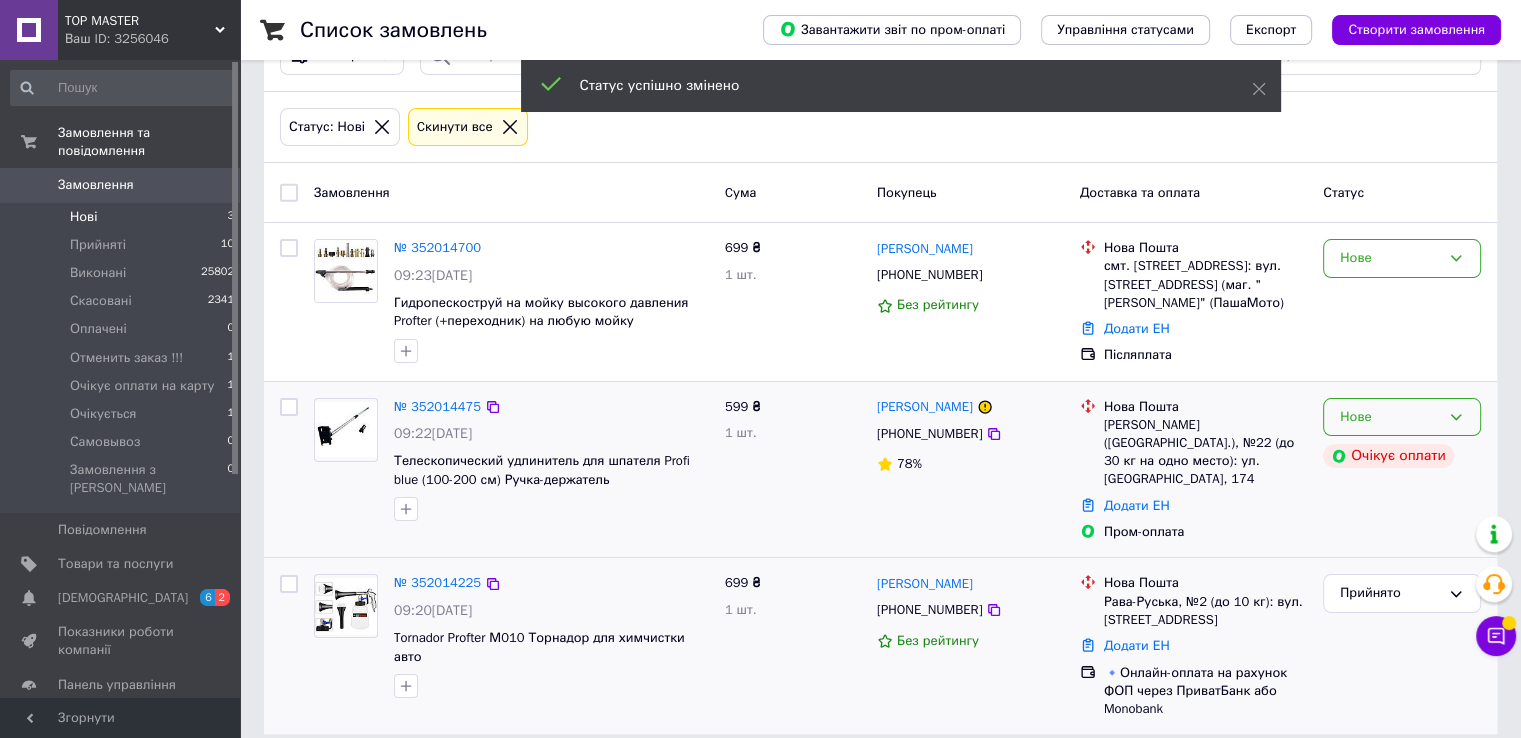 click 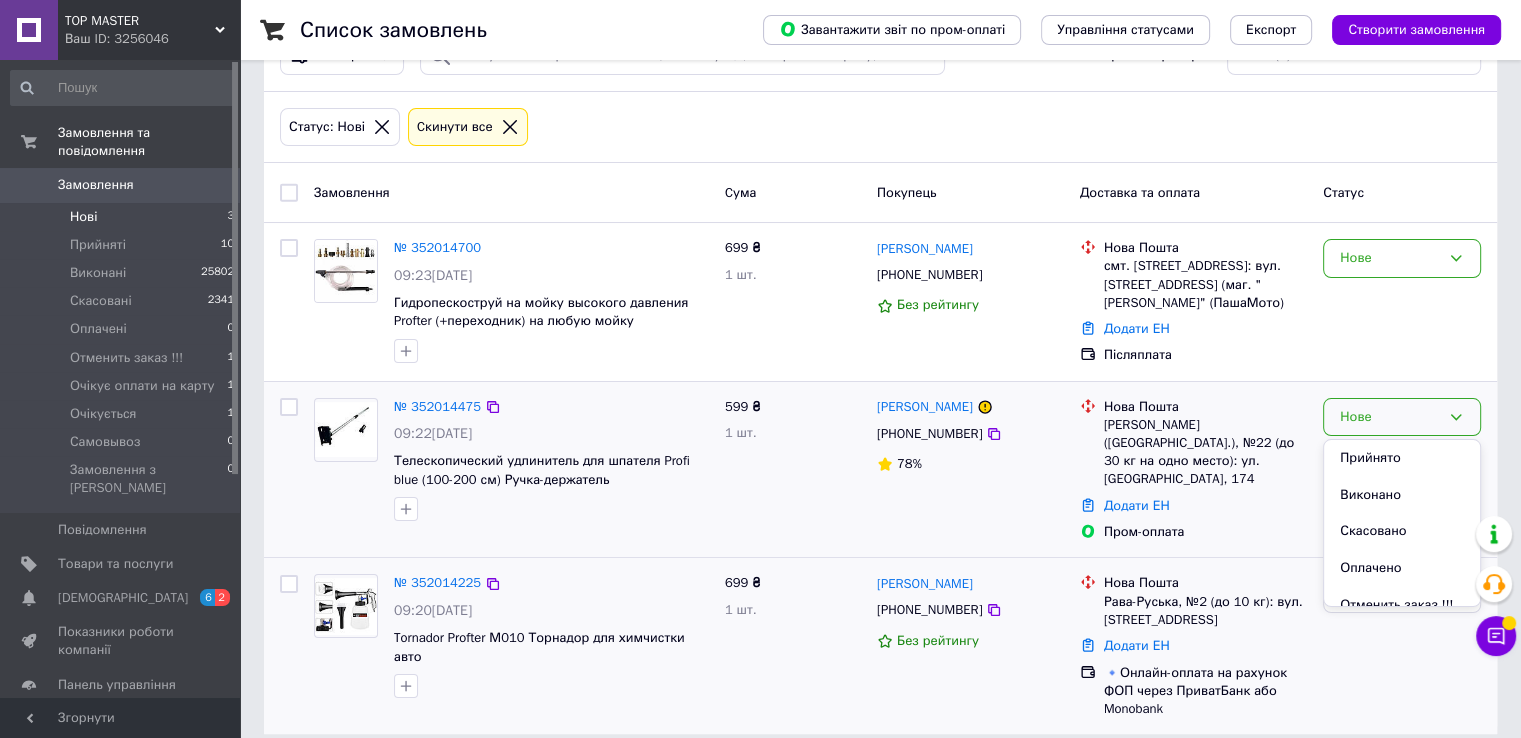 click on "Прийнято" at bounding box center [1402, 458] 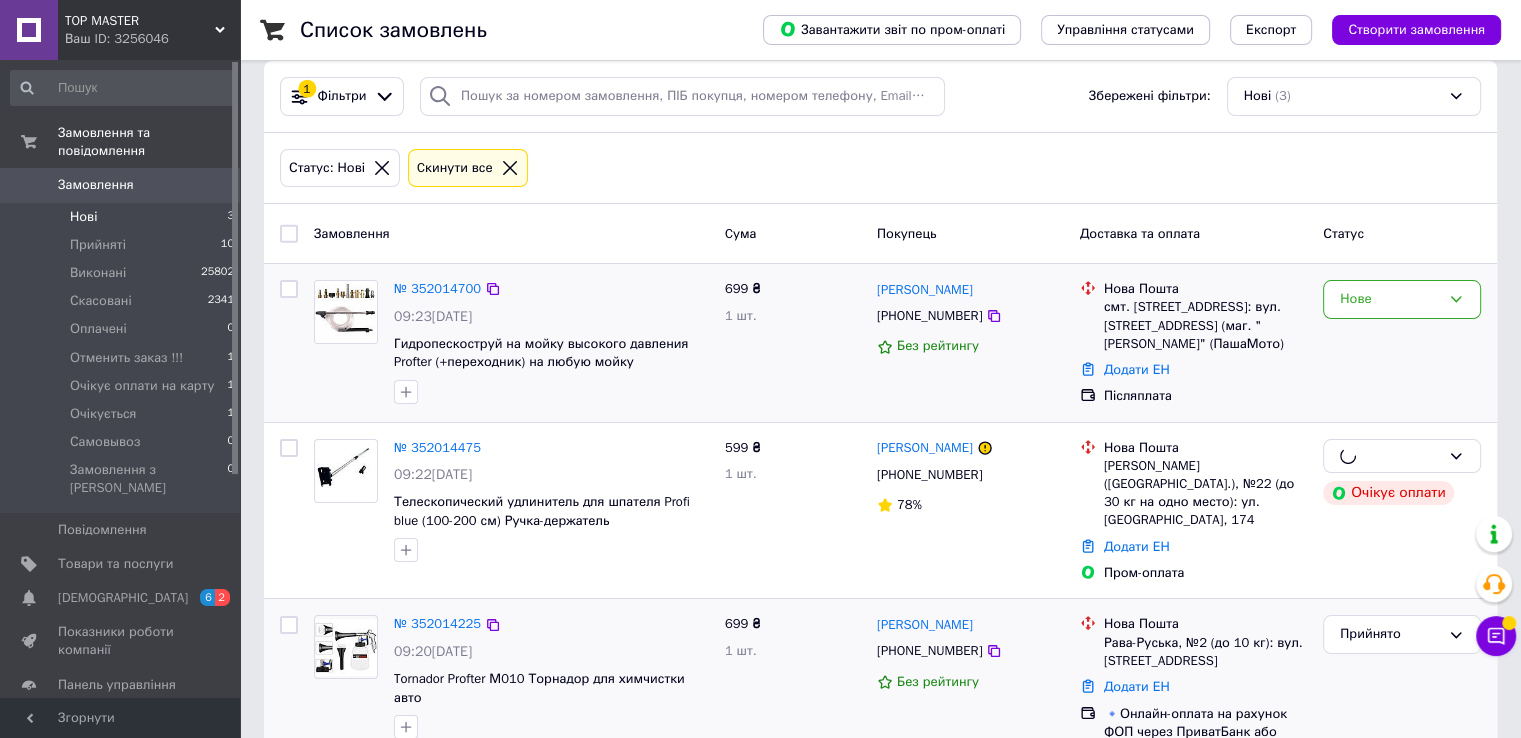 scroll, scrollTop: 0, scrollLeft: 0, axis: both 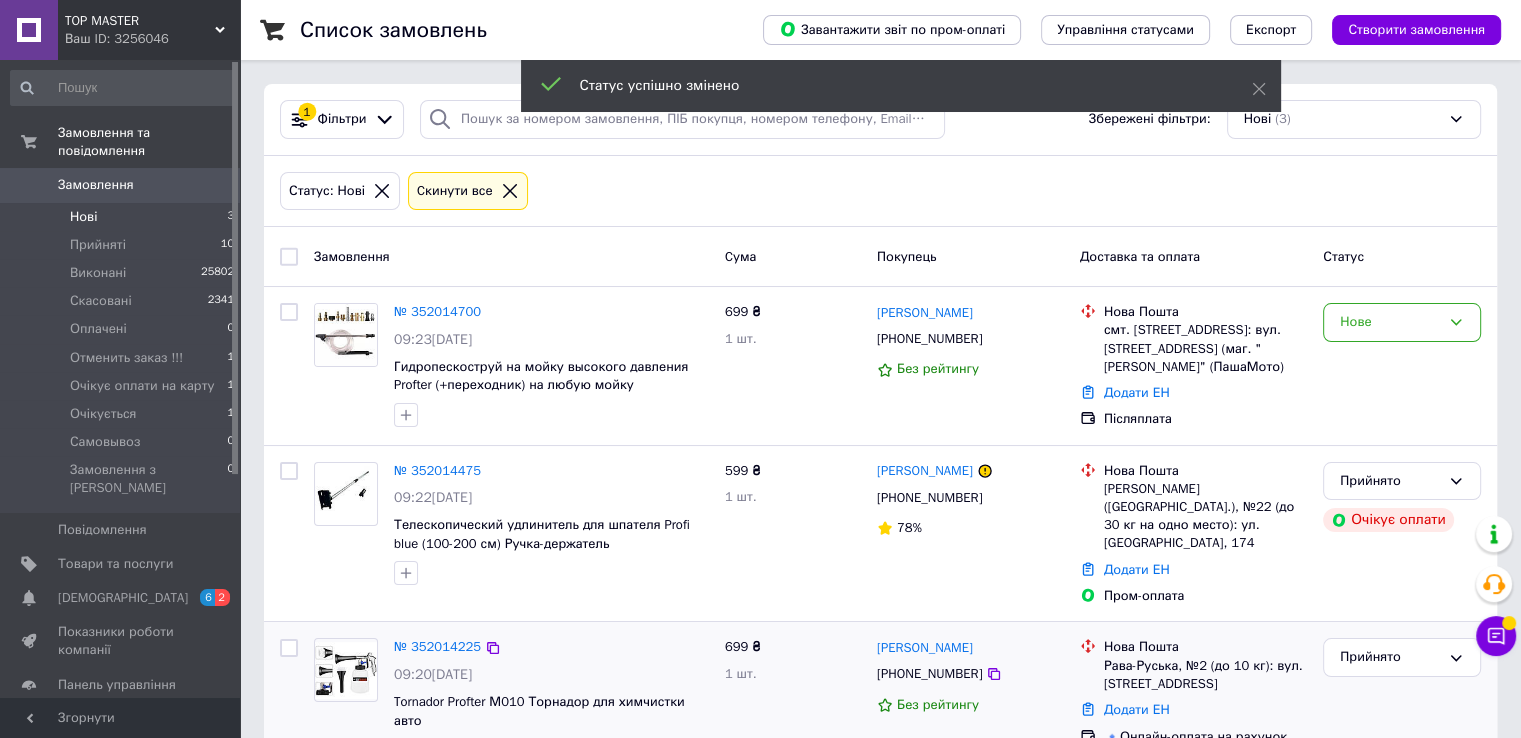 click on "Нове" at bounding box center (1390, 322) 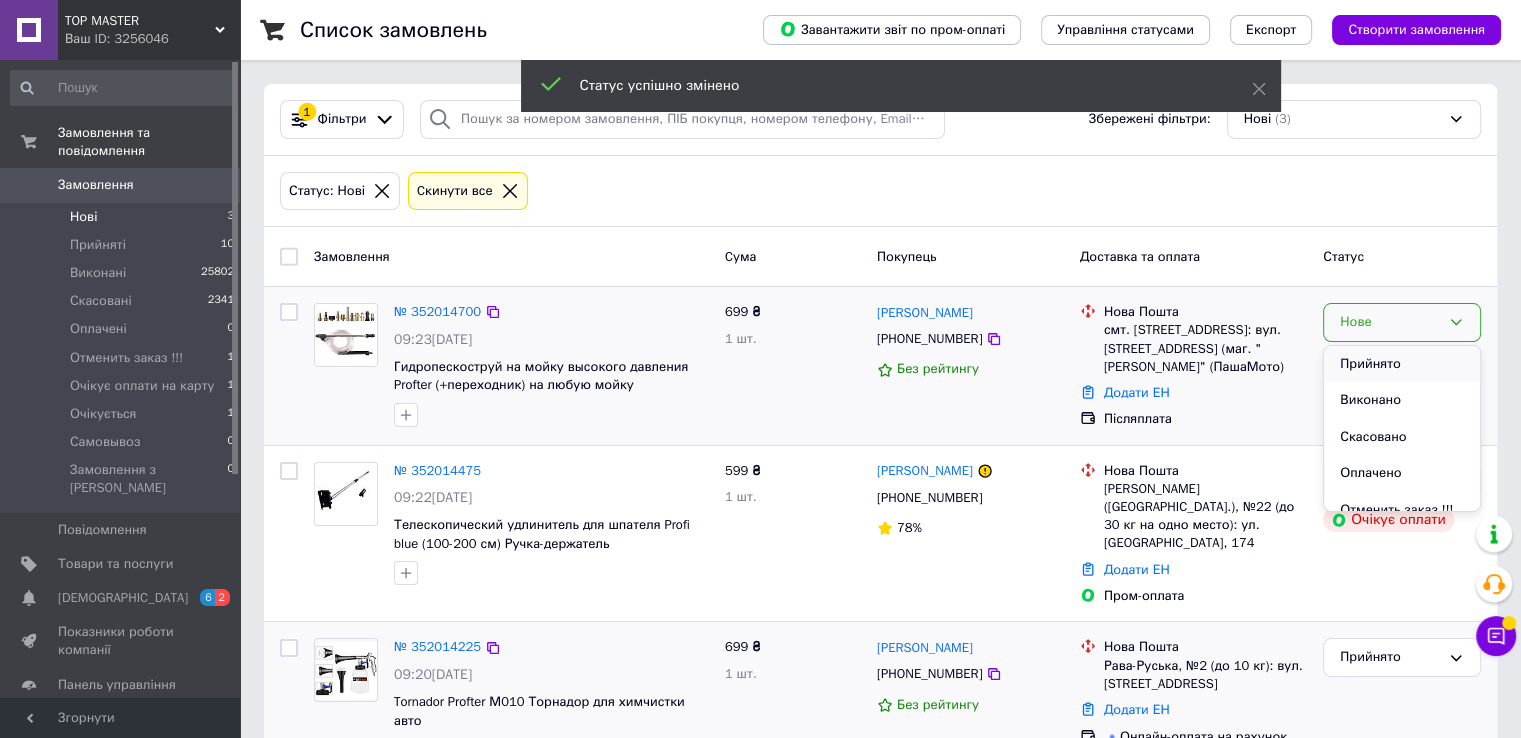 click on "Прийнято" at bounding box center [1402, 364] 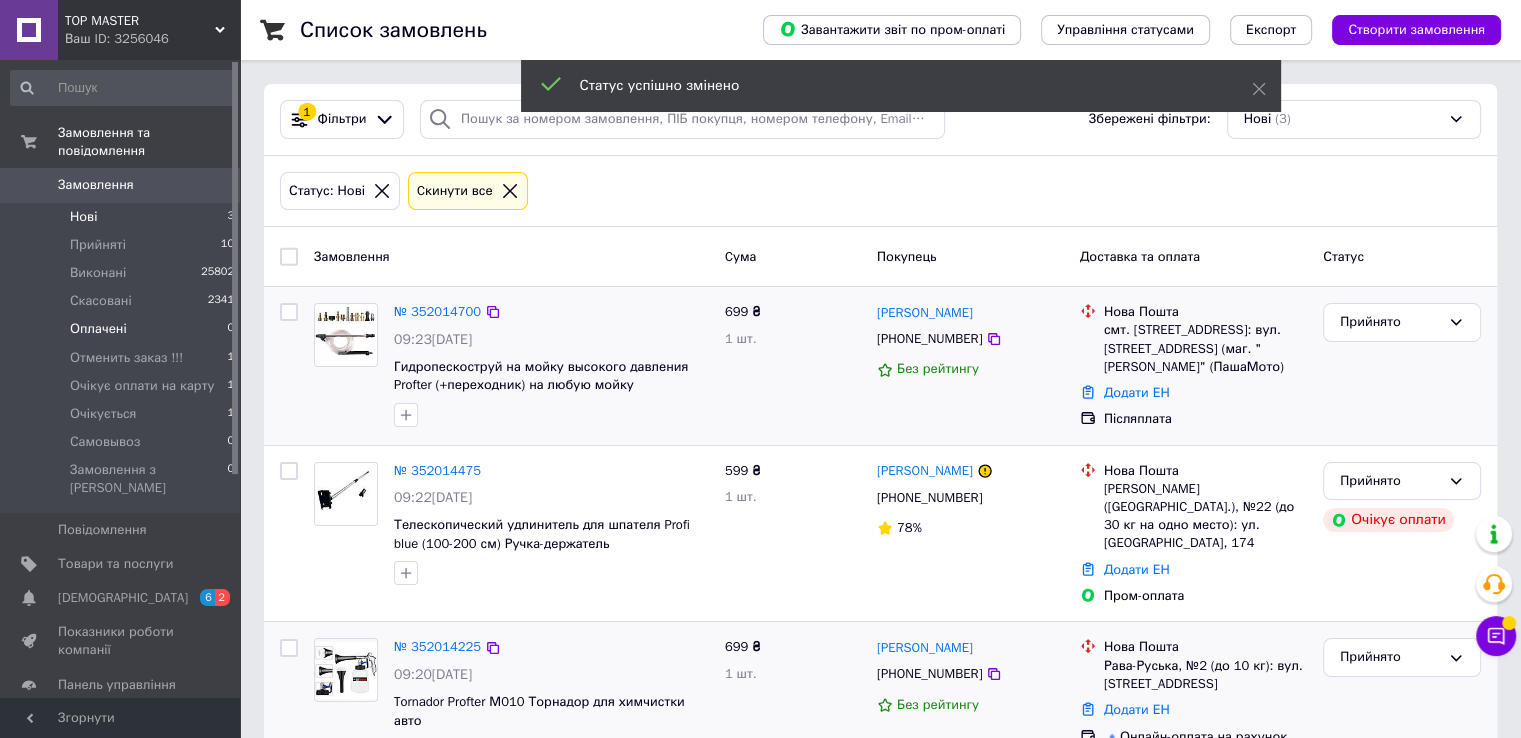 click on "Оплачені" at bounding box center (98, 329) 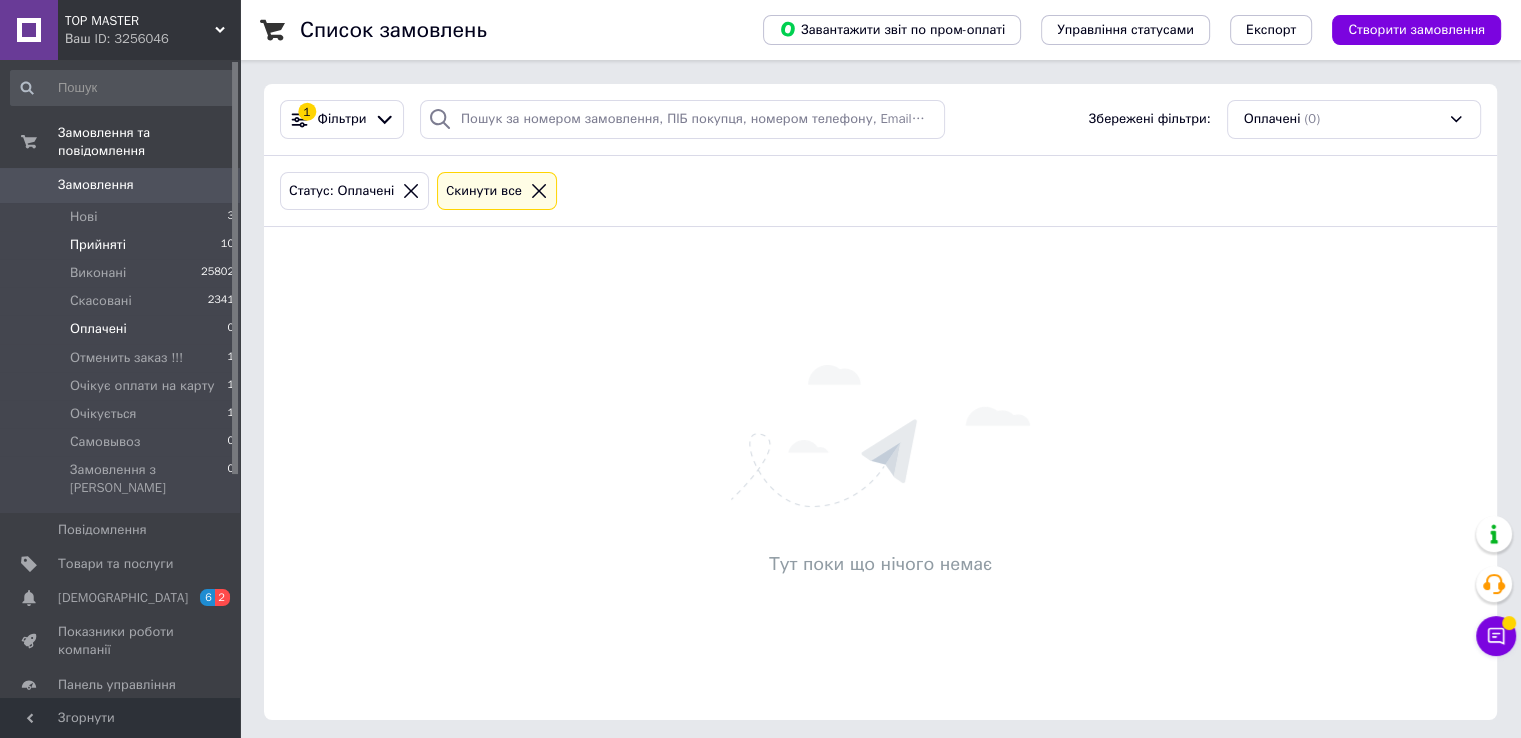 click on "Прийняті 10" at bounding box center [123, 245] 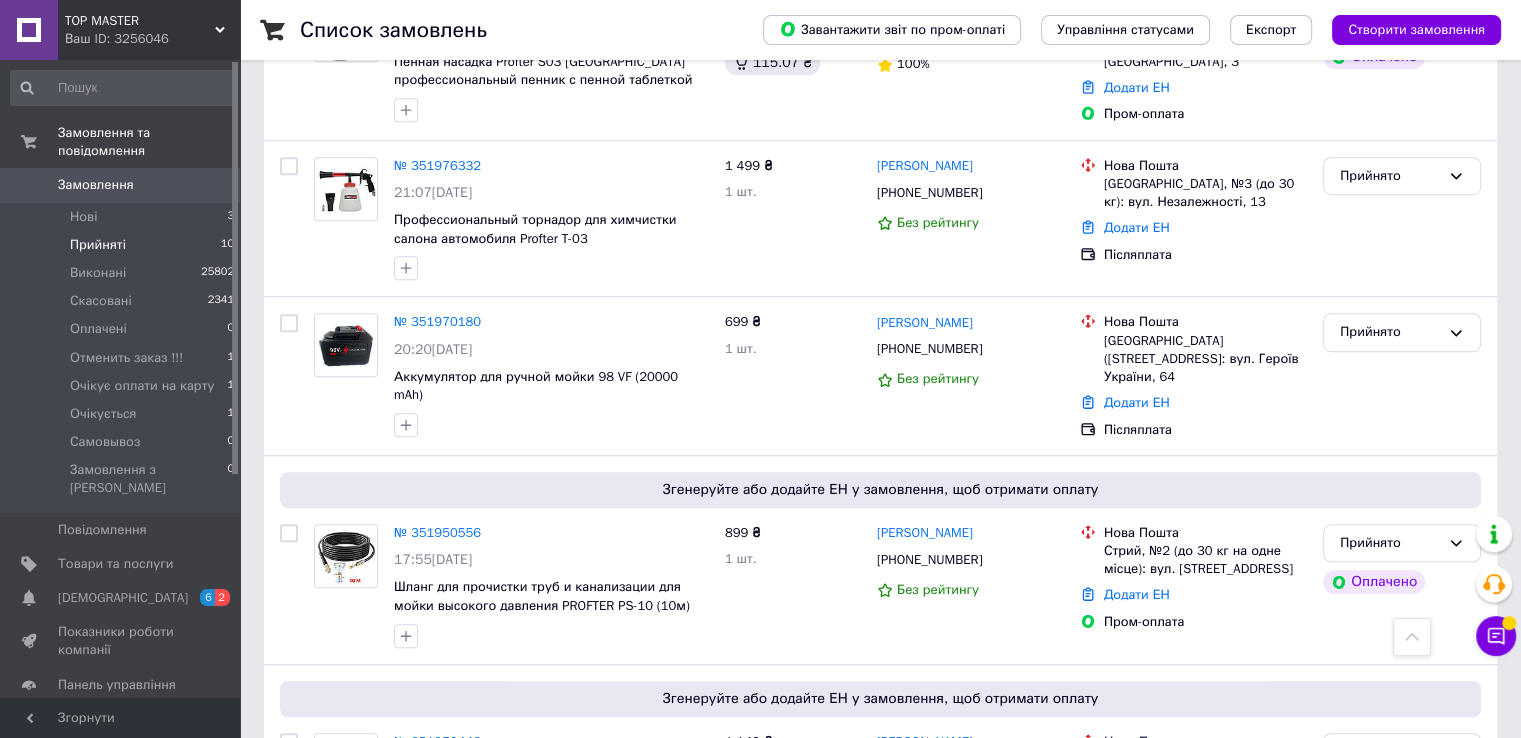 scroll, scrollTop: 1384, scrollLeft: 0, axis: vertical 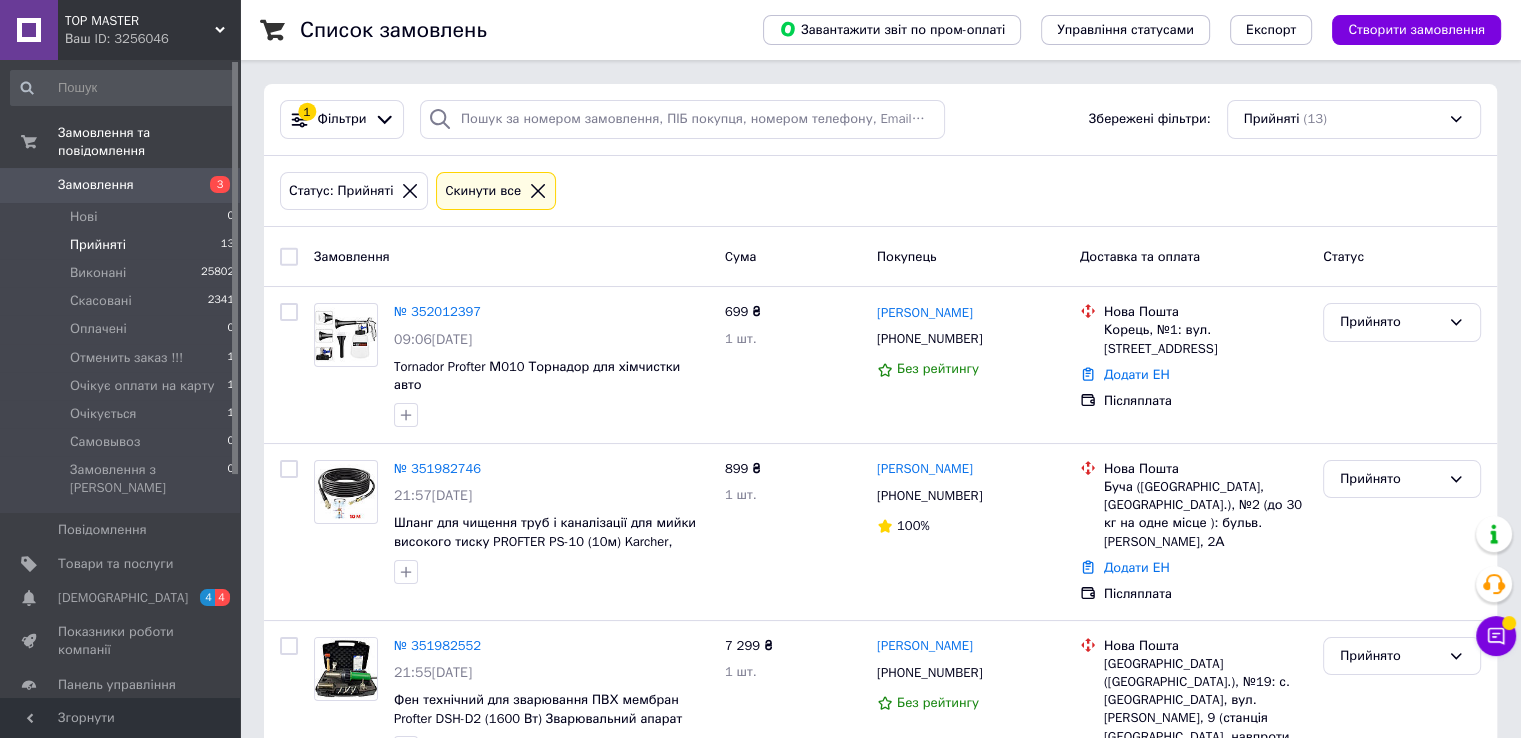 click on "Прийняті 13" at bounding box center (123, 245) 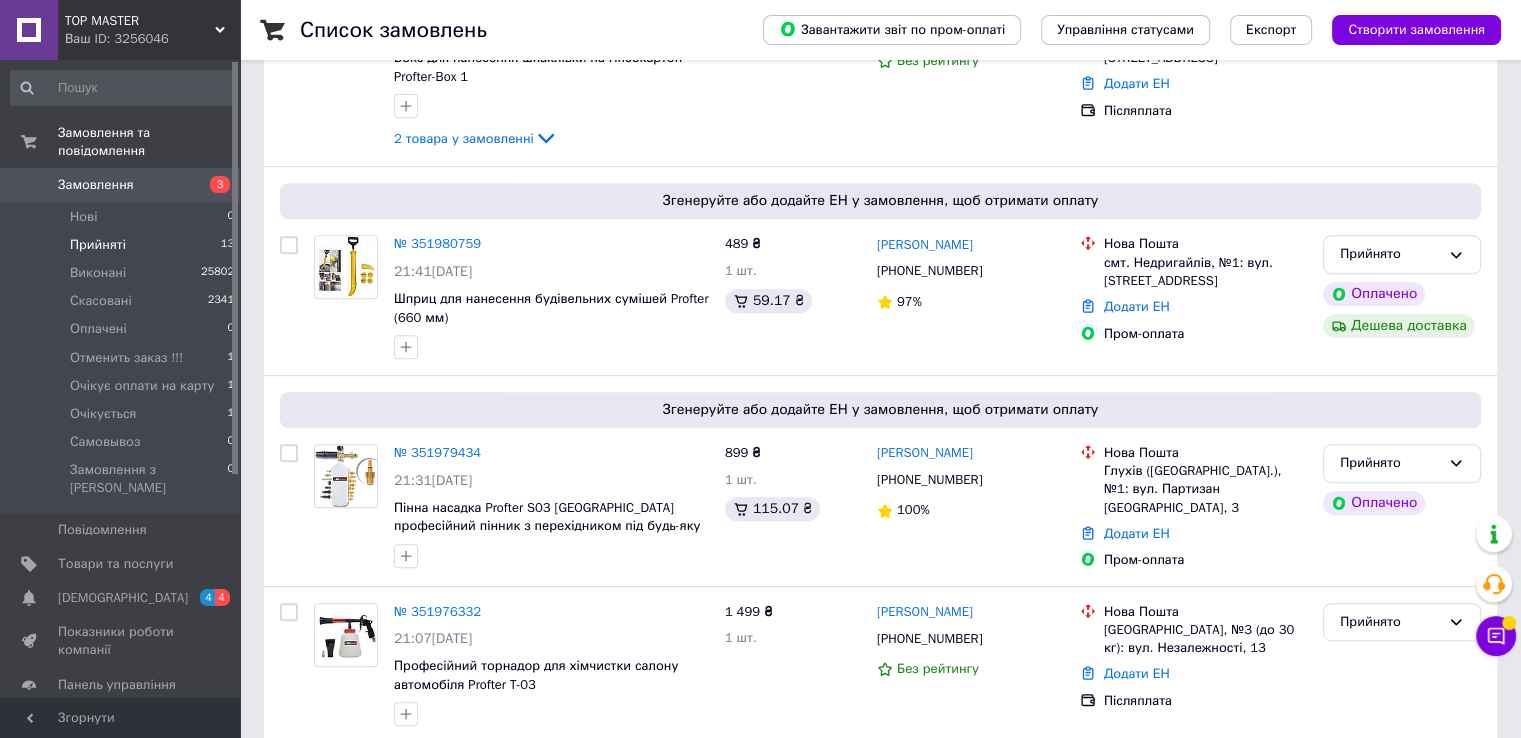 scroll, scrollTop: 1384, scrollLeft: 0, axis: vertical 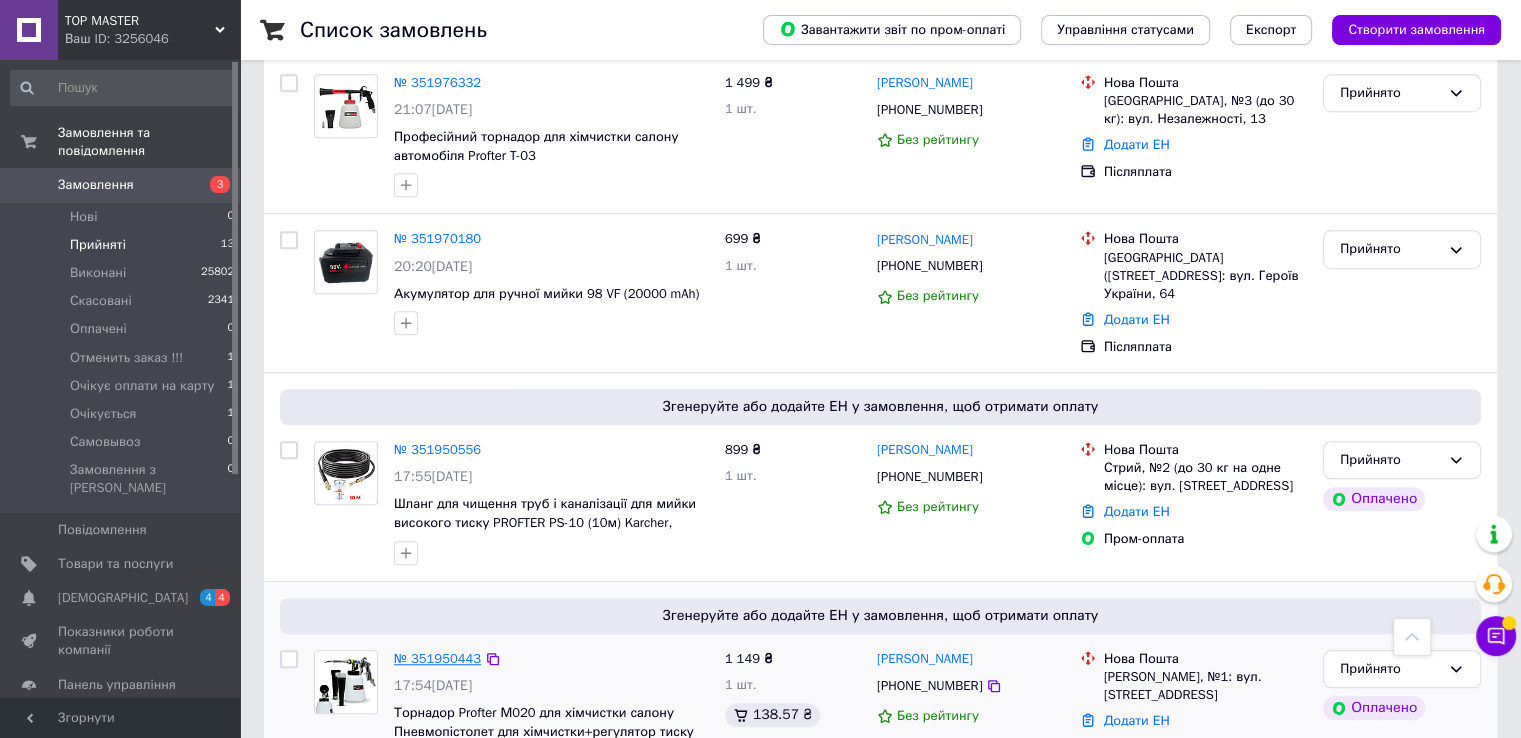 click on "№ 351950443" at bounding box center (437, 658) 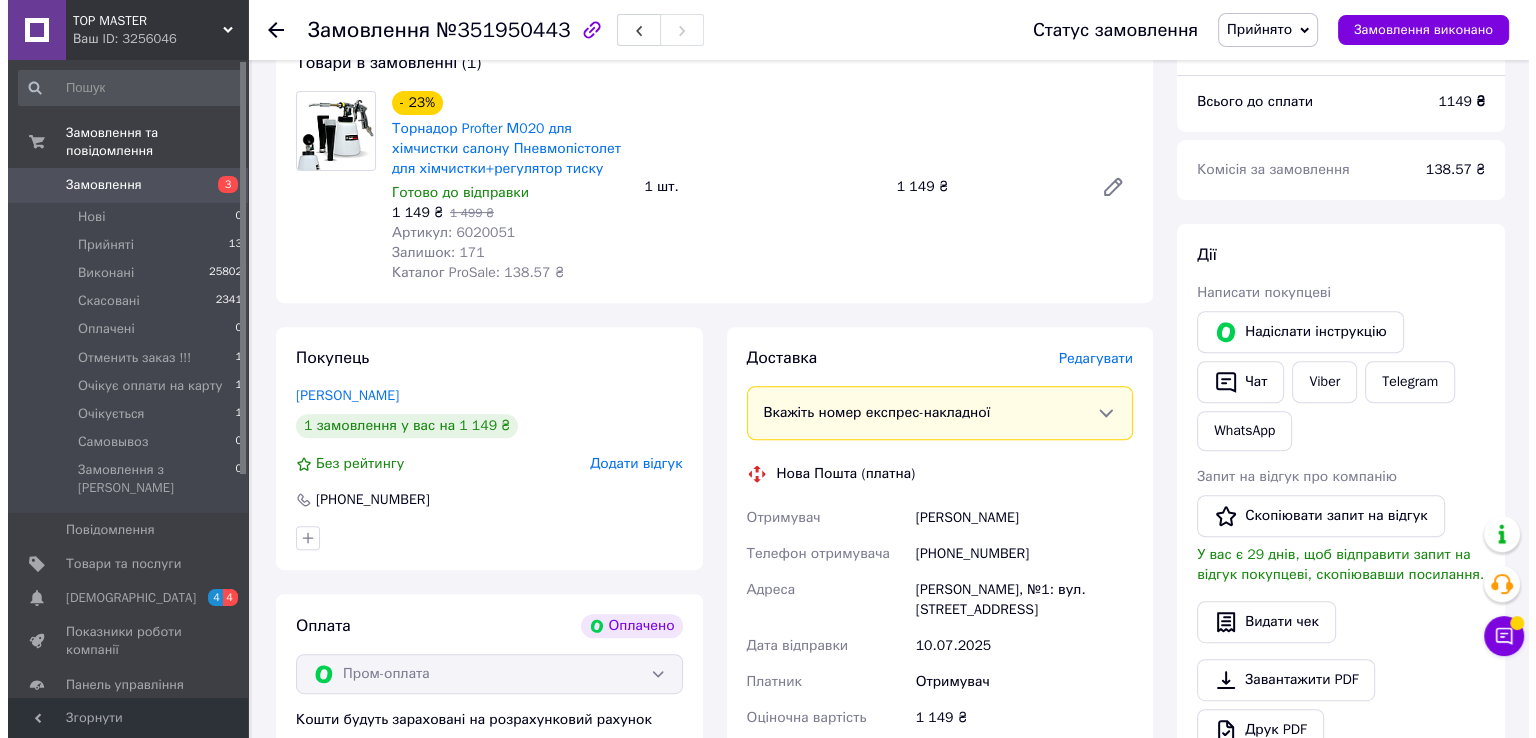 scroll, scrollTop: 700, scrollLeft: 0, axis: vertical 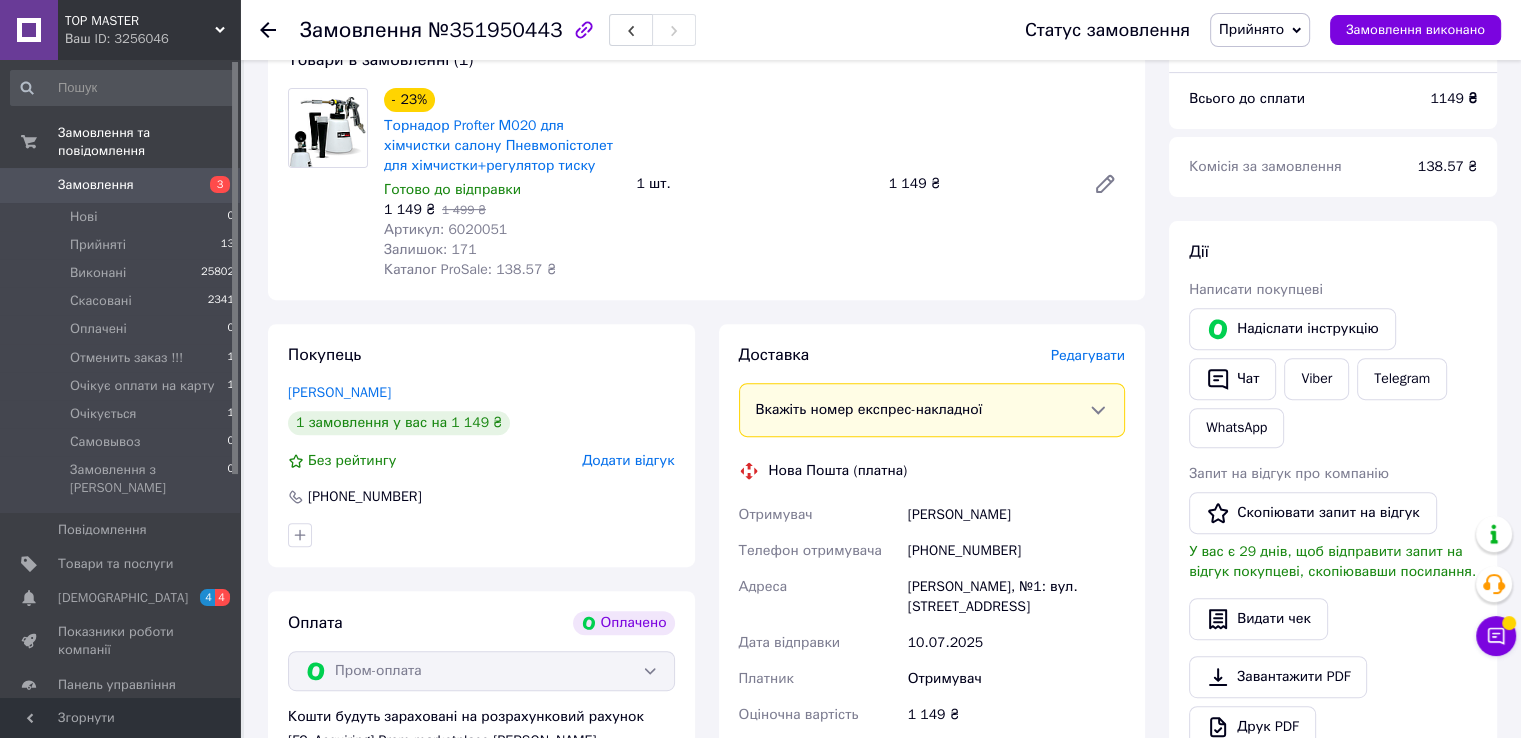 click on "Редагувати" at bounding box center (1088, 355) 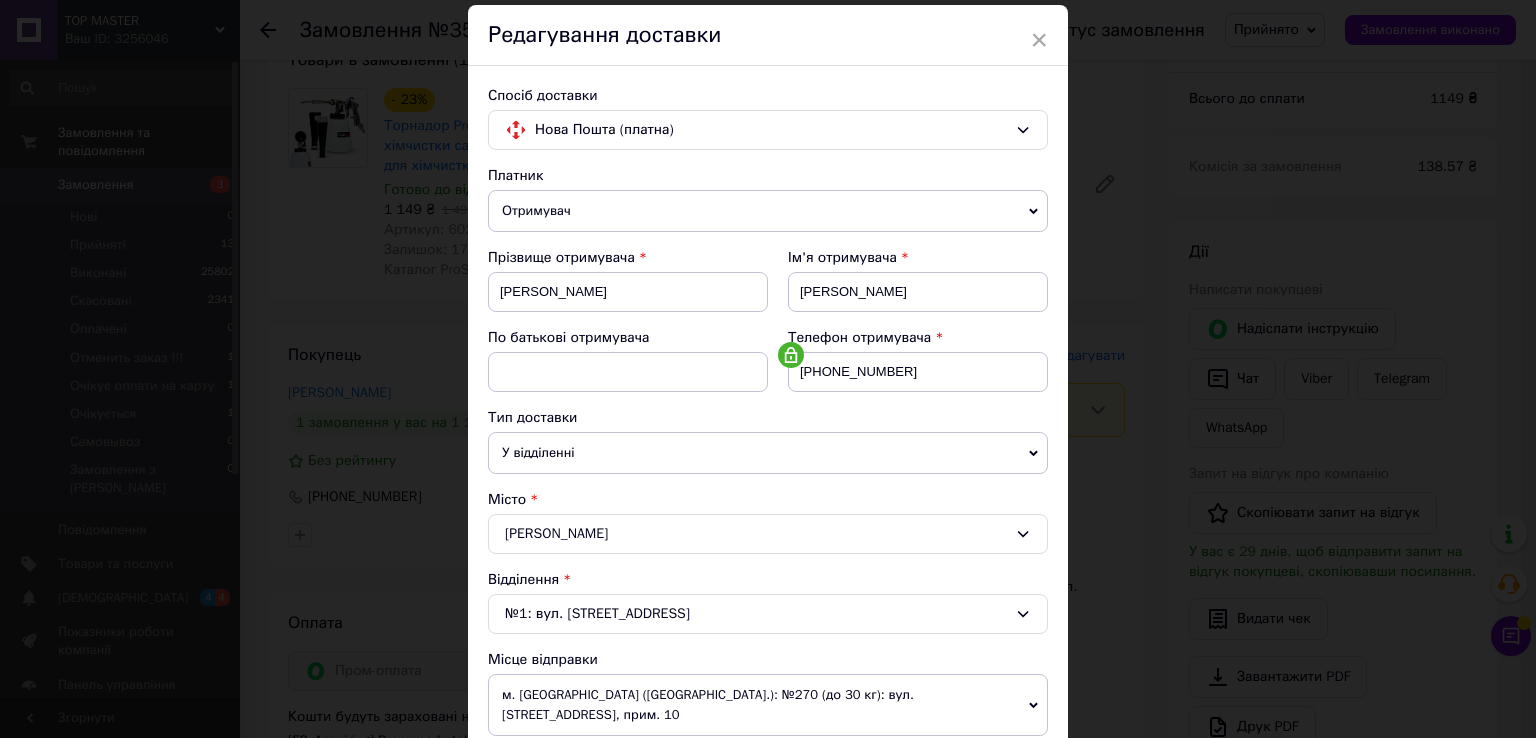 scroll, scrollTop: 100, scrollLeft: 0, axis: vertical 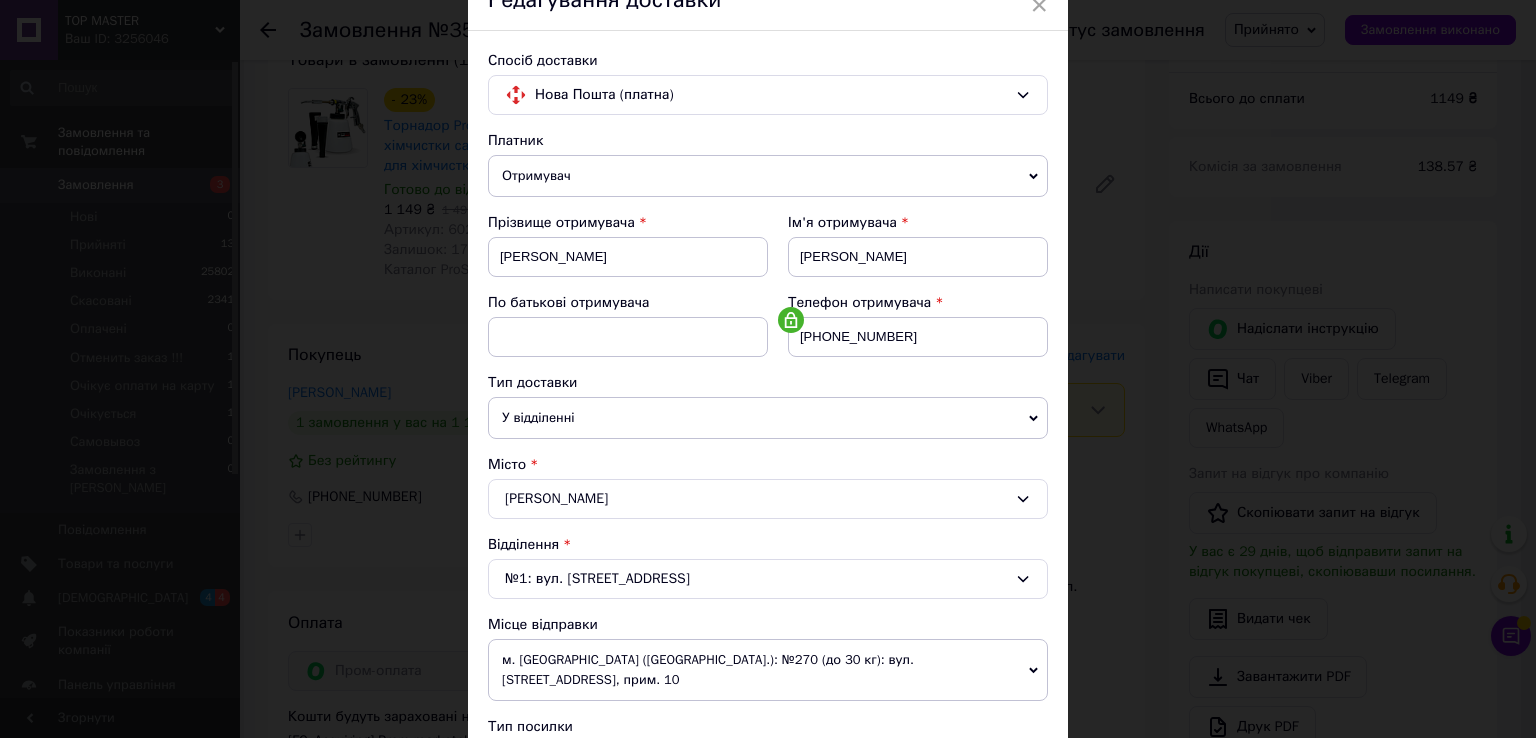 click on "м. Київ (Київська обл.): №270 (до 30 кг): вул. Дегтярівська, 3, прим. 10" at bounding box center (768, 670) 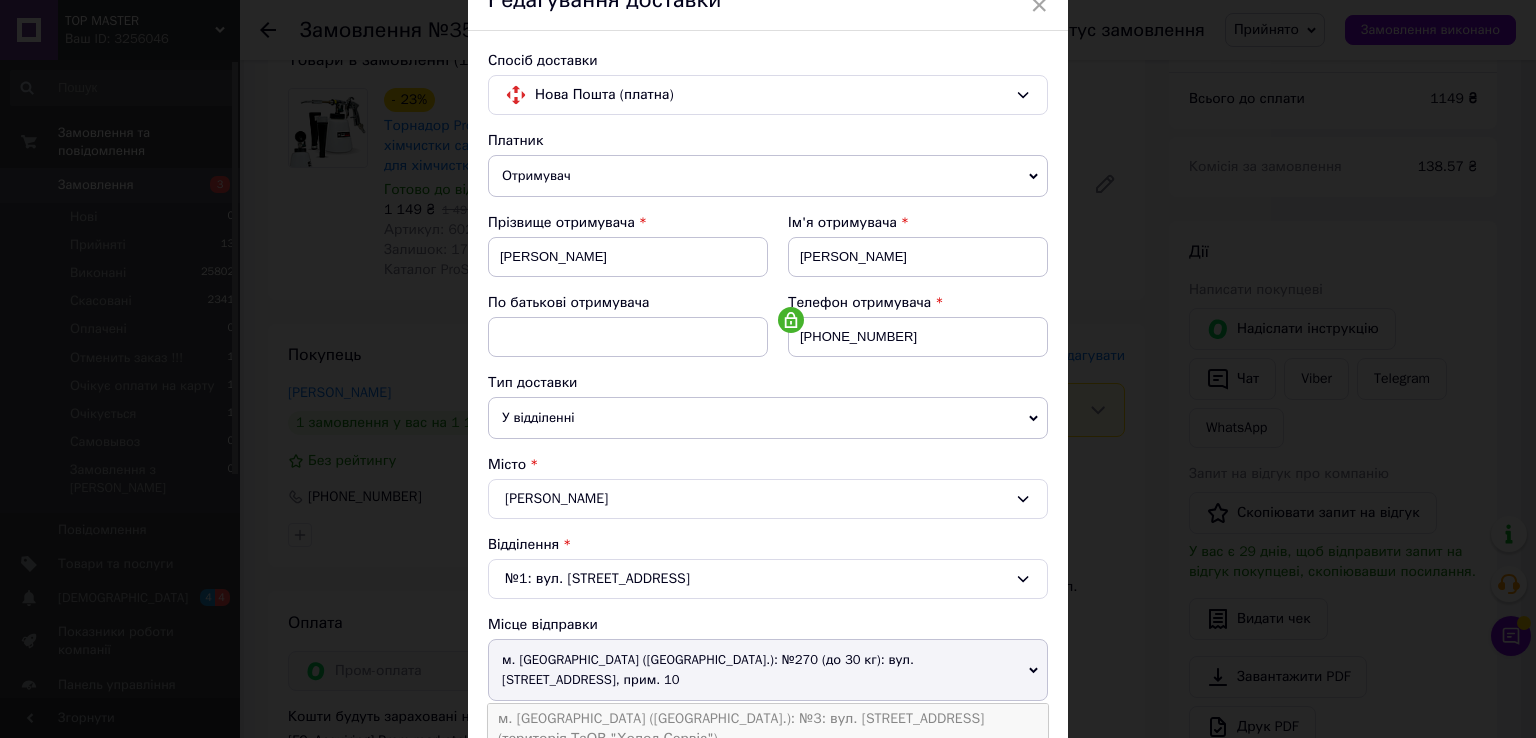 click on "м. Чернівці (Чернівецька обл.): №3: вул. Коломийська, 9г (територія ТзОВ "Холод Сервіс")" at bounding box center [768, 729] 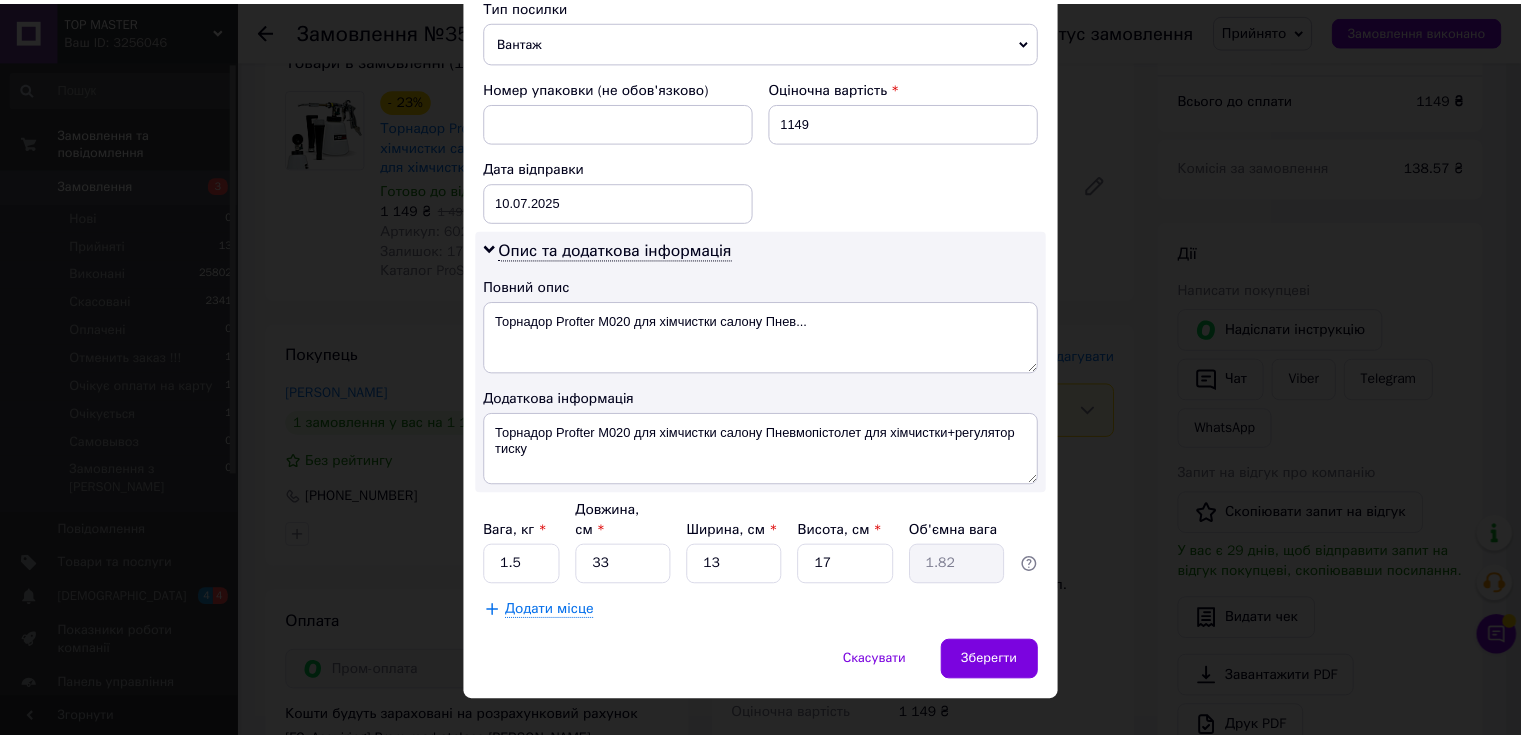 scroll, scrollTop: 828, scrollLeft: 0, axis: vertical 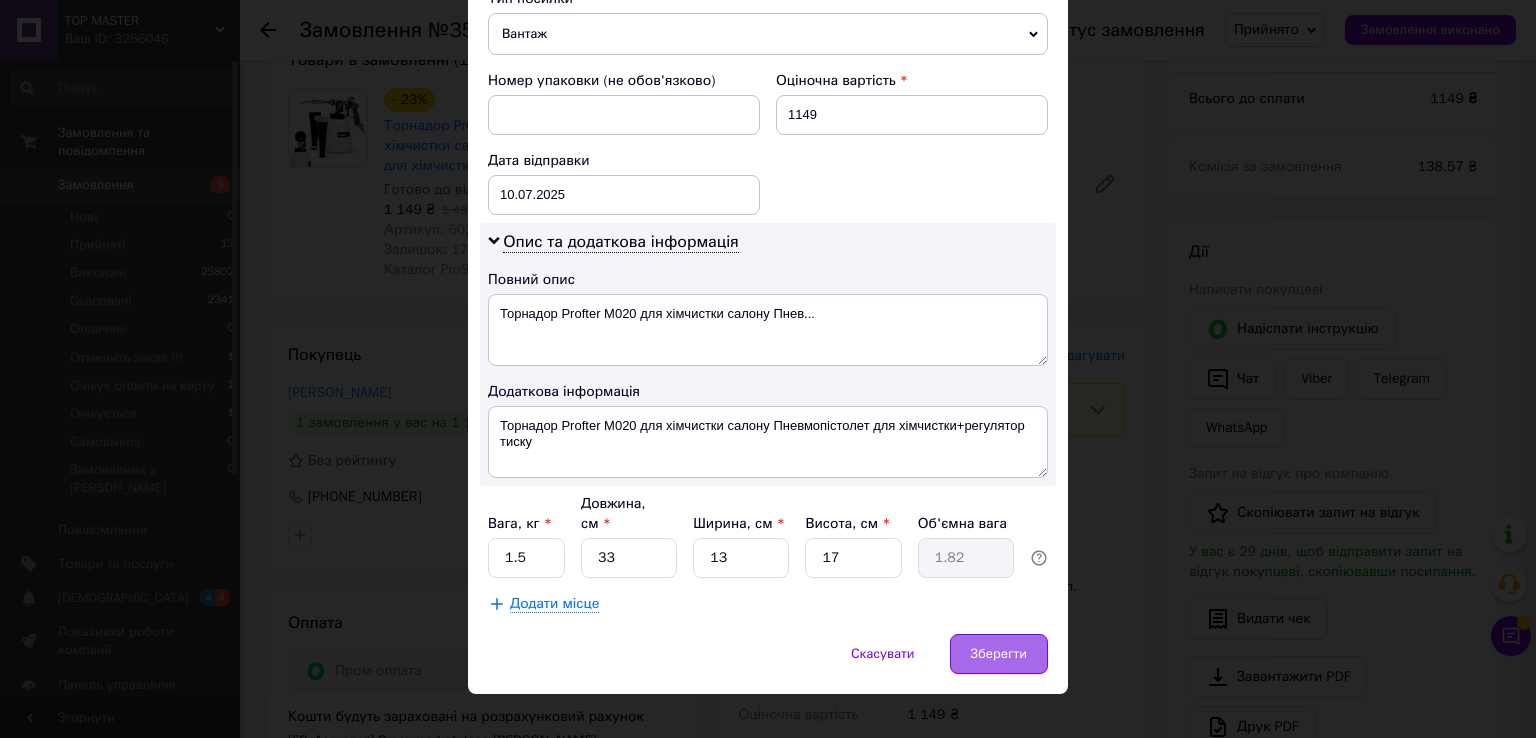 click on "Зберегти" at bounding box center (999, 654) 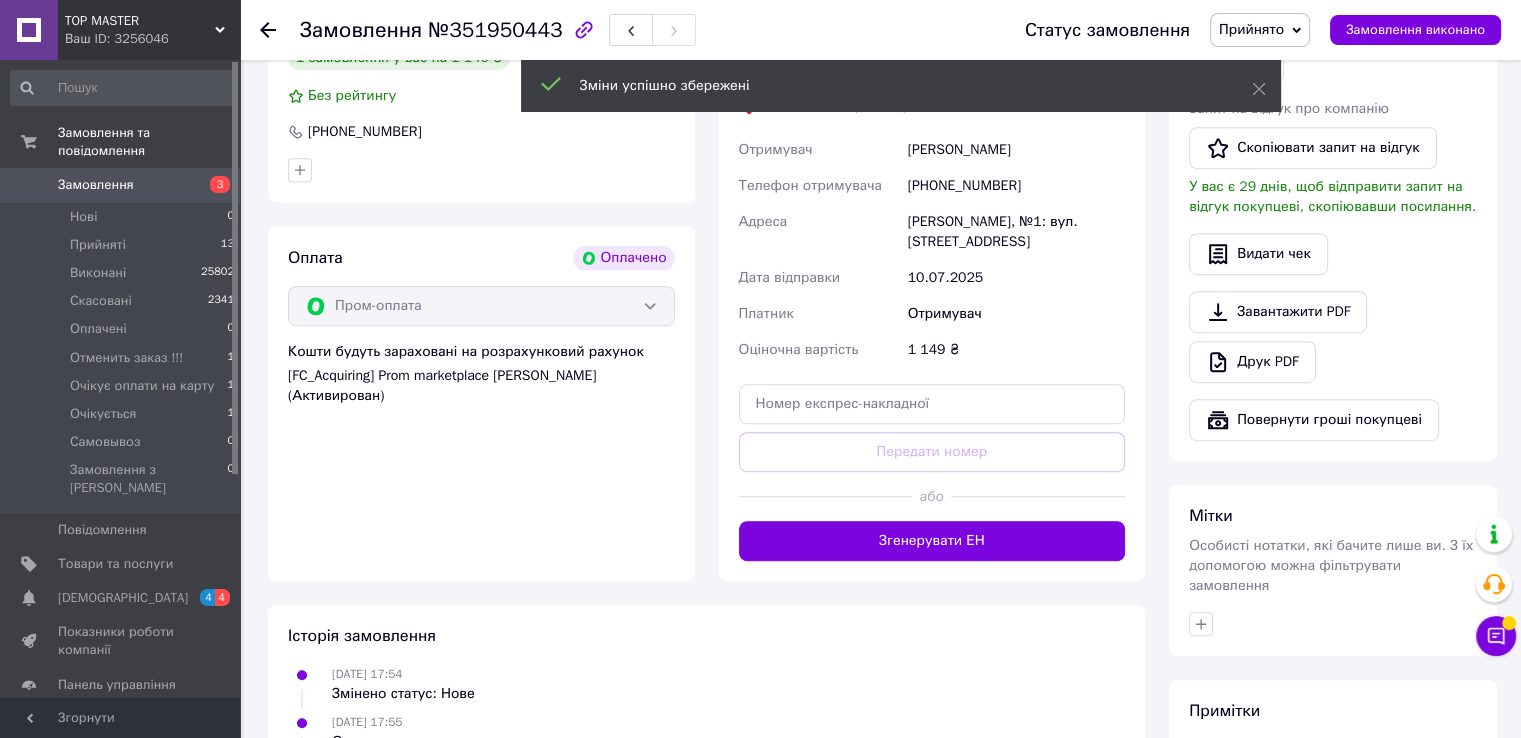 scroll, scrollTop: 1100, scrollLeft: 0, axis: vertical 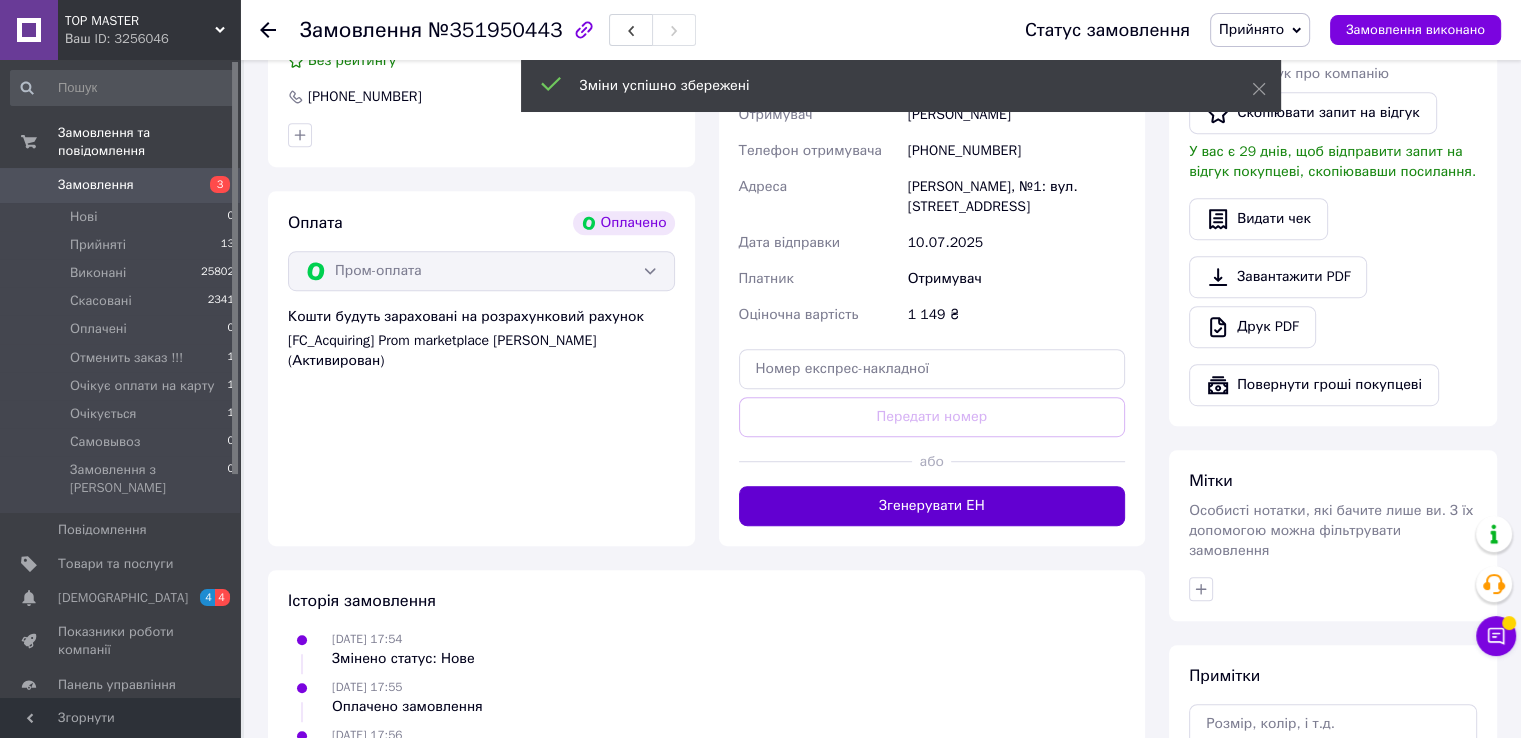 click on "Згенерувати ЕН" at bounding box center (932, 506) 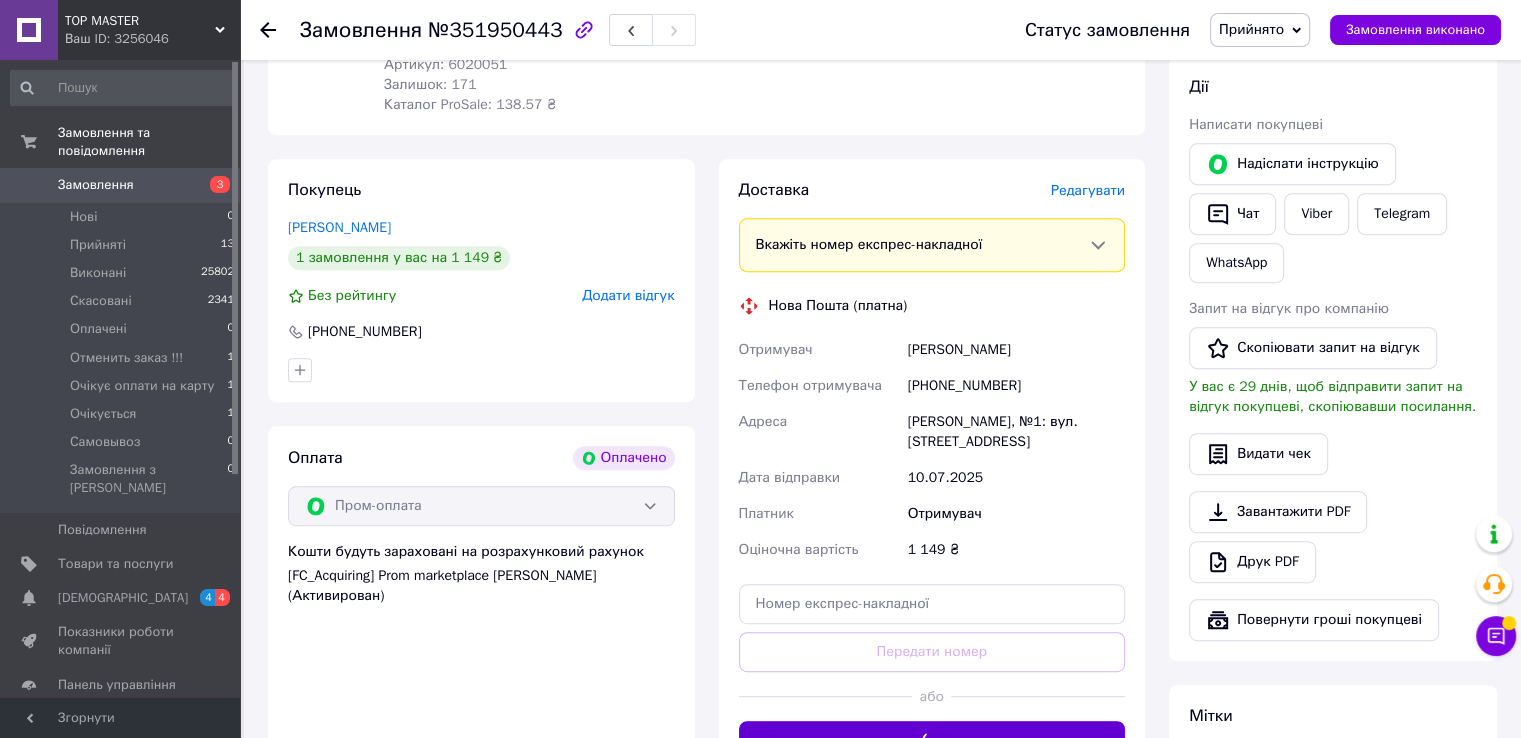 scroll, scrollTop: 900, scrollLeft: 0, axis: vertical 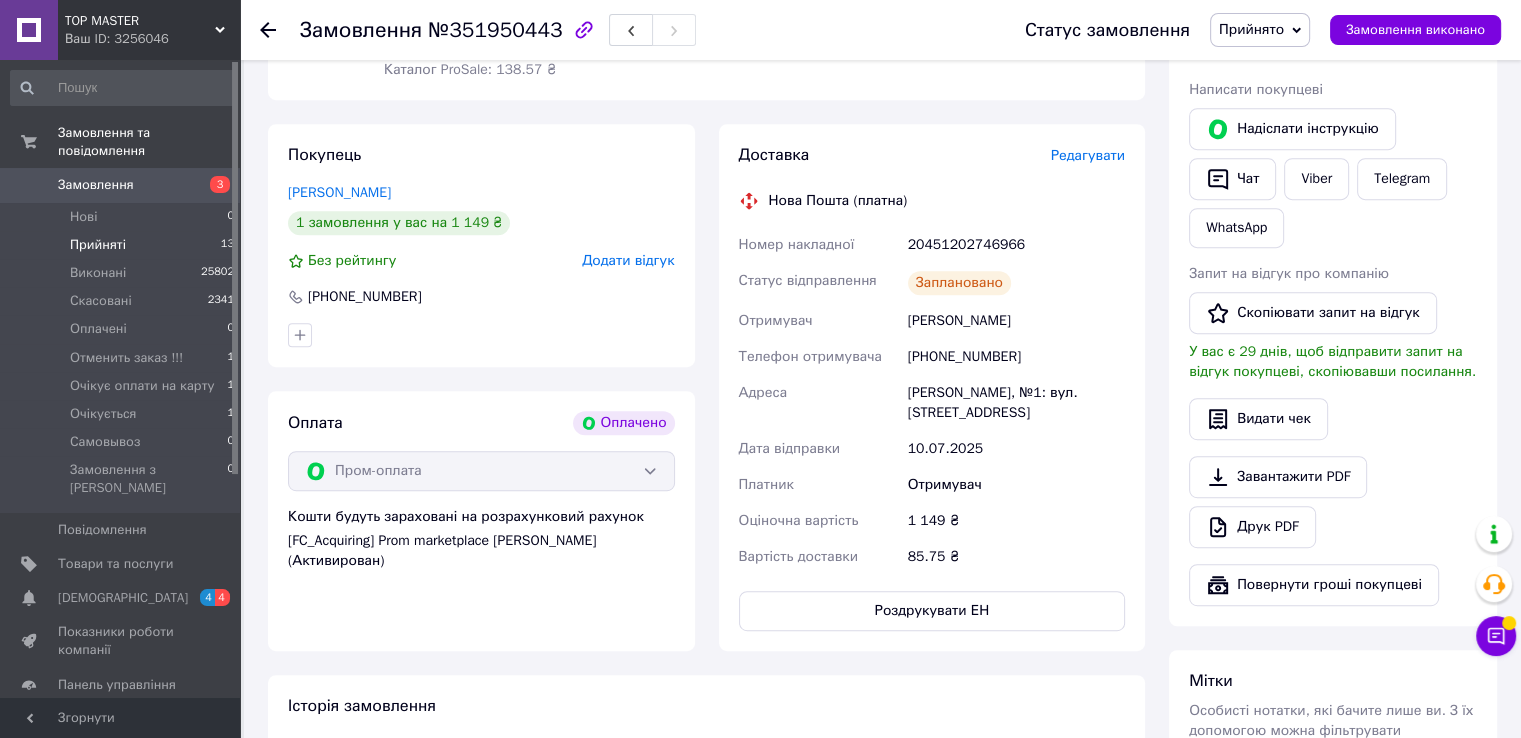 click on "Прийняті 13" at bounding box center (123, 245) 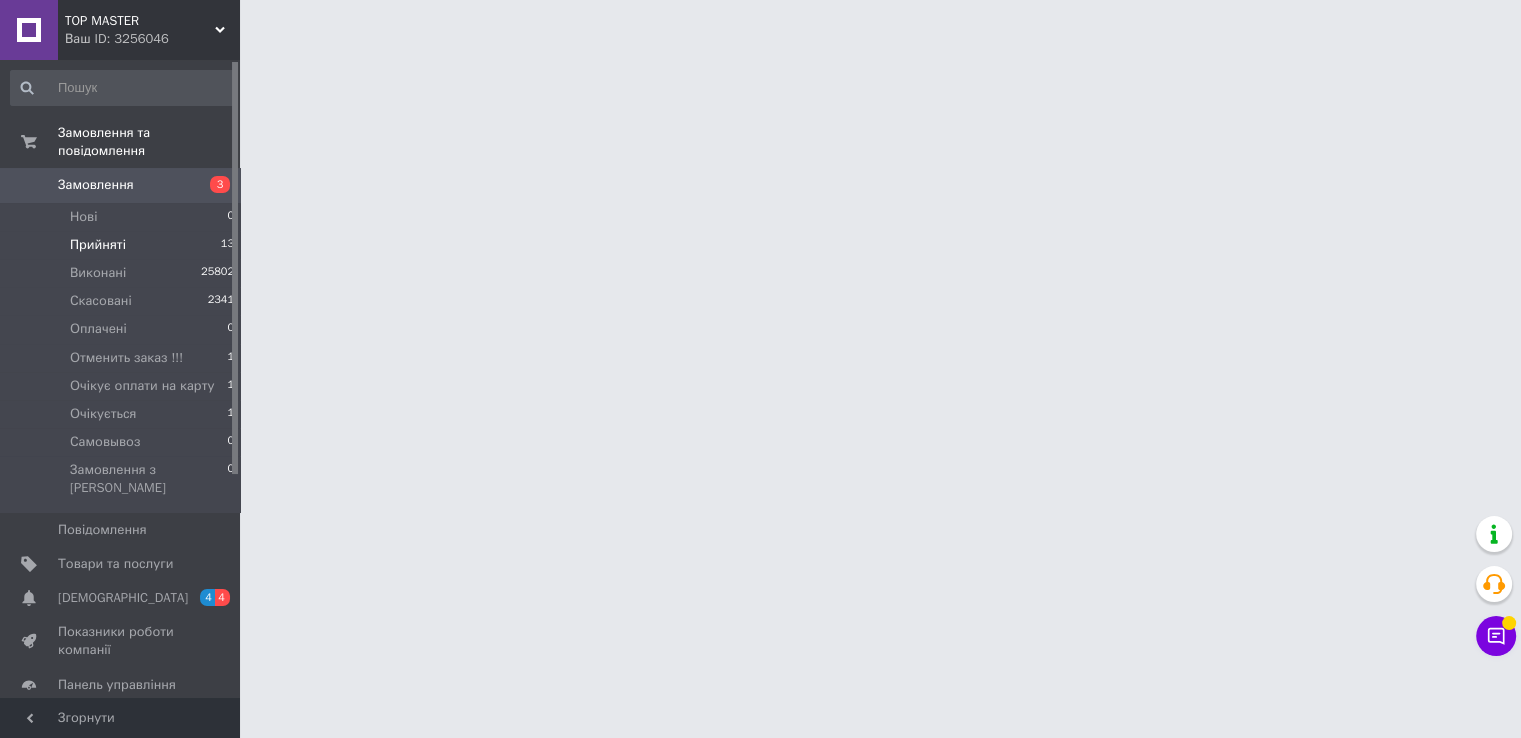 scroll, scrollTop: 0, scrollLeft: 0, axis: both 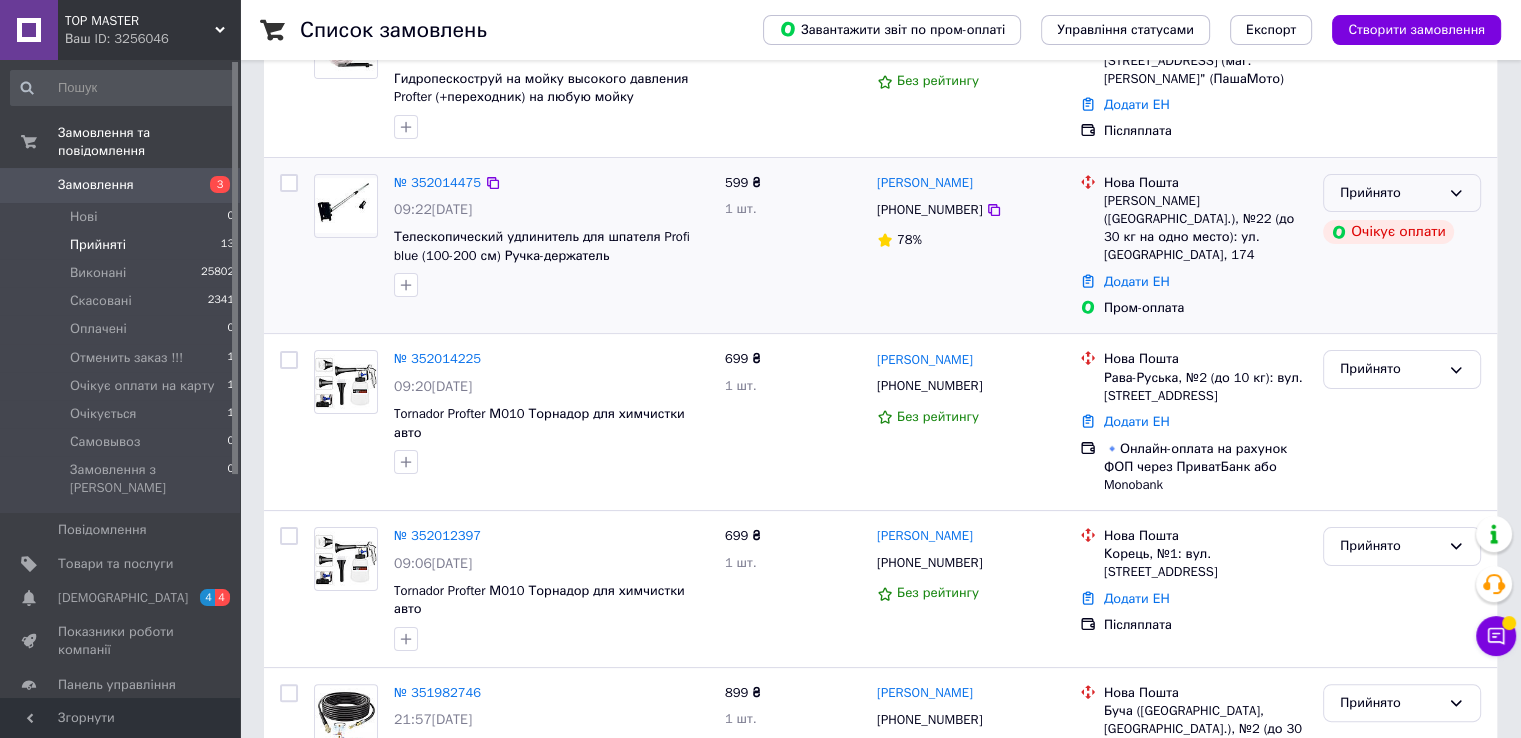 click on "Прийнято" at bounding box center [1402, 193] 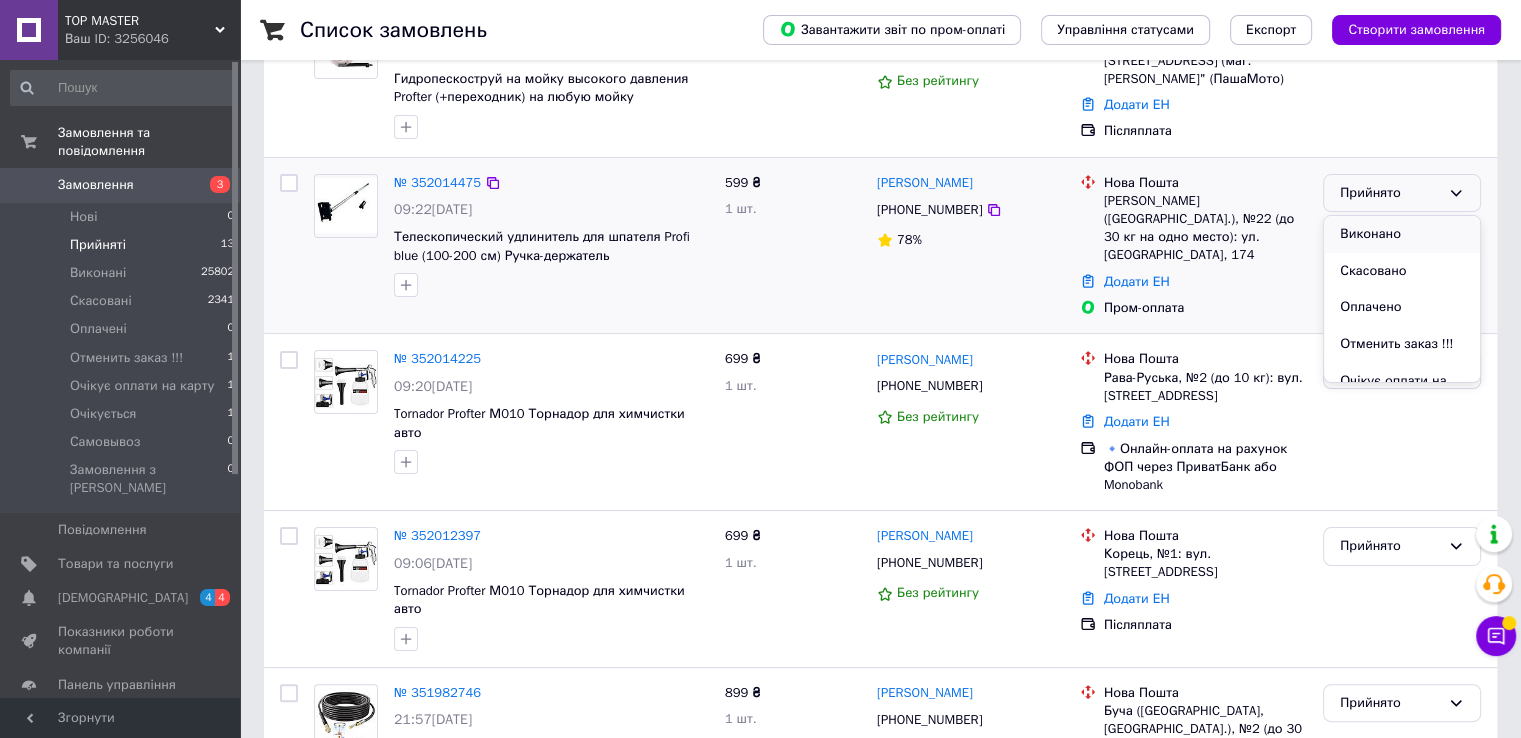 click on "Виконано" at bounding box center (1402, 234) 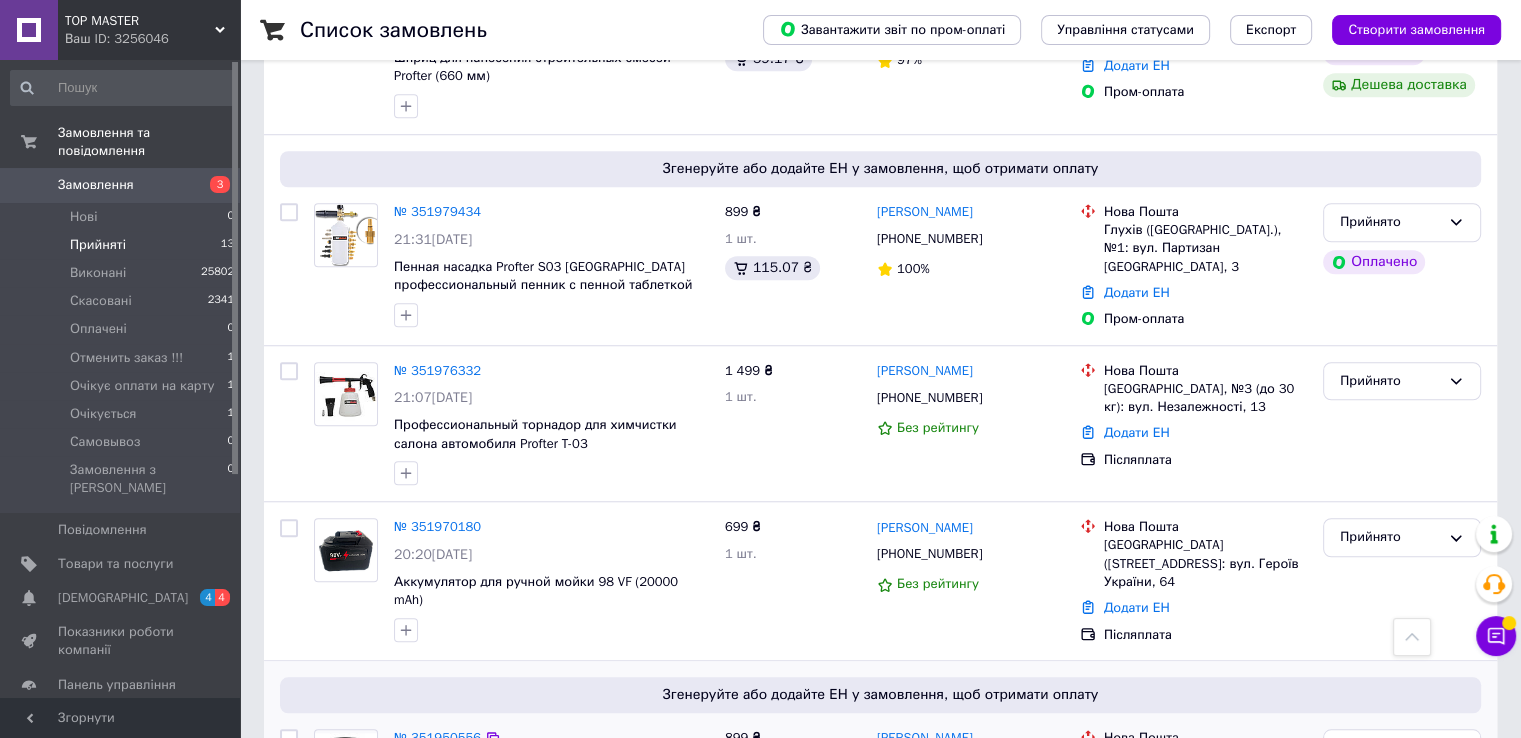 scroll, scrollTop: 1887, scrollLeft: 0, axis: vertical 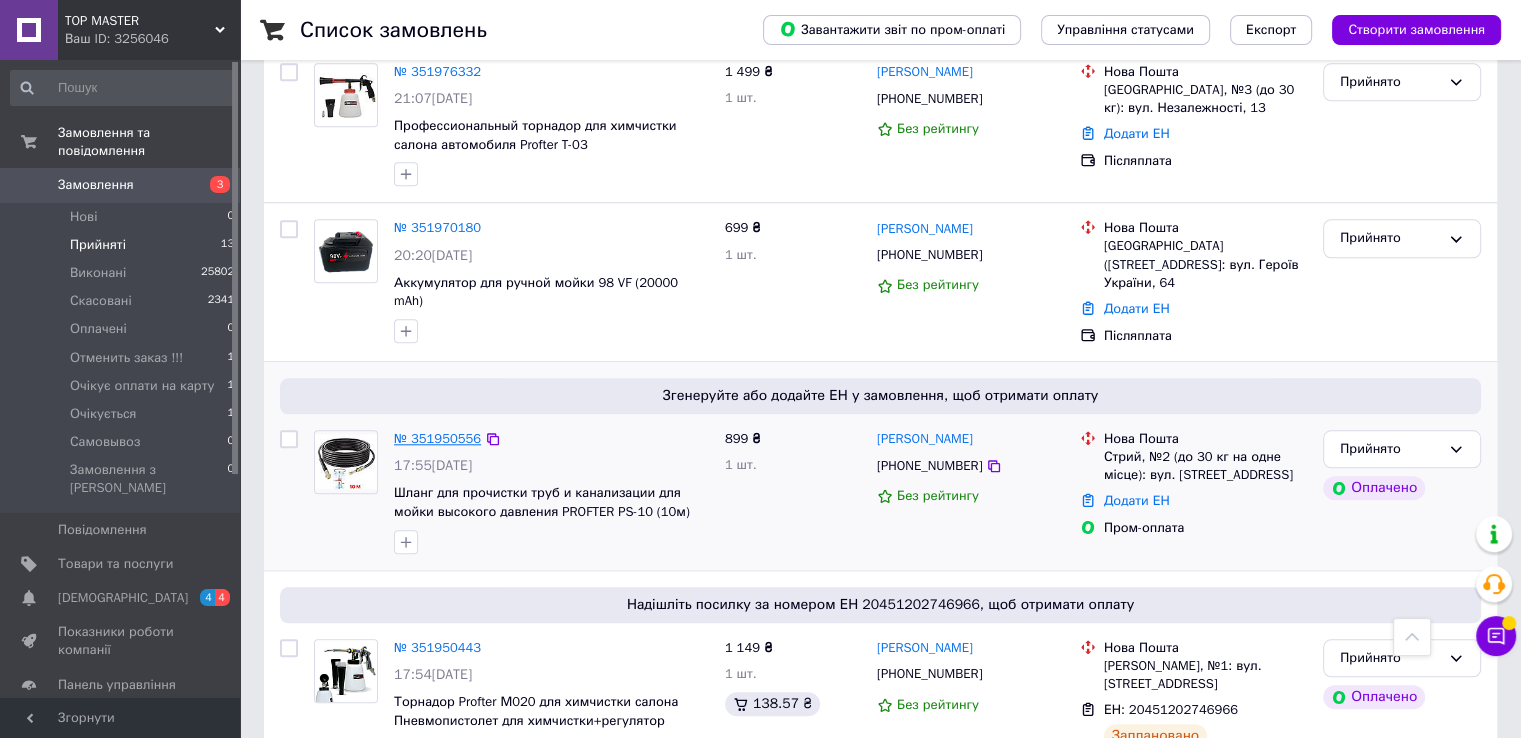 click on "№ 351950556" at bounding box center (437, 438) 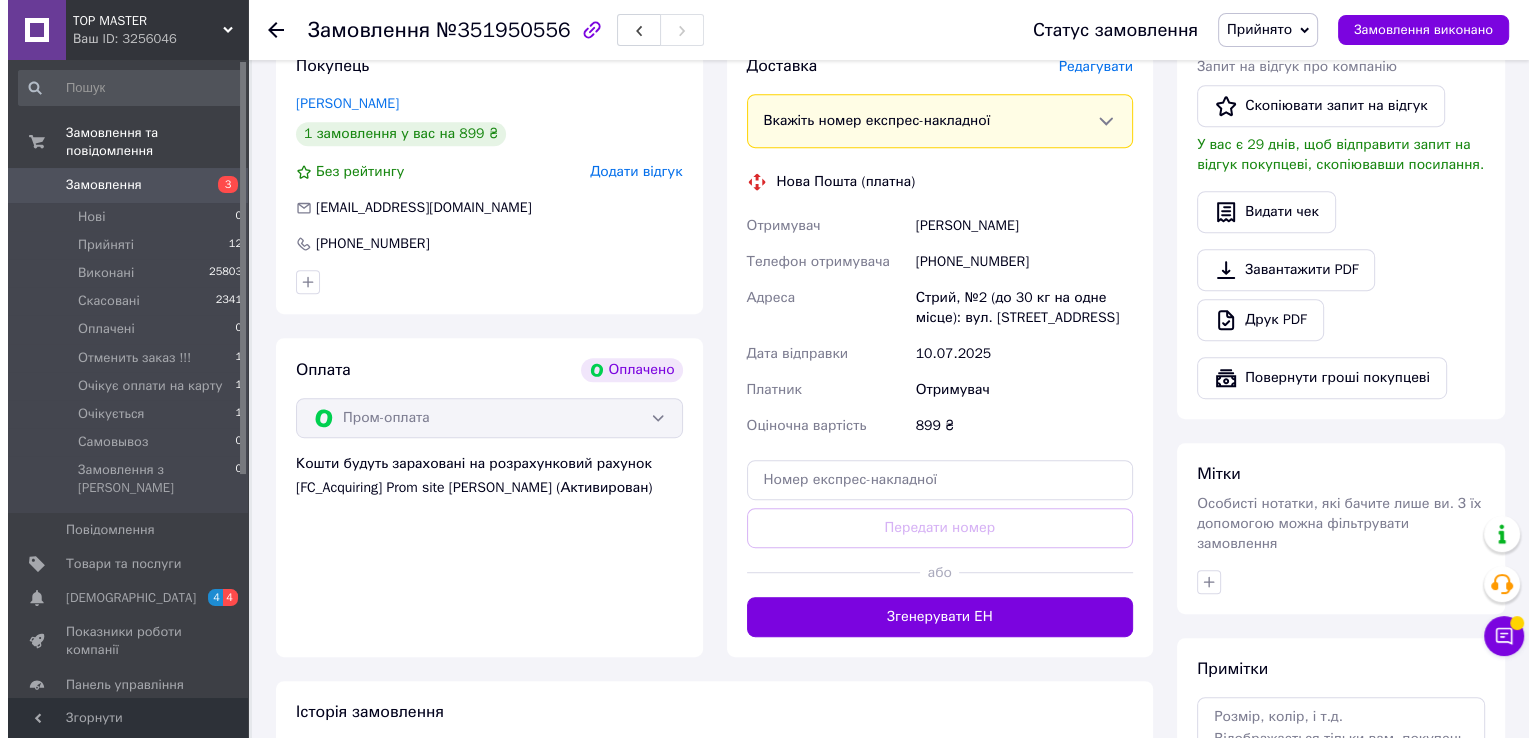 scroll, scrollTop: 941, scrollLeft: 0, axis: vertical 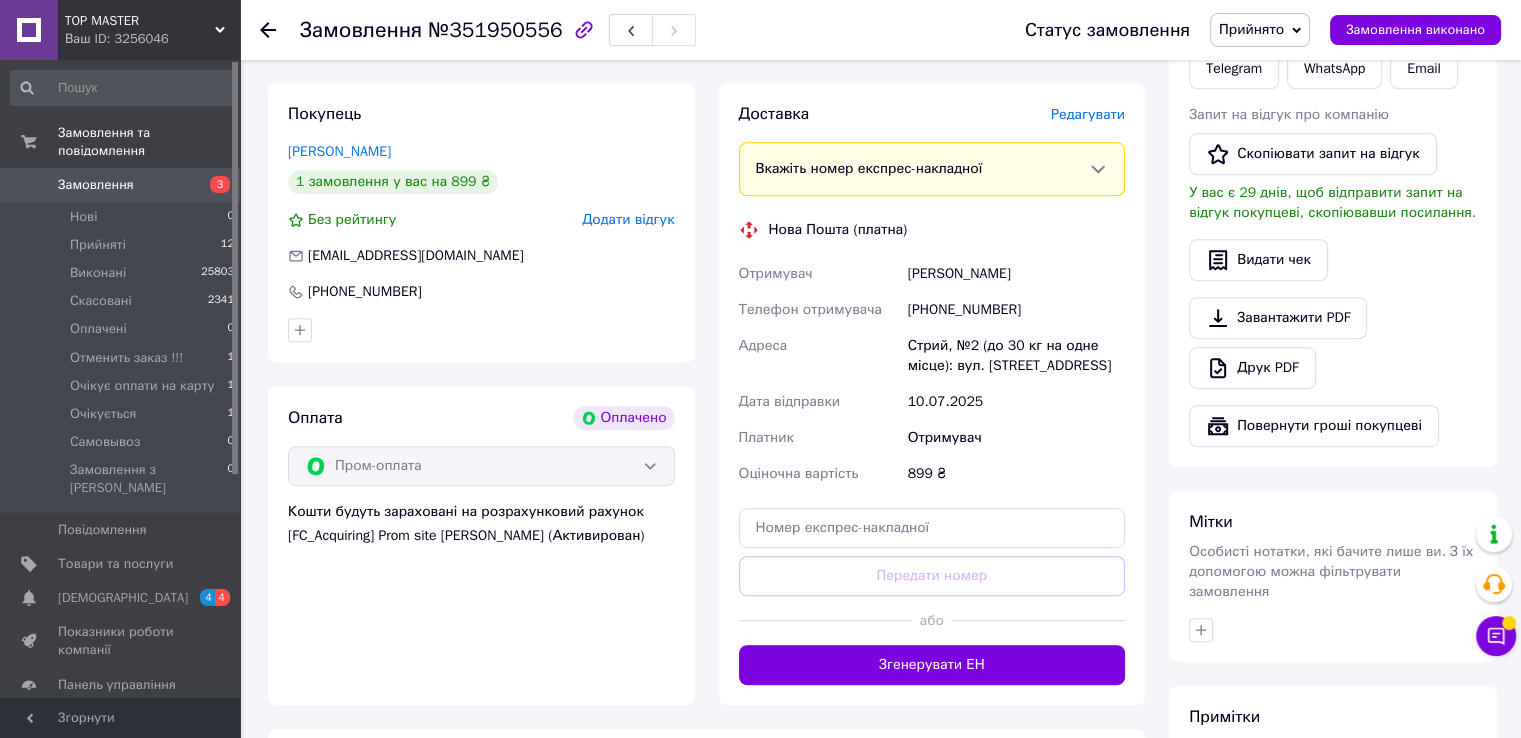 click on "Редагувати" at bounding box center (1088, 114) 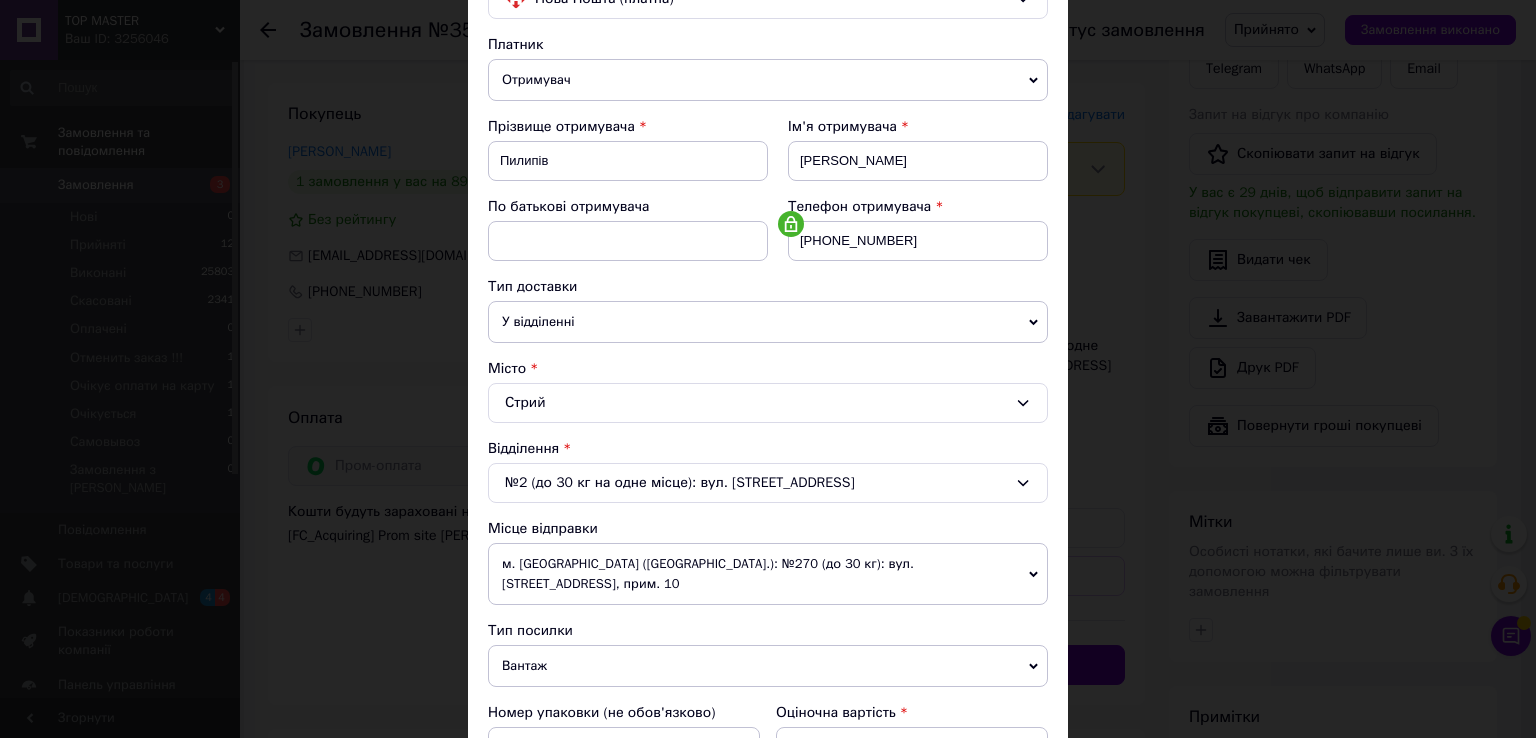 scroll, scrollTop: 200, scrollLeft: 0, axis: vertical 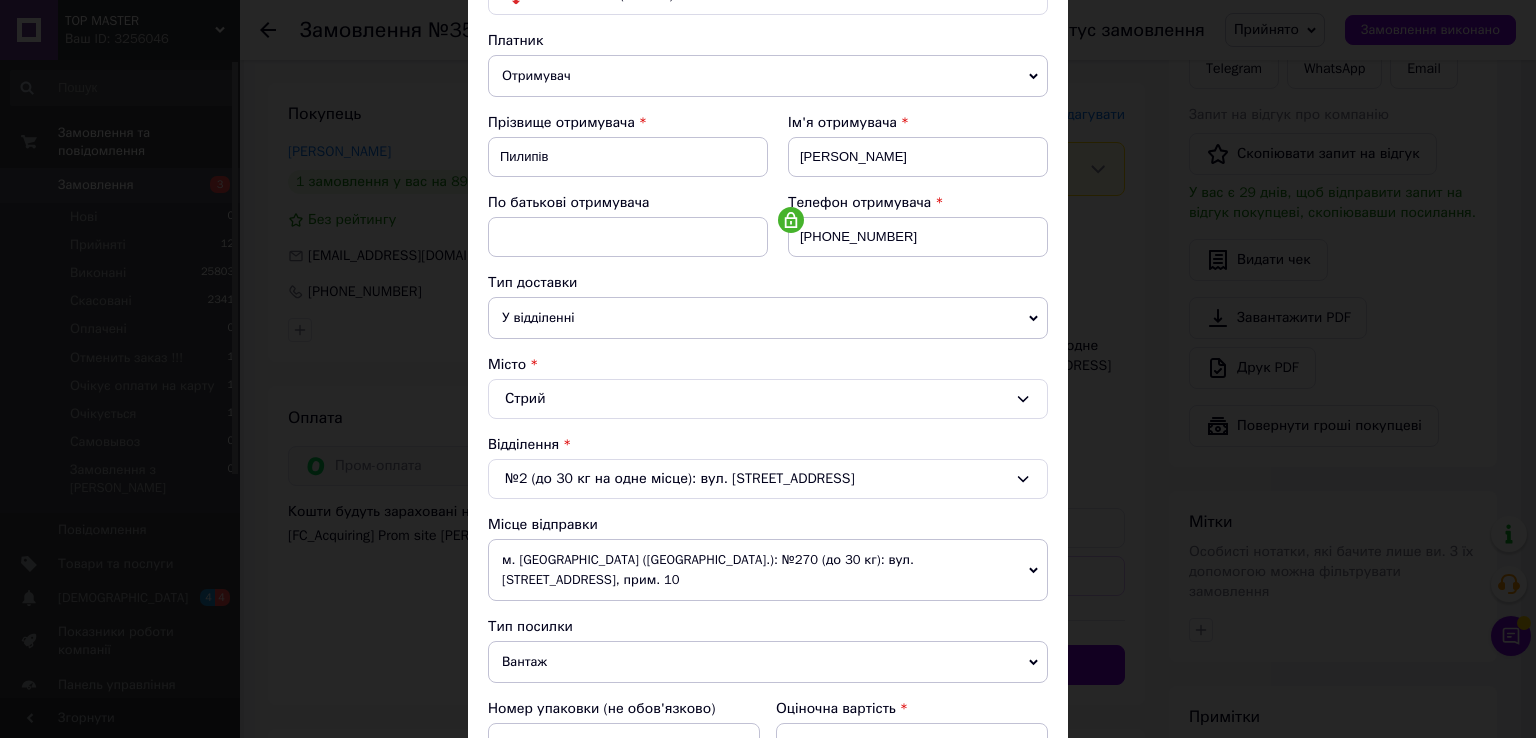 click on "м. Київ (Київська обл.): №270 (до 30 кг): вул. Дегтярівська, 3, прим. 10" at bounding box center (768, 570) 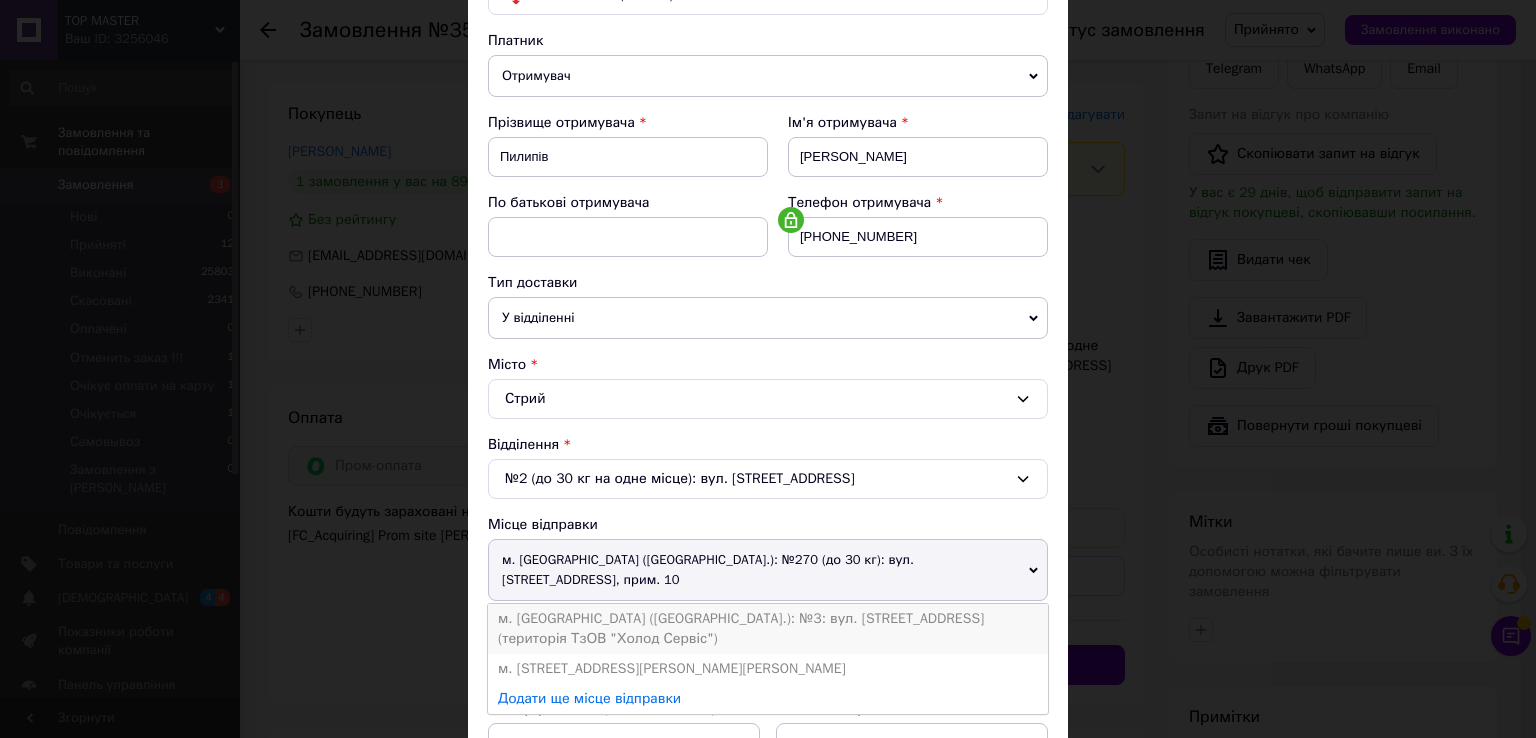 click on "м. Чернівці (Чернівецька обл.): №3: вул. Коломийська, 9г (територія ТзОВ "Холод Сервіс")" at bounding box center [768, 629] 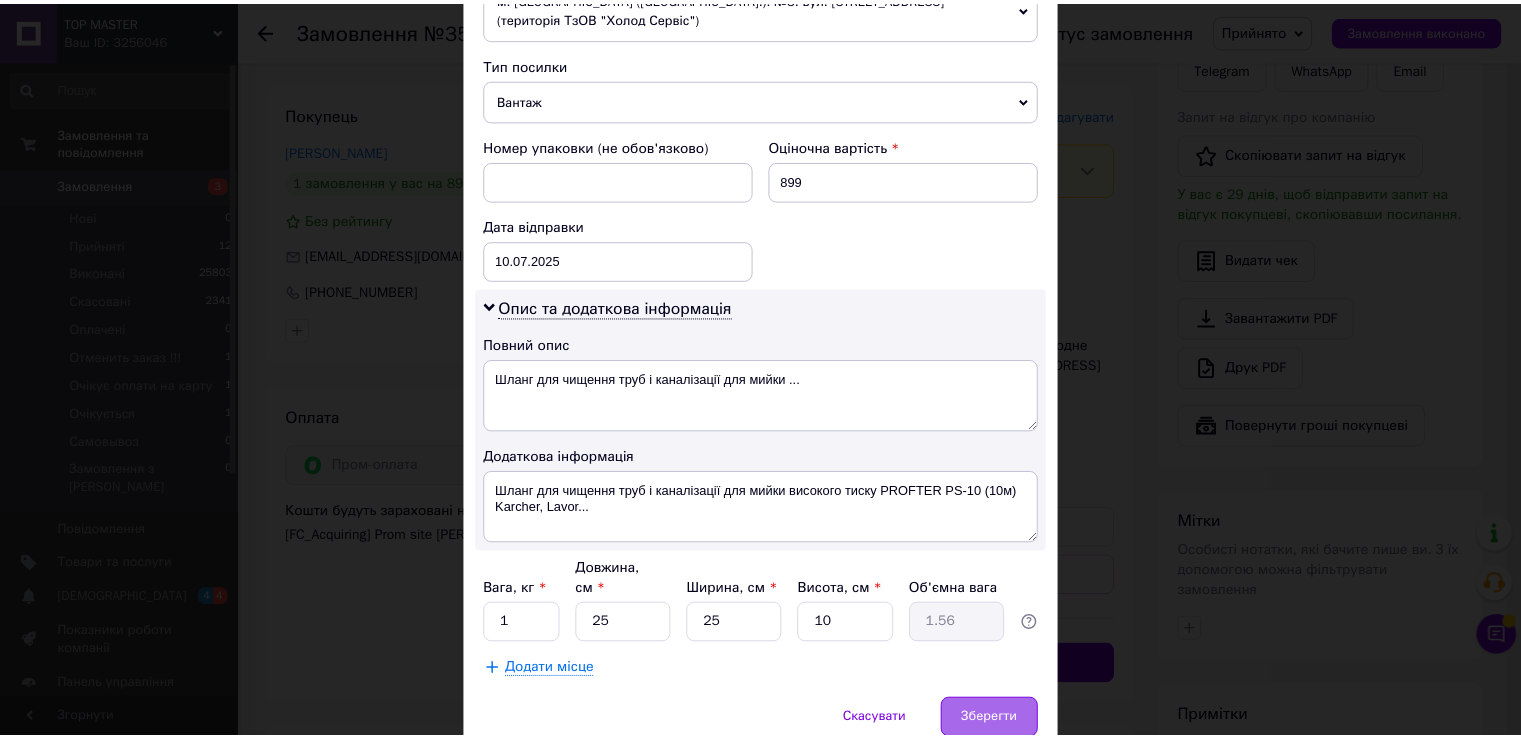scroll, scrollTop: 828, scrollLeft: 0, axis: vertical 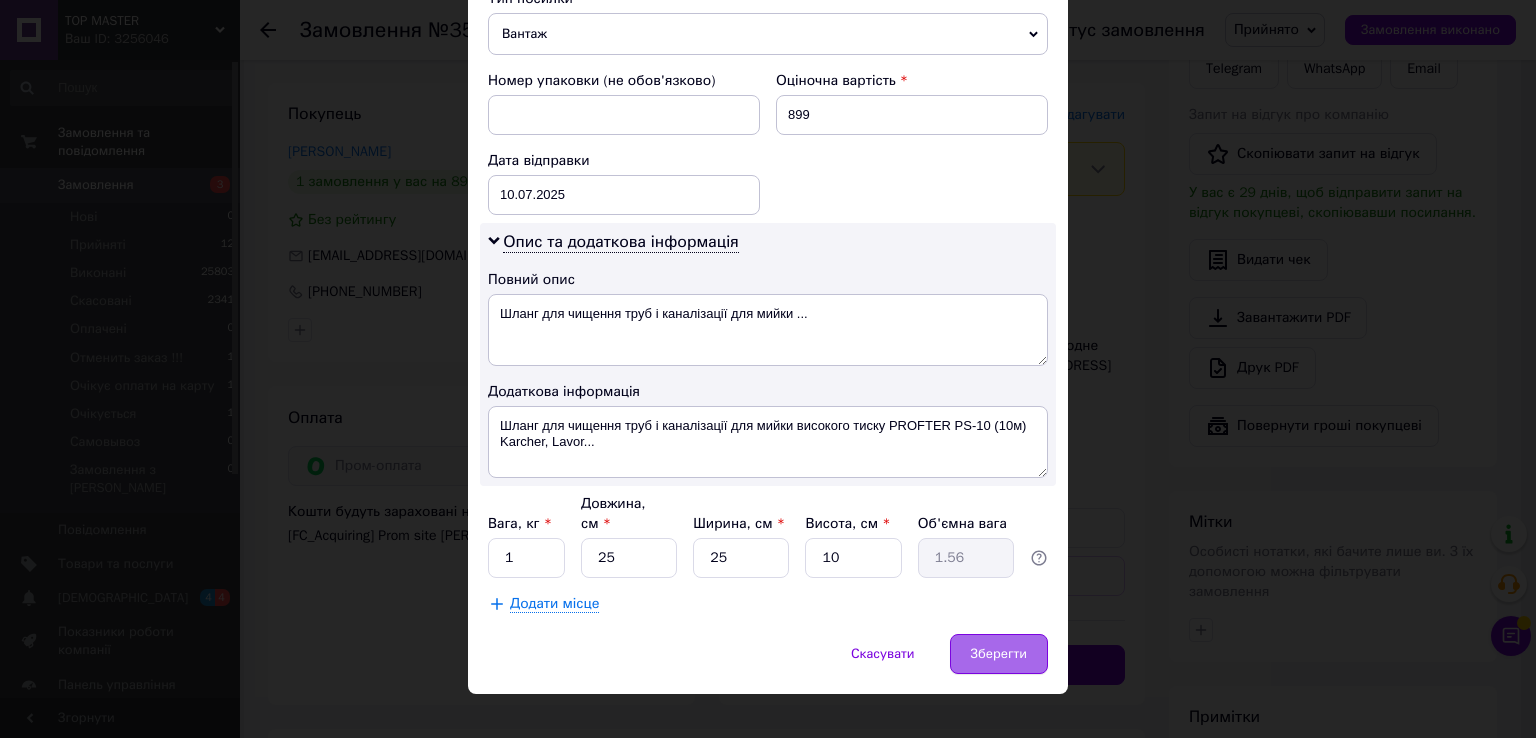 click on "Зберегти" at bounding box center [999, 654] 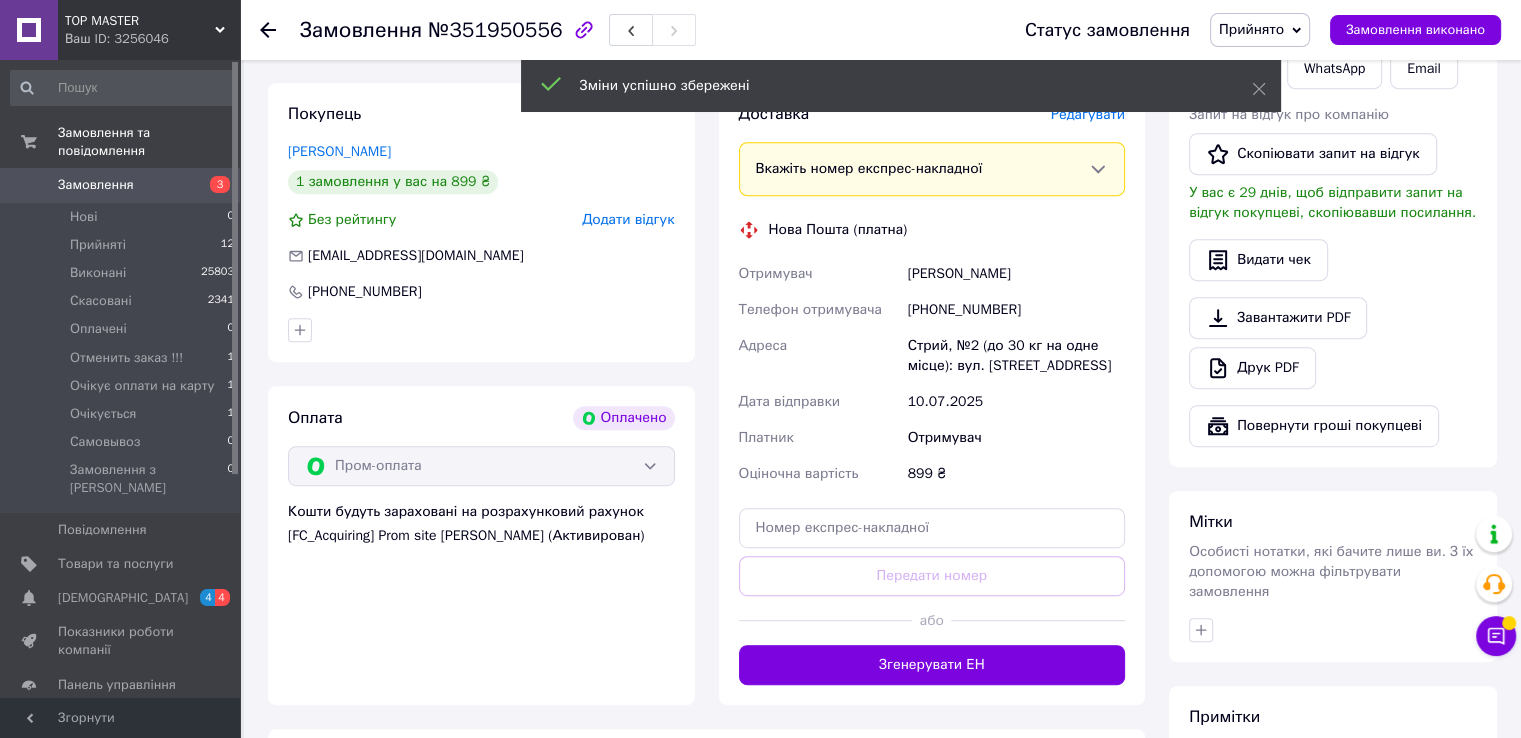 scroll, scrollTop: 1141, scrollLeft: 0, axis: vertical 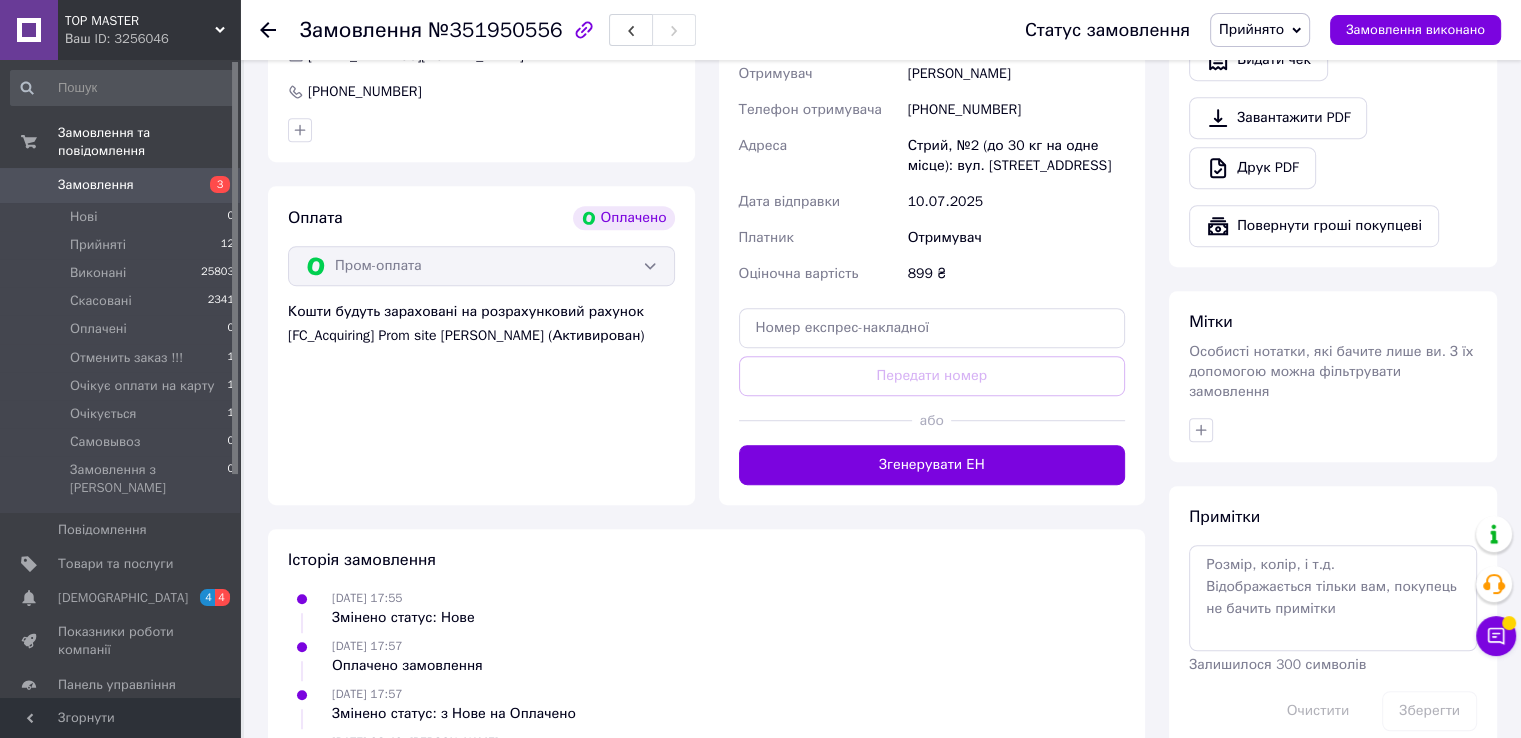 click on "Згенерувати ЕН" at bounding box center (932, 465) 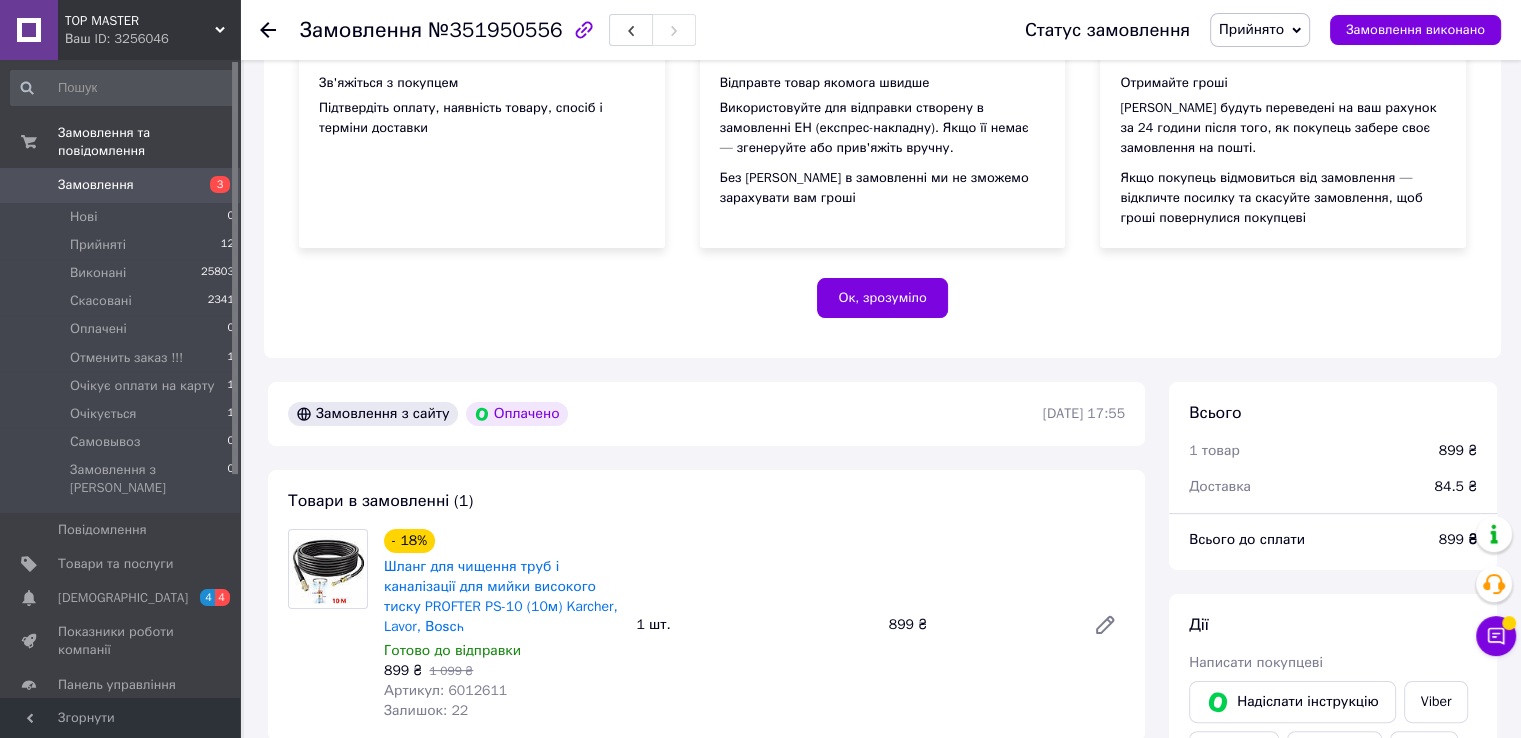 scroll, scrollTop: 241, scrollLeft: 0, axis: vertical 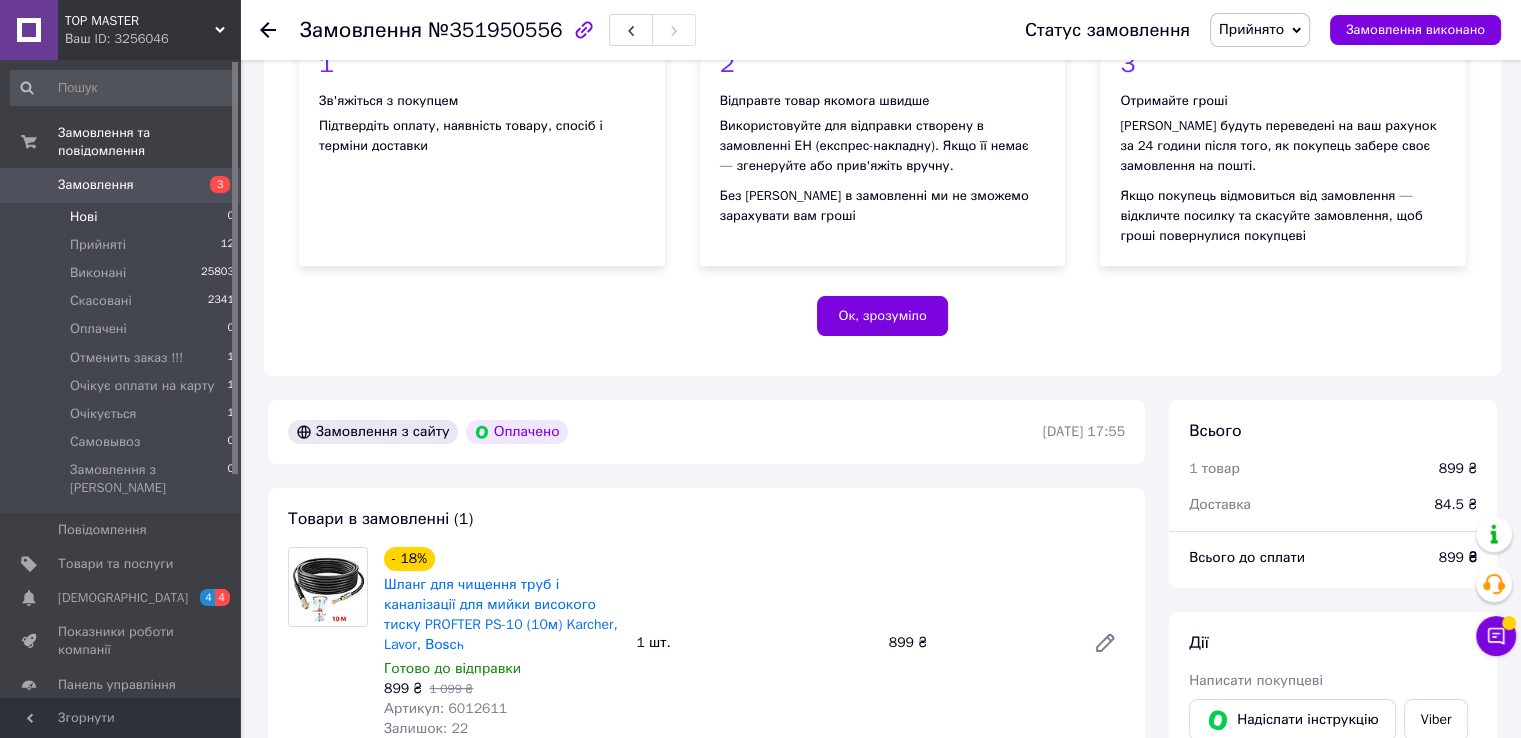 click on "Нові 0" at bounding box center [123, 217] 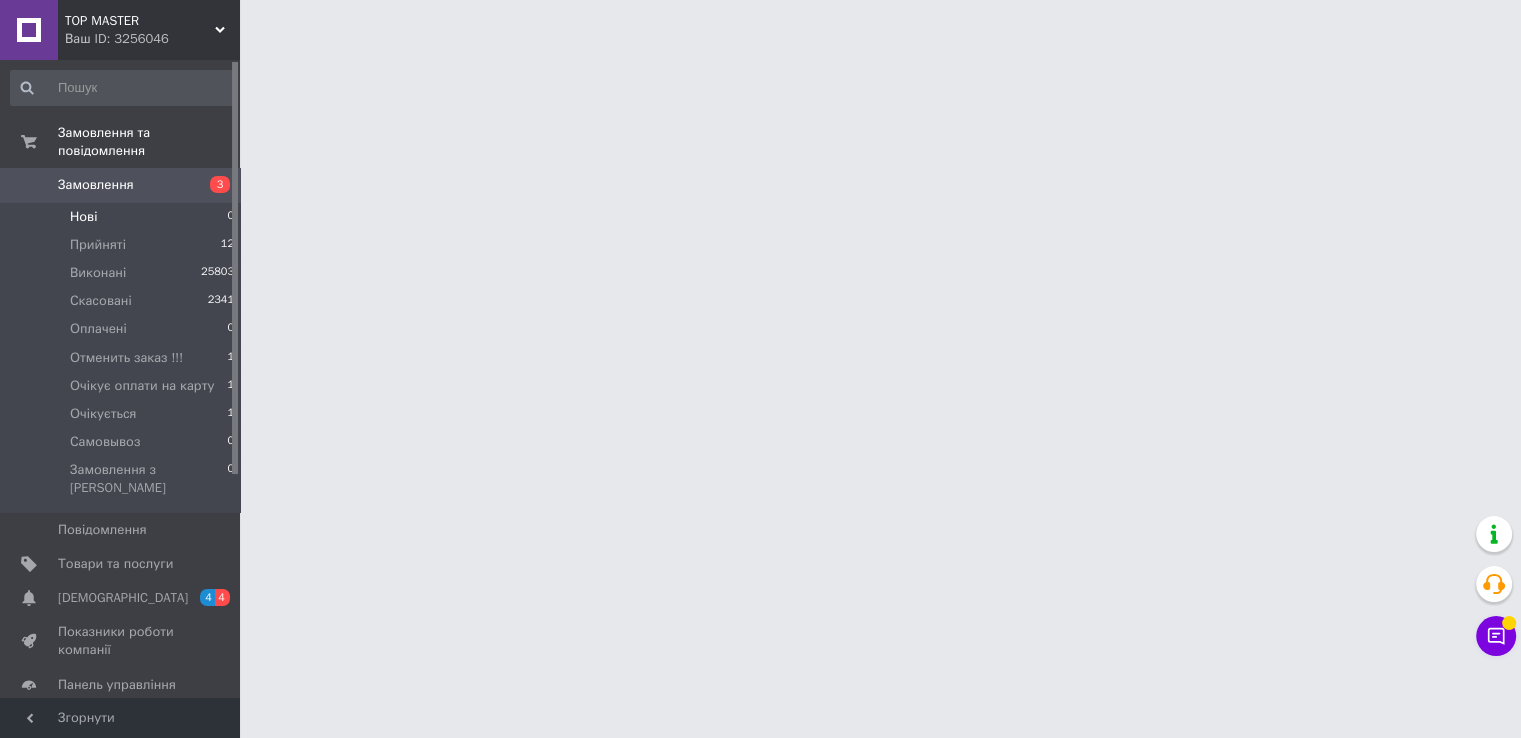 scroll, scrollTop: 0, scrollLeft: 0, axis: both 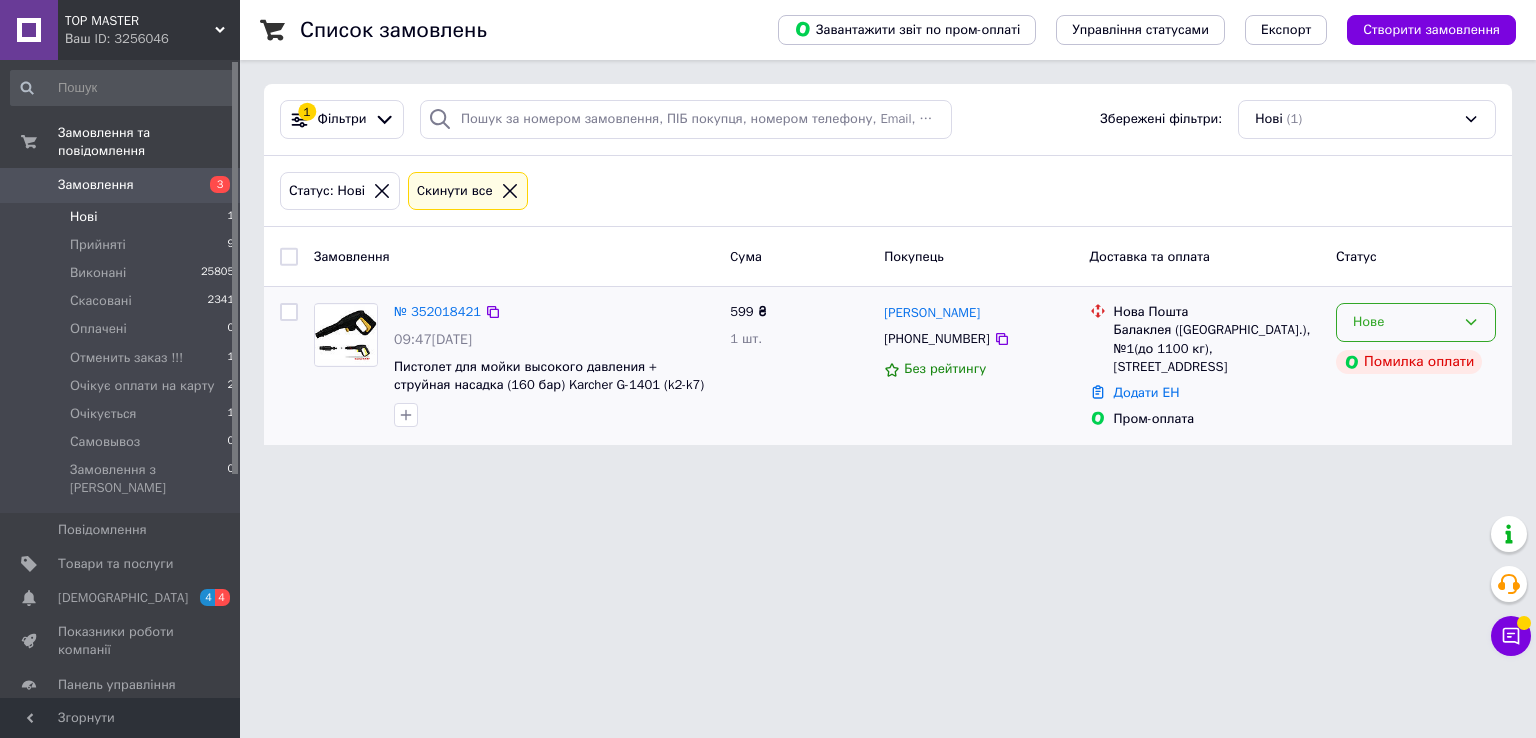 click on "Нове" at bounding box center [1404, 322] 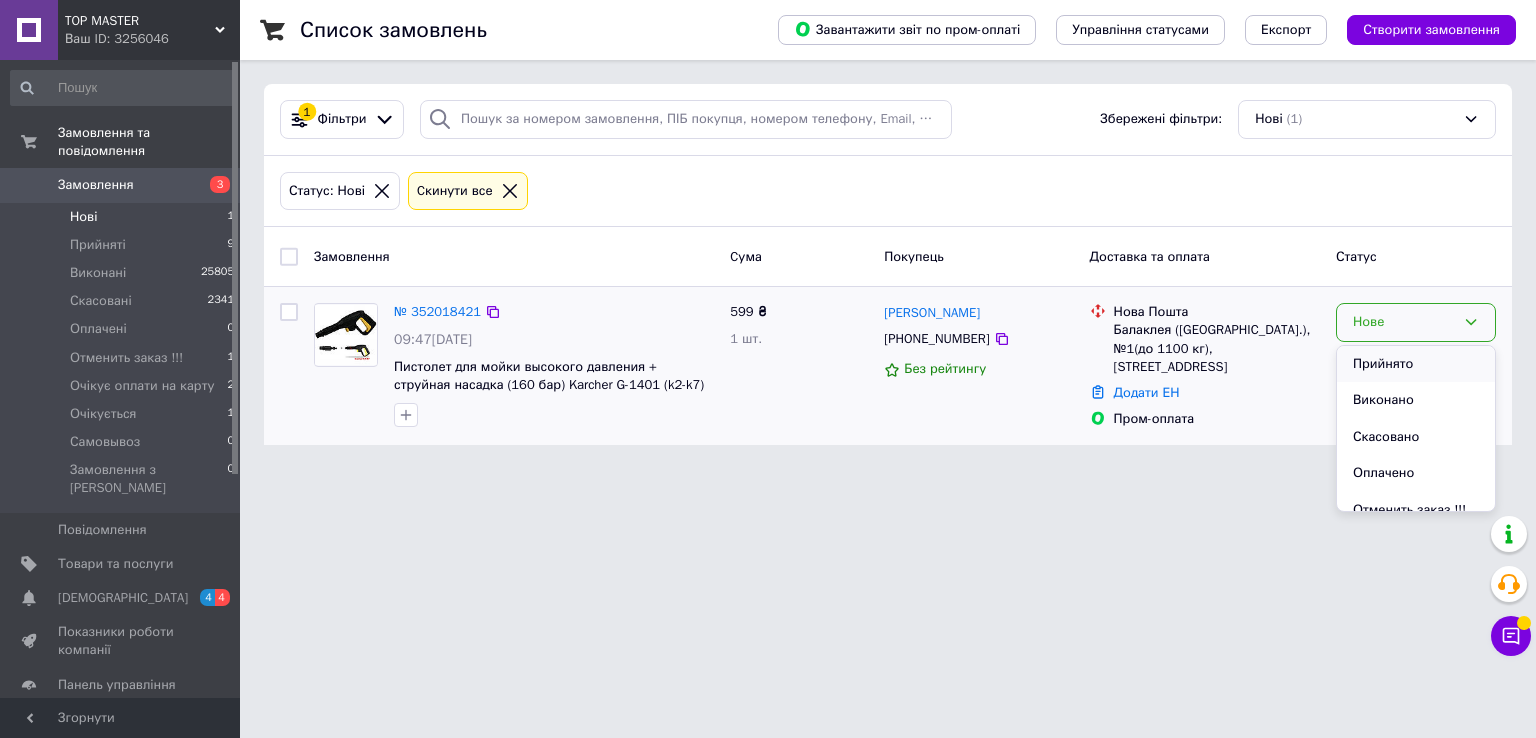 click on "Прийнято" at bounding box center (1416, 364) 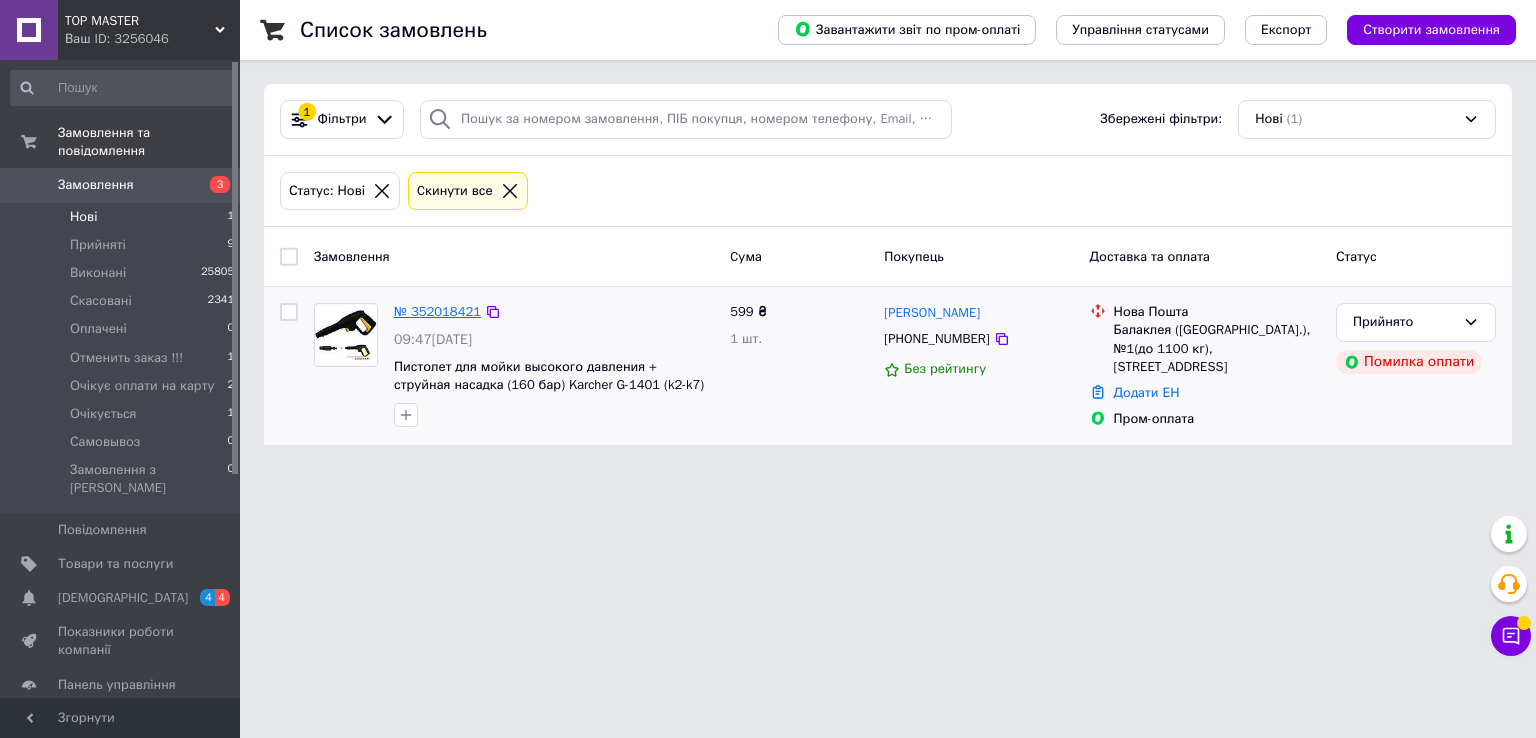 click on "№ 352018421" at bounding box center [437, 311] 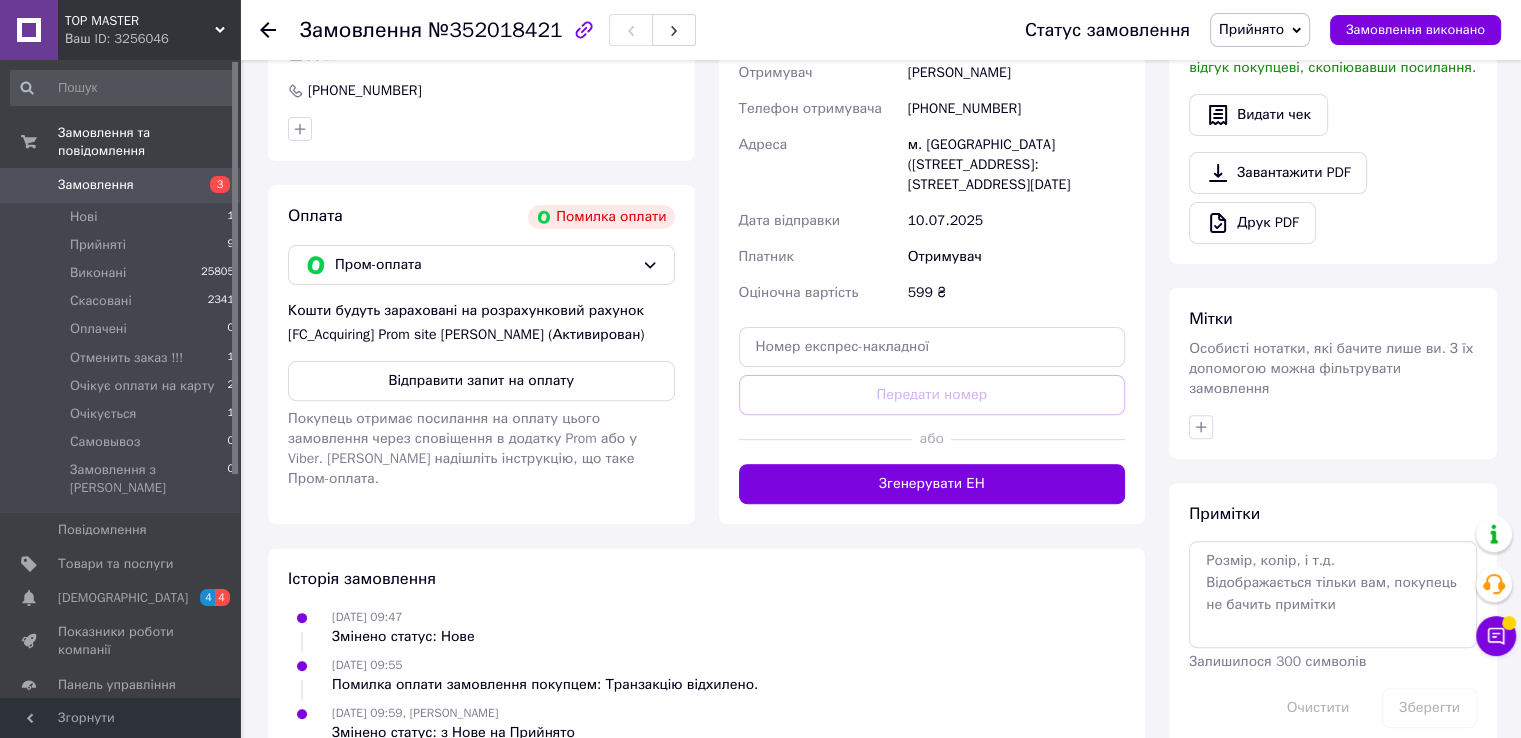 scroll, scrollTop: 600, scrollLeft: 0, axis: vertical 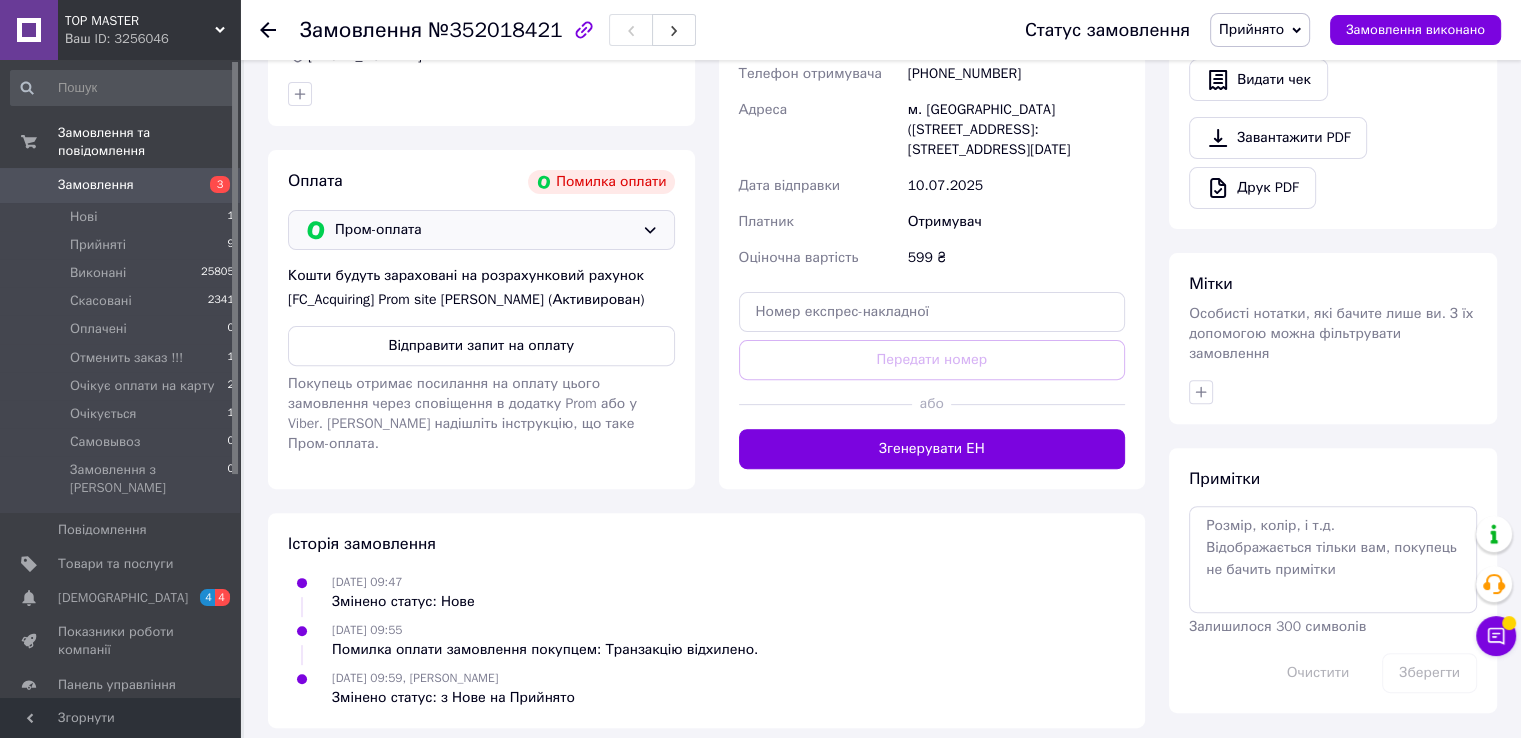 click on "Пром-оплата" at bounding box center (484, 230) 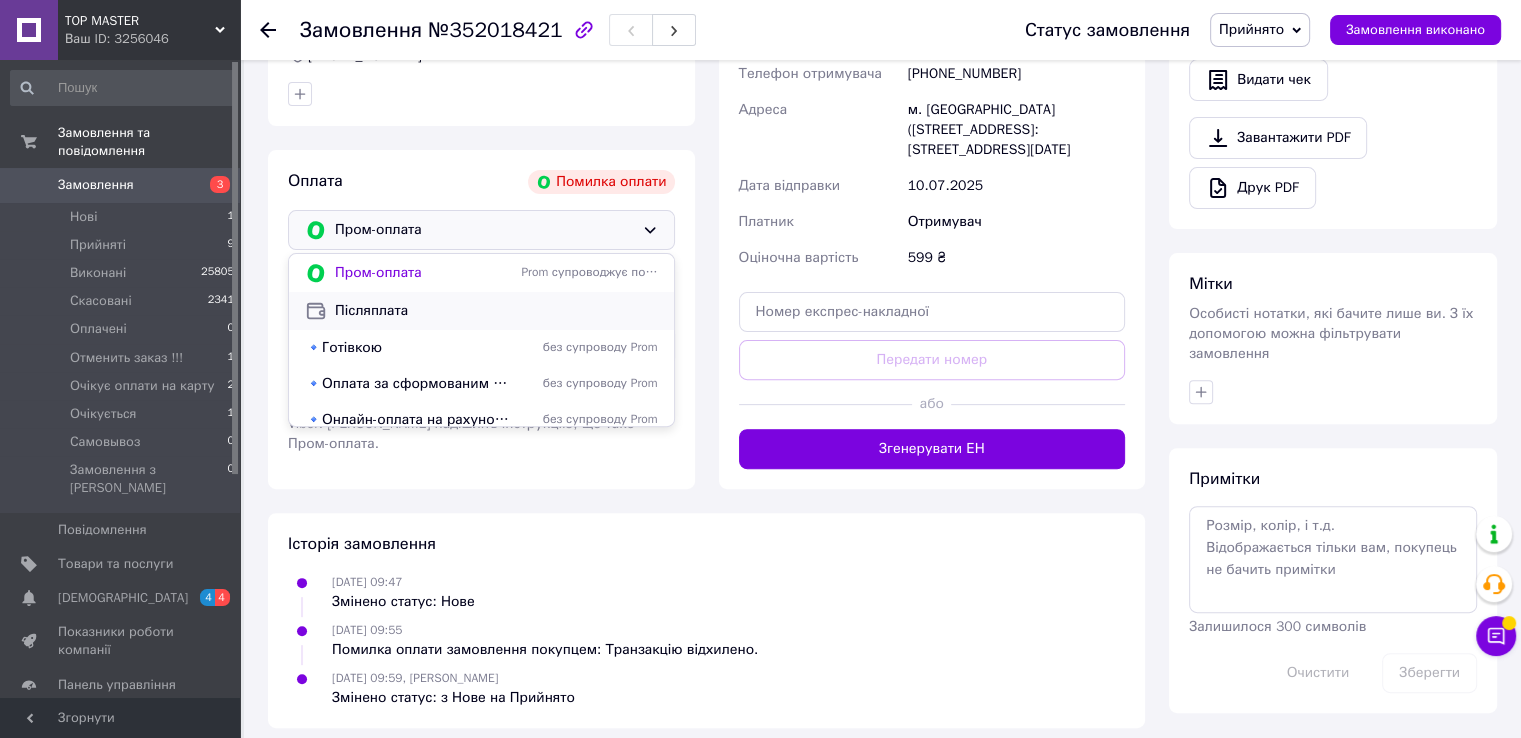 click on "Післяплата" at bounding box center [496, 311] 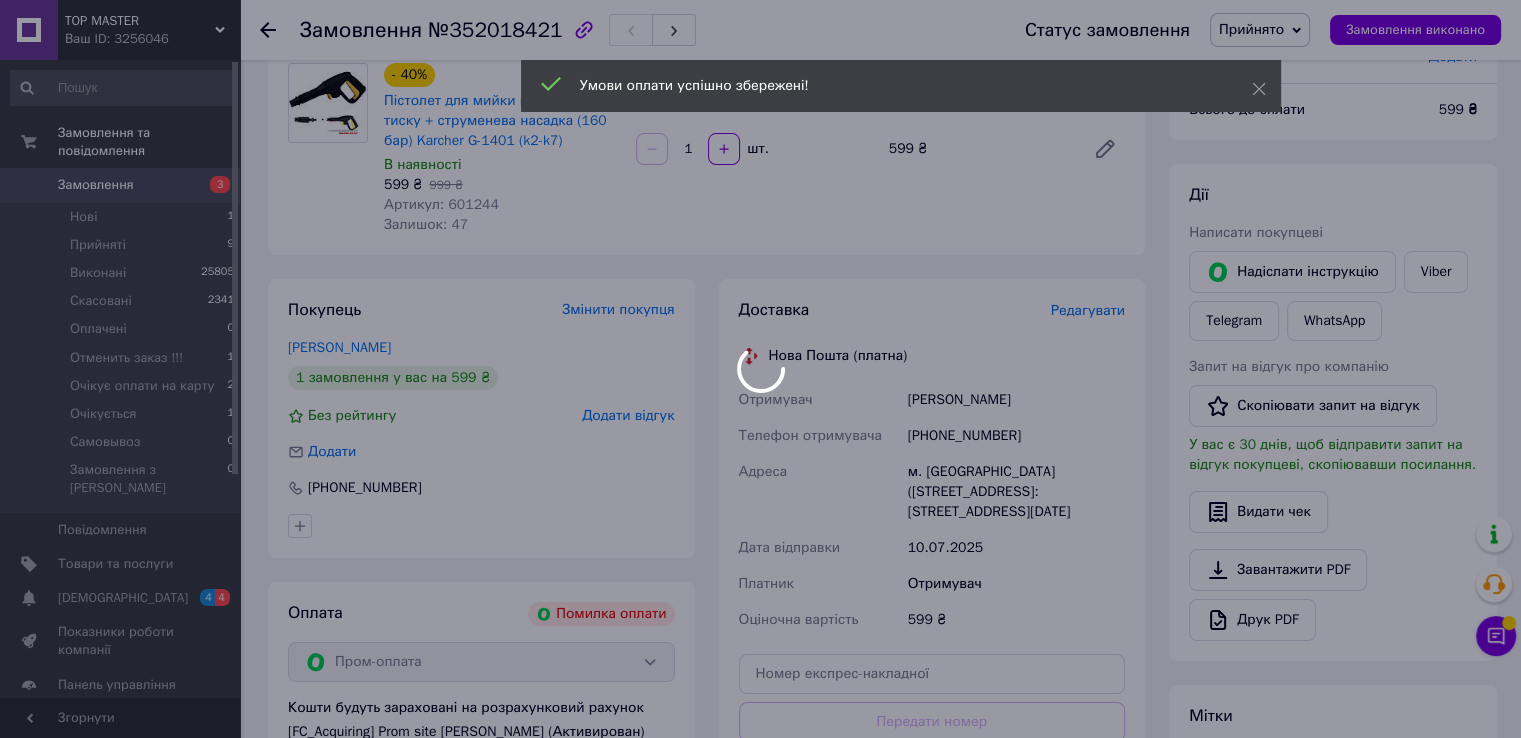 scroll, scrollTop: 0, scrollLeft: 0, axis: both 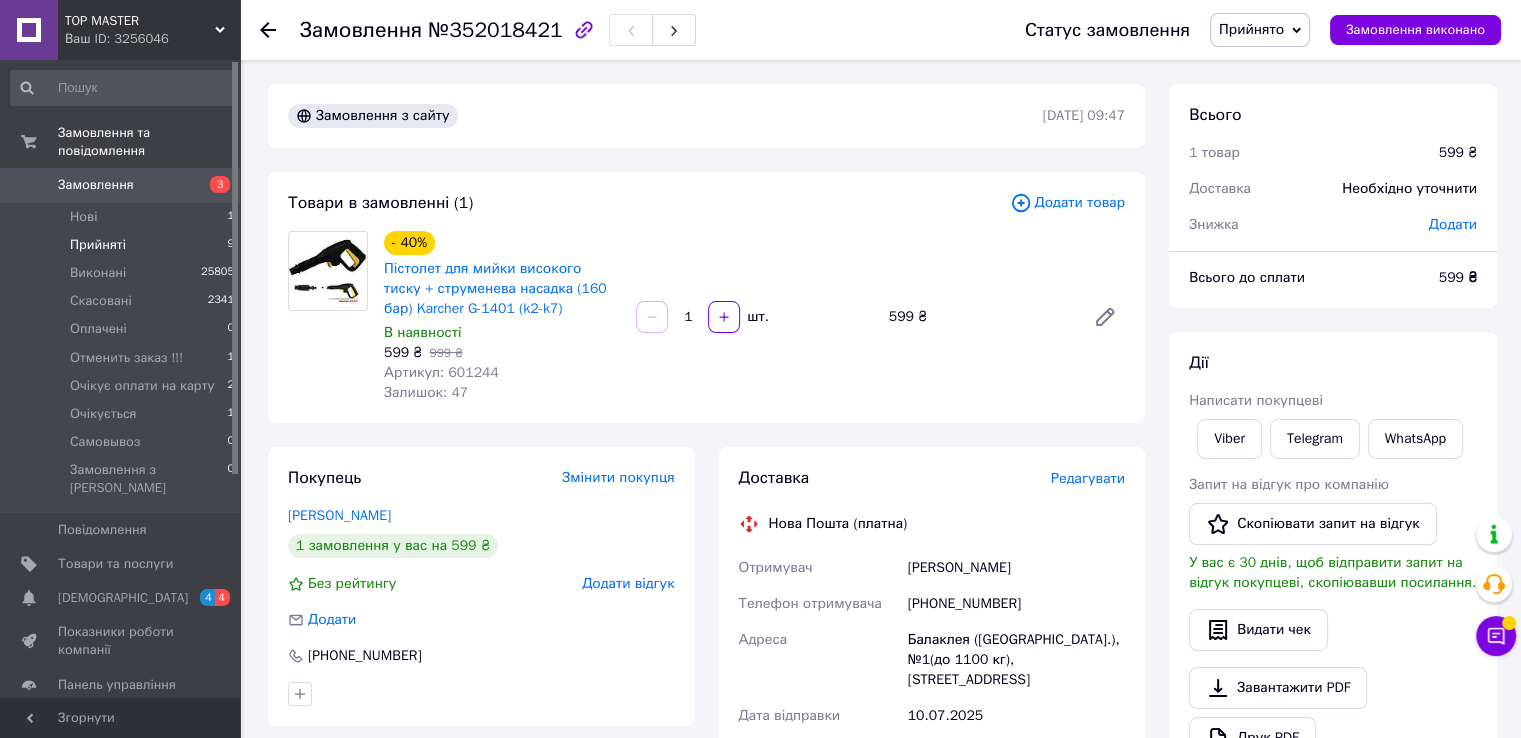 click on "Прийняті" at bounding box center (98, 245) 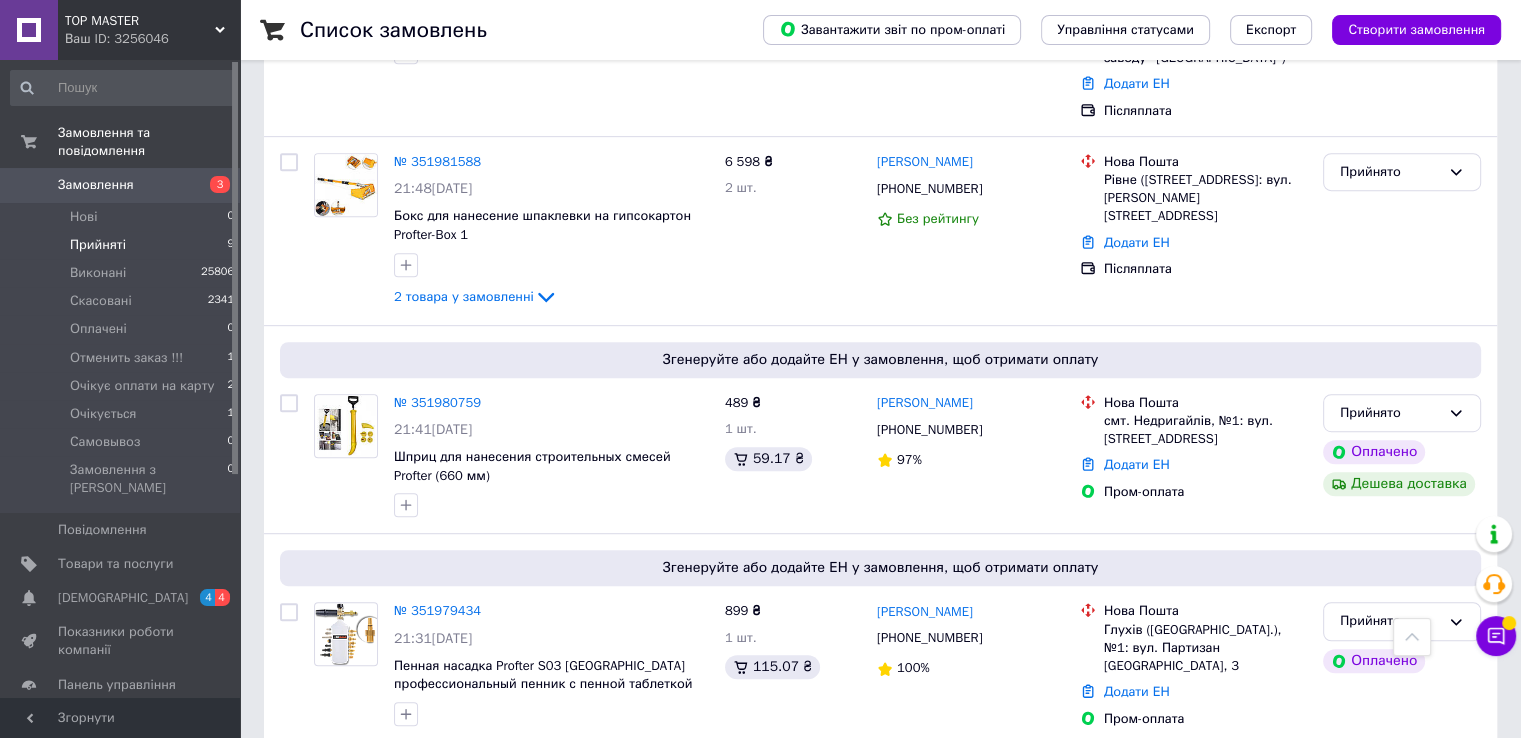 scroll, scrollTop: 1141, scrollLeft: 0, axis: vertical 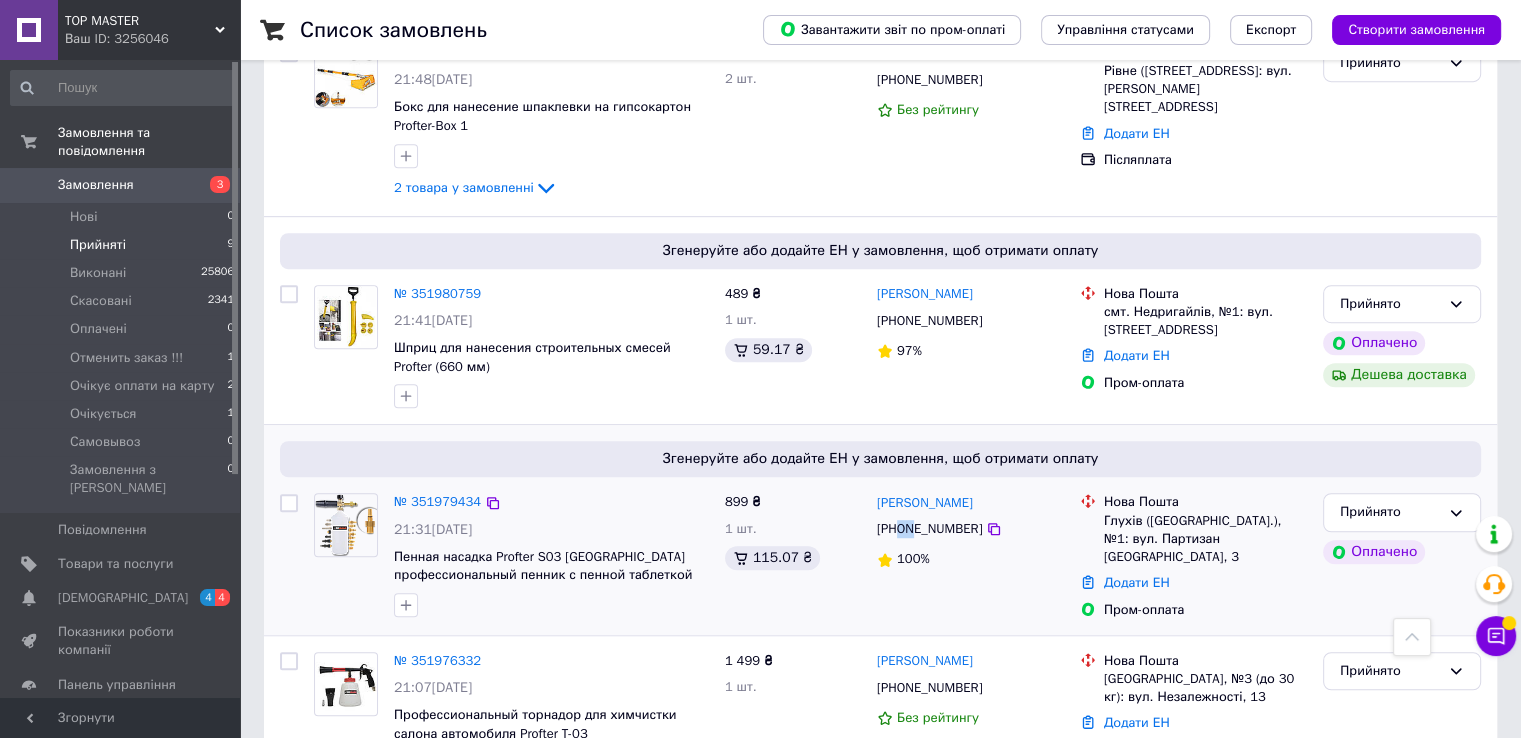 drag, startPoint x: 899, startPoint y: 461, endPoint x: 911, endPoint y: 458, distance: 12.369317 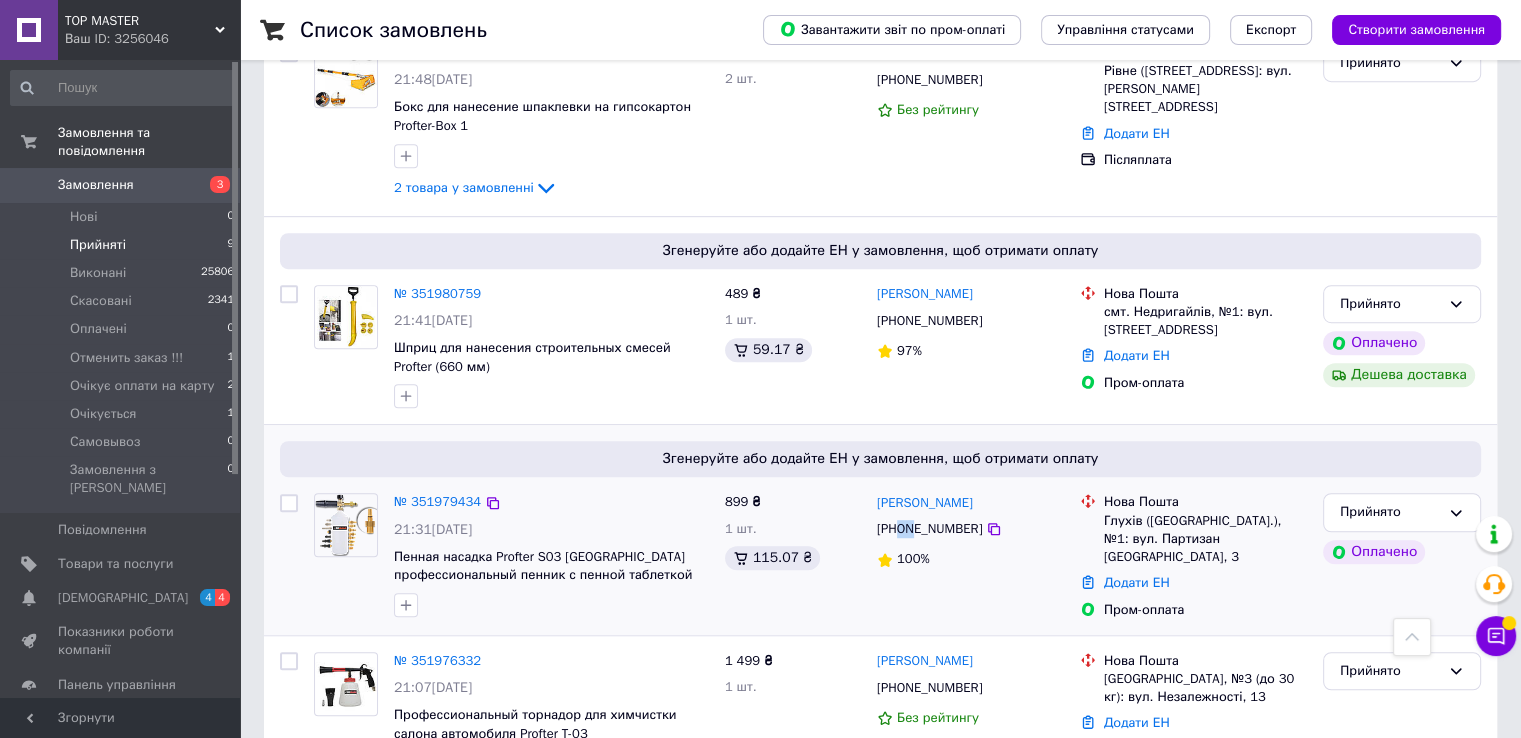 click on "[PHONE_NUMBER]" at bounding box center [929, 529] 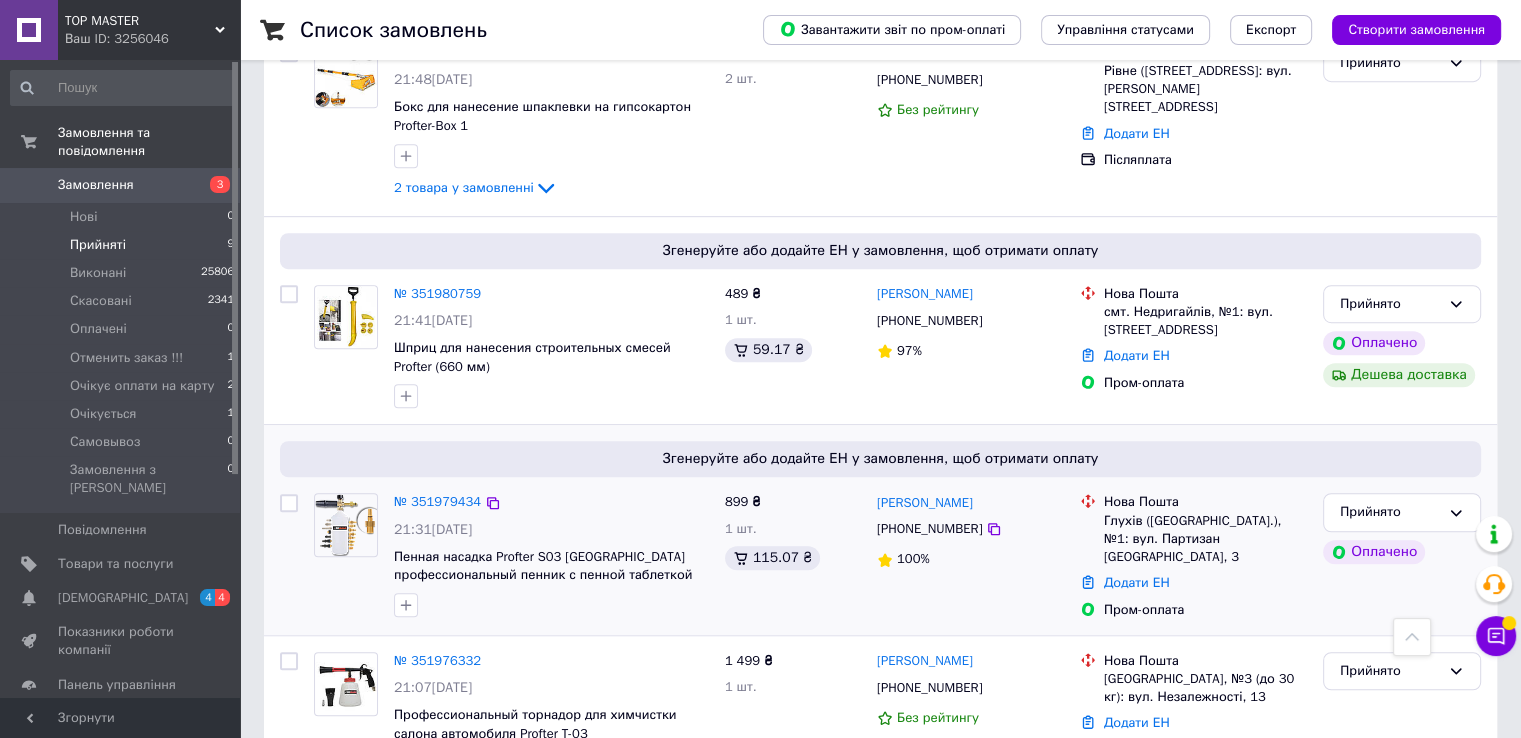 click on "899 ₴ 1 шт. 115.07 ₴" at bounding box center (793, 556) 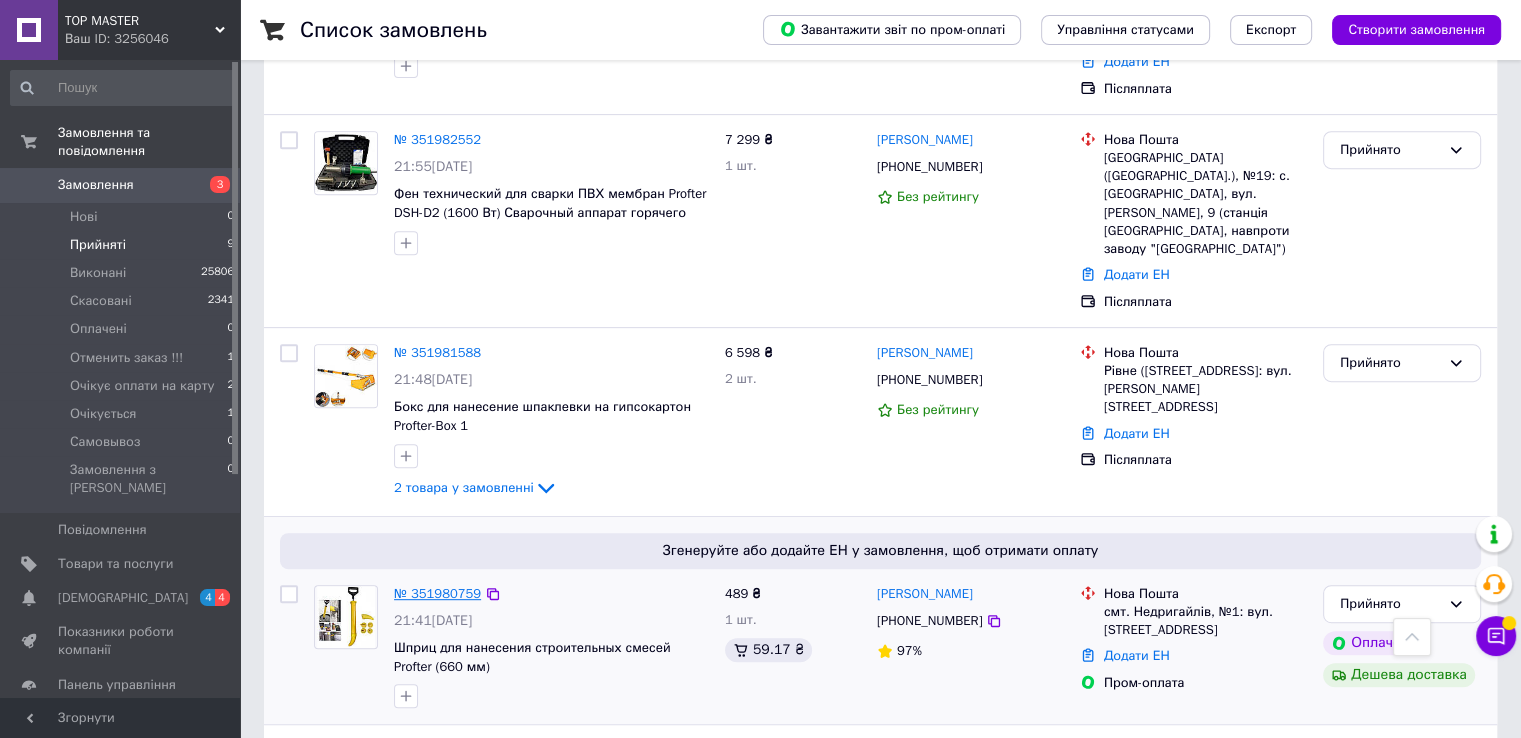 click on "№ 351980759" at bounding box center [437, 593] 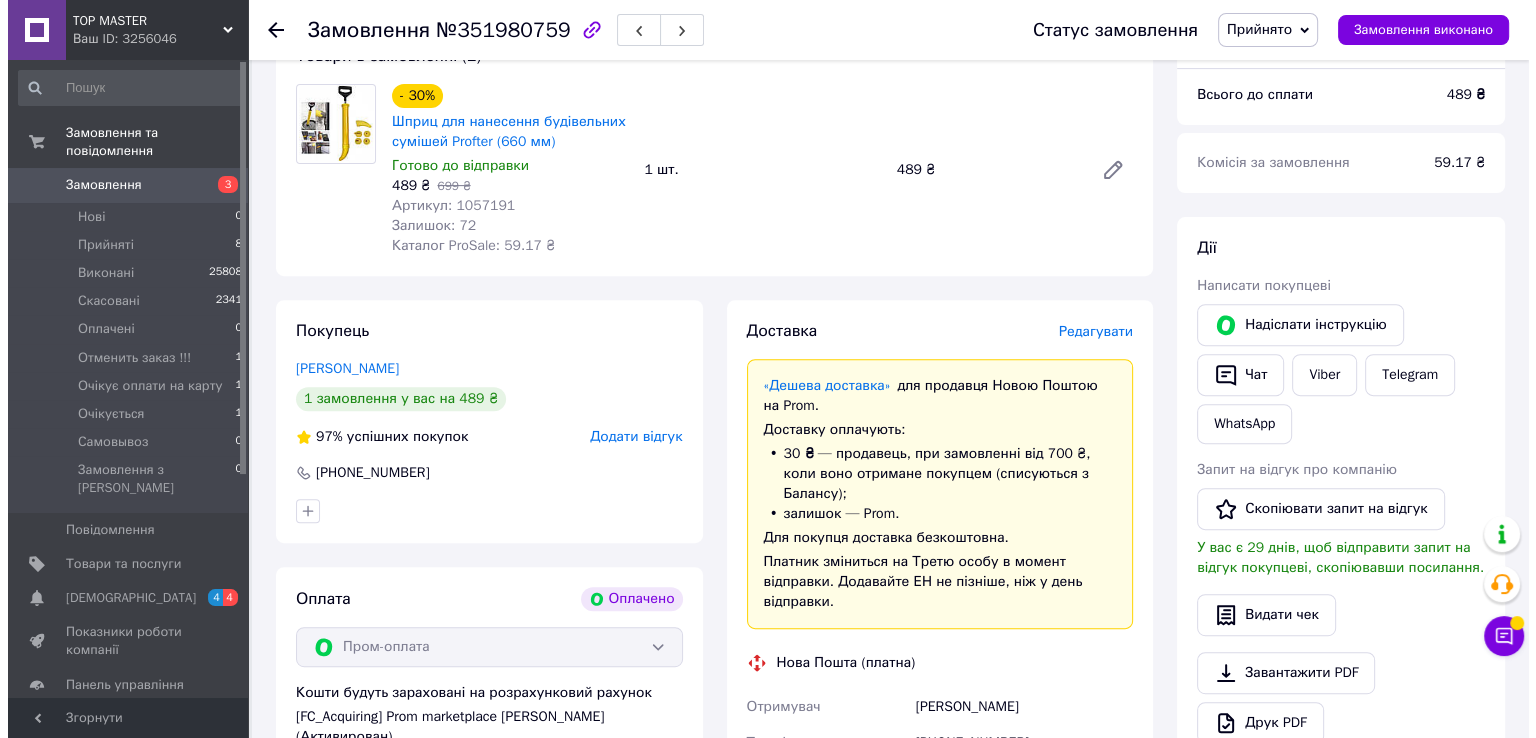 scroll, scrollTop: 697, scrollLeft: 0, axis: vertical 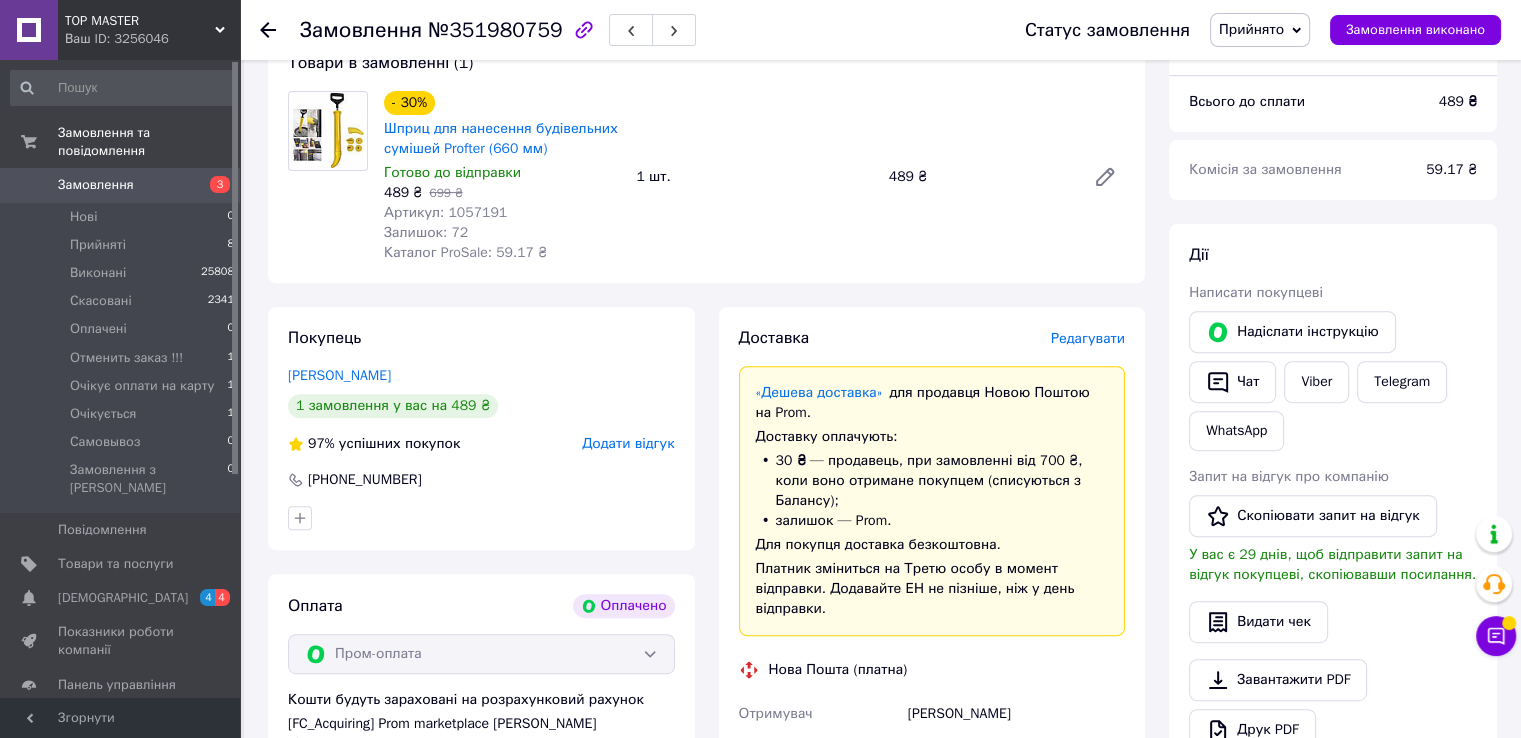 click on "Редагувати" at bounding box center [1088, 338] 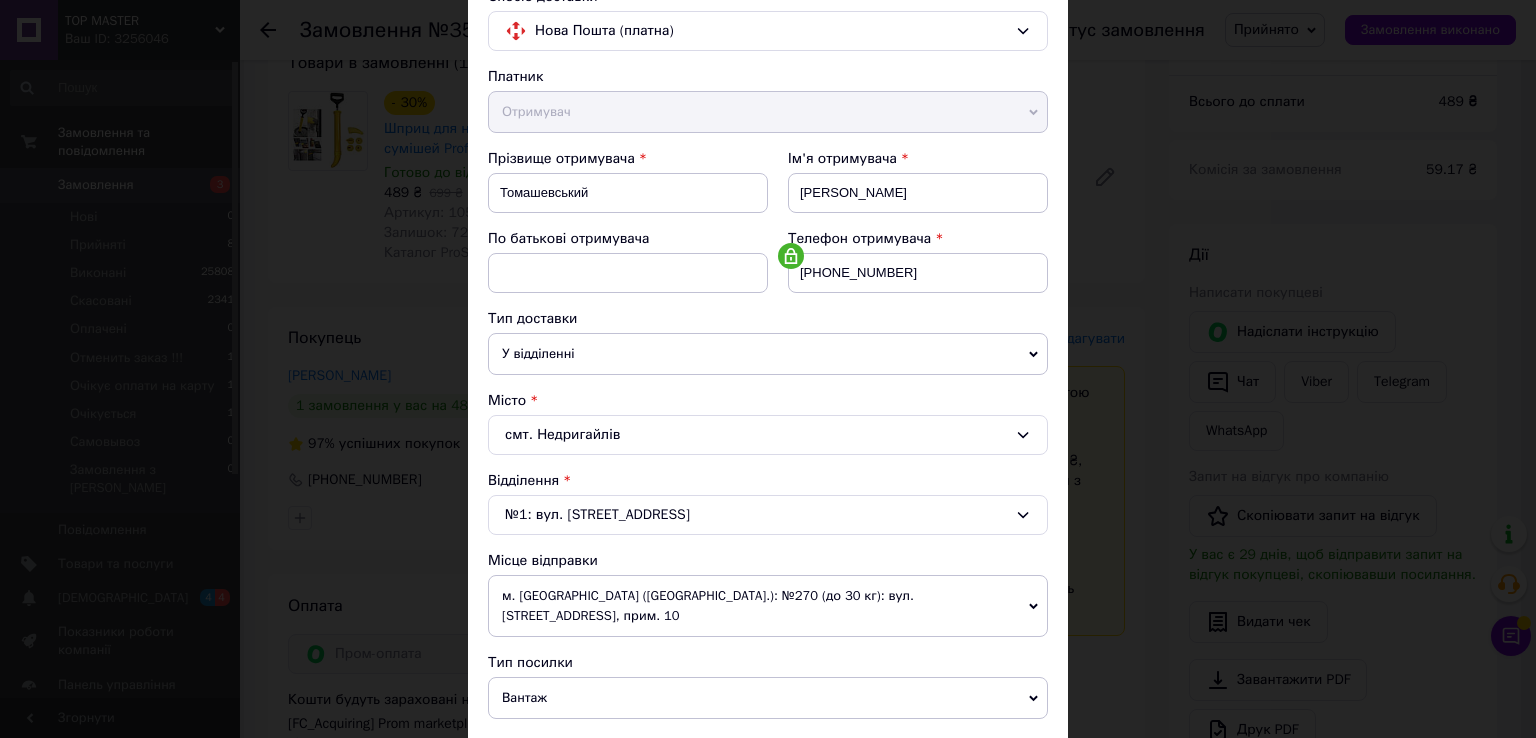 scroll, scrollTop: 200, scrollLeft: 0, axis: vertical 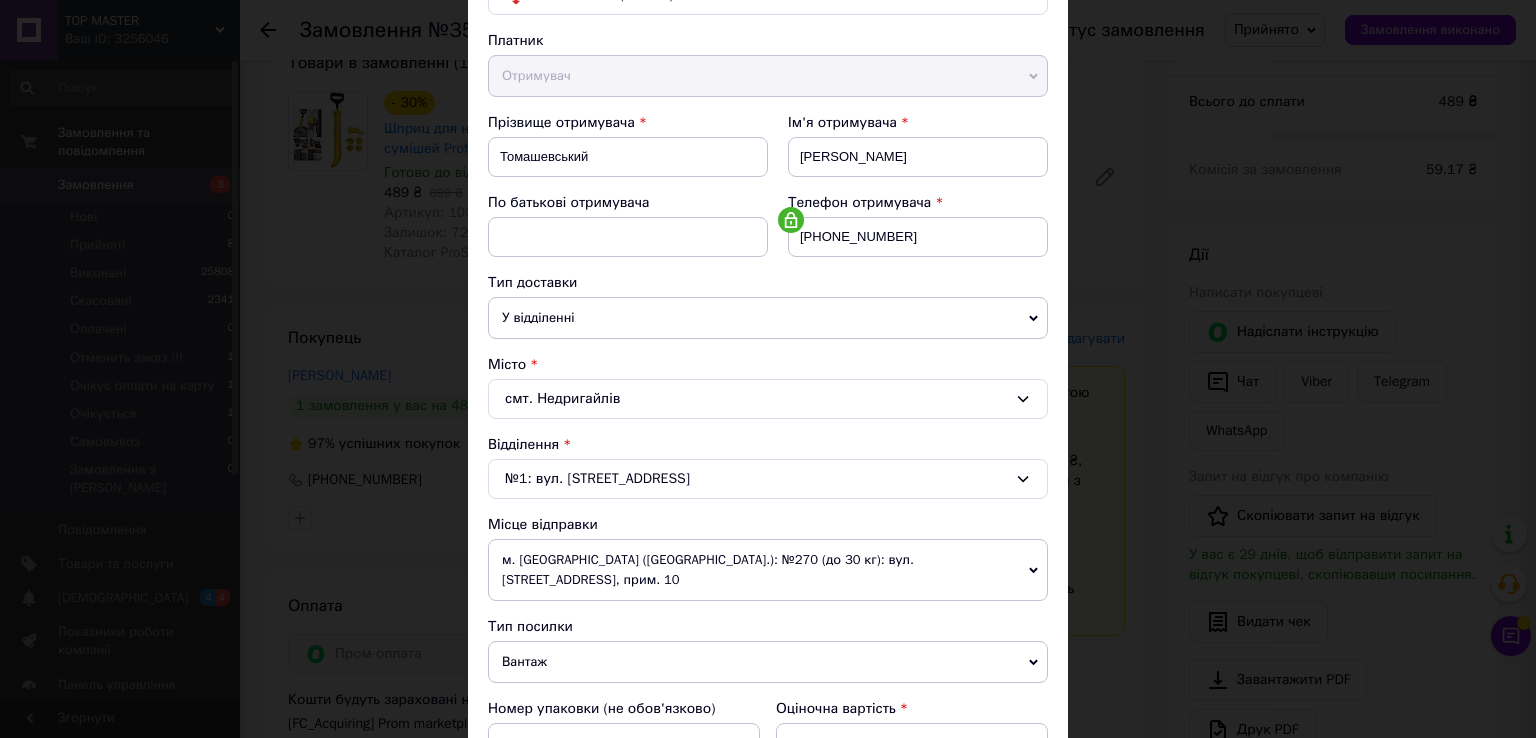 click on "м. Київ (Київська обл.): №270 (до 30 кг): вул. Дегтярівська, 3, прим. 10" at bounding box center (768, 570) 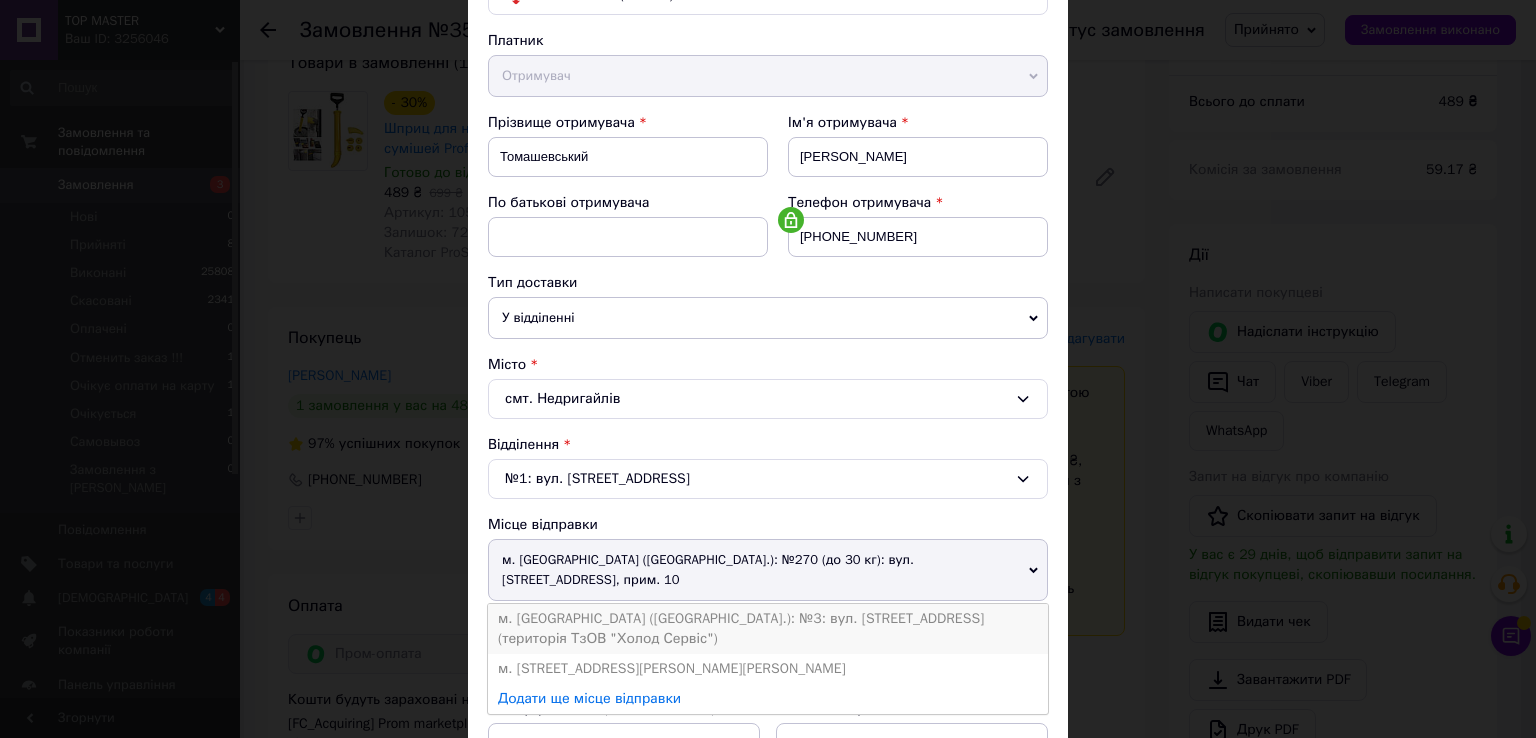 click on "м. Чернівці (Чернівецька обл.): №3: вул. Коломийська, 9г (територія ТзОВ "Холод Сервіс")" at bounding box center [768, 629] 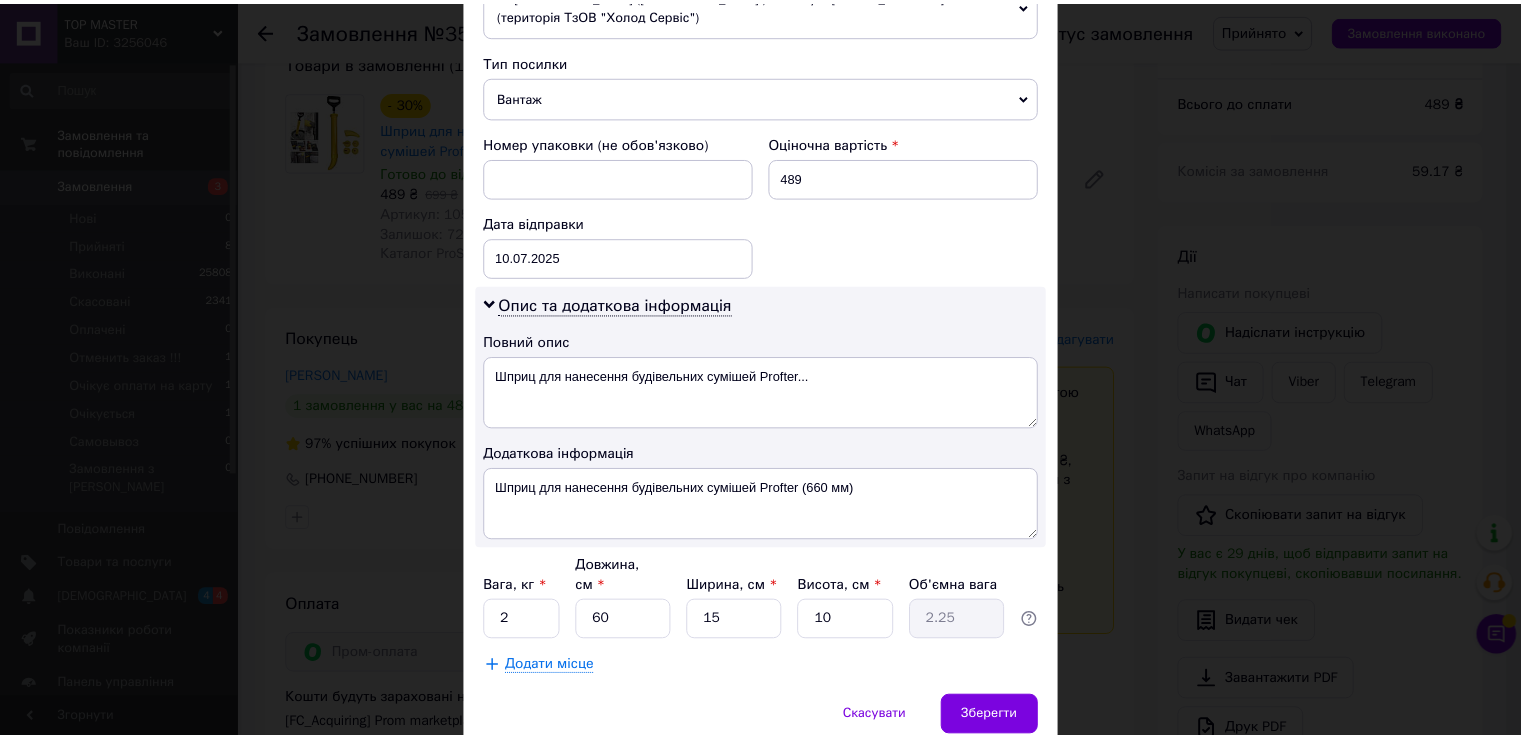scroll, scrollTop: 828, scrollLeft: 0, axis: vertical 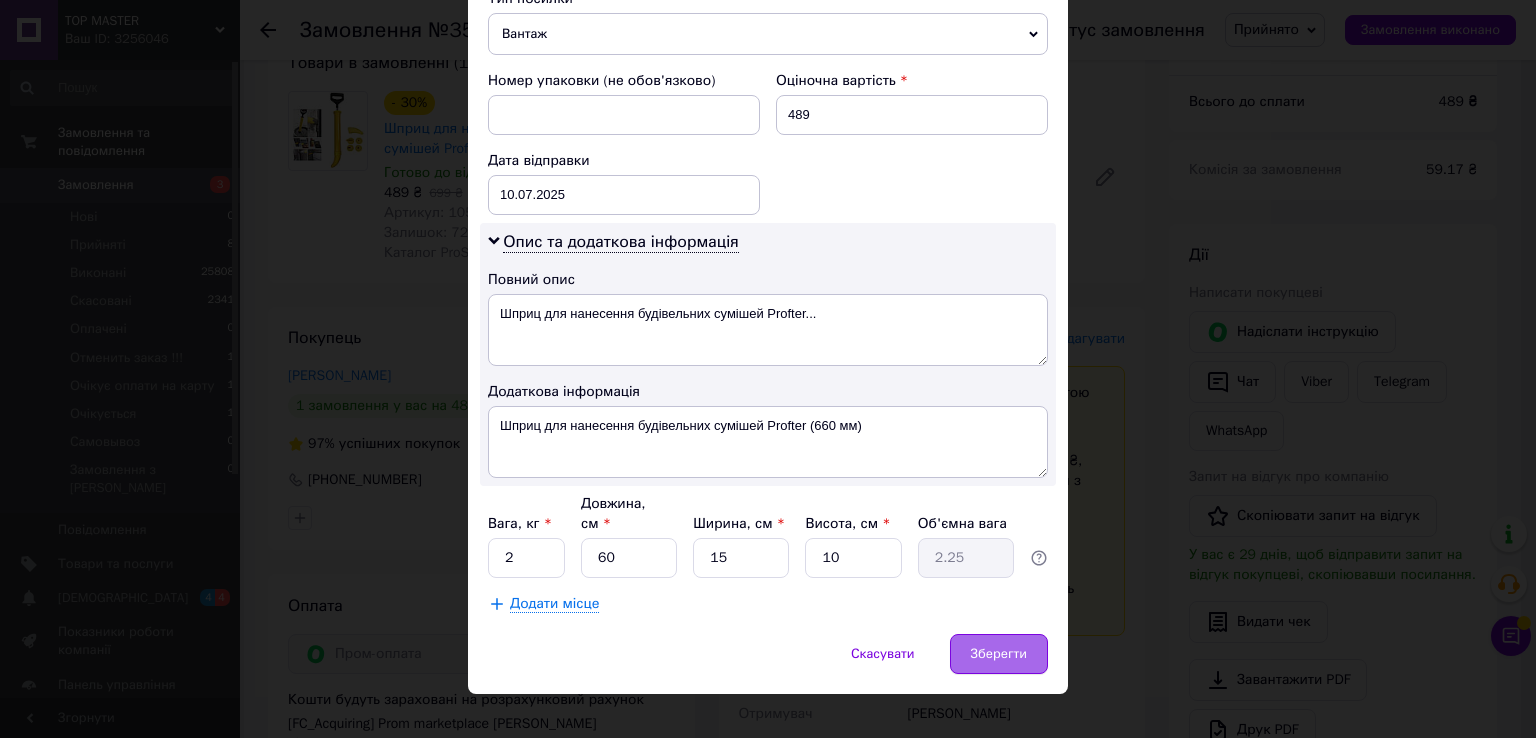 click on "Зберегти" at bounding box center (999, 654) 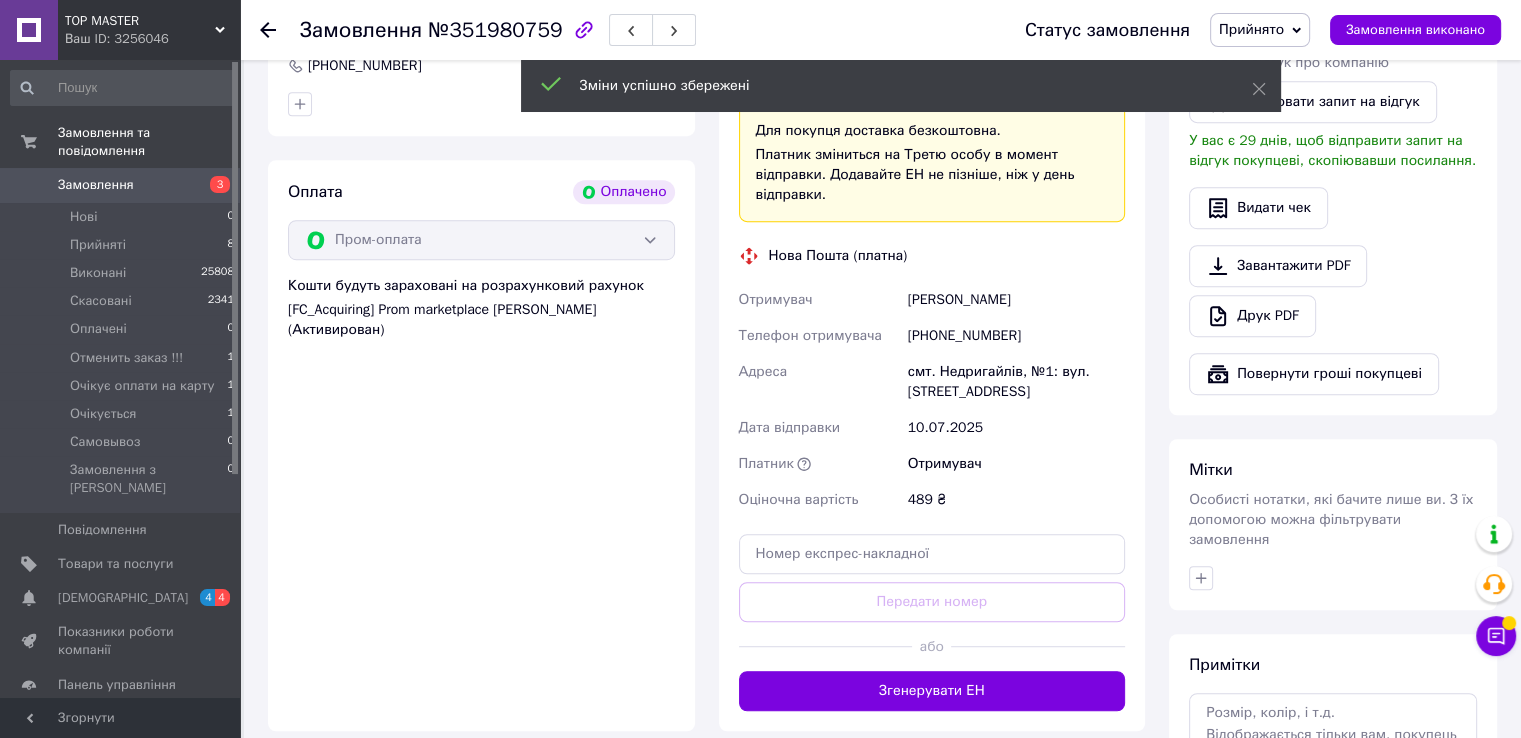 scroll, scrollTop: 1197, scrollLeft: 0, axis: vertical 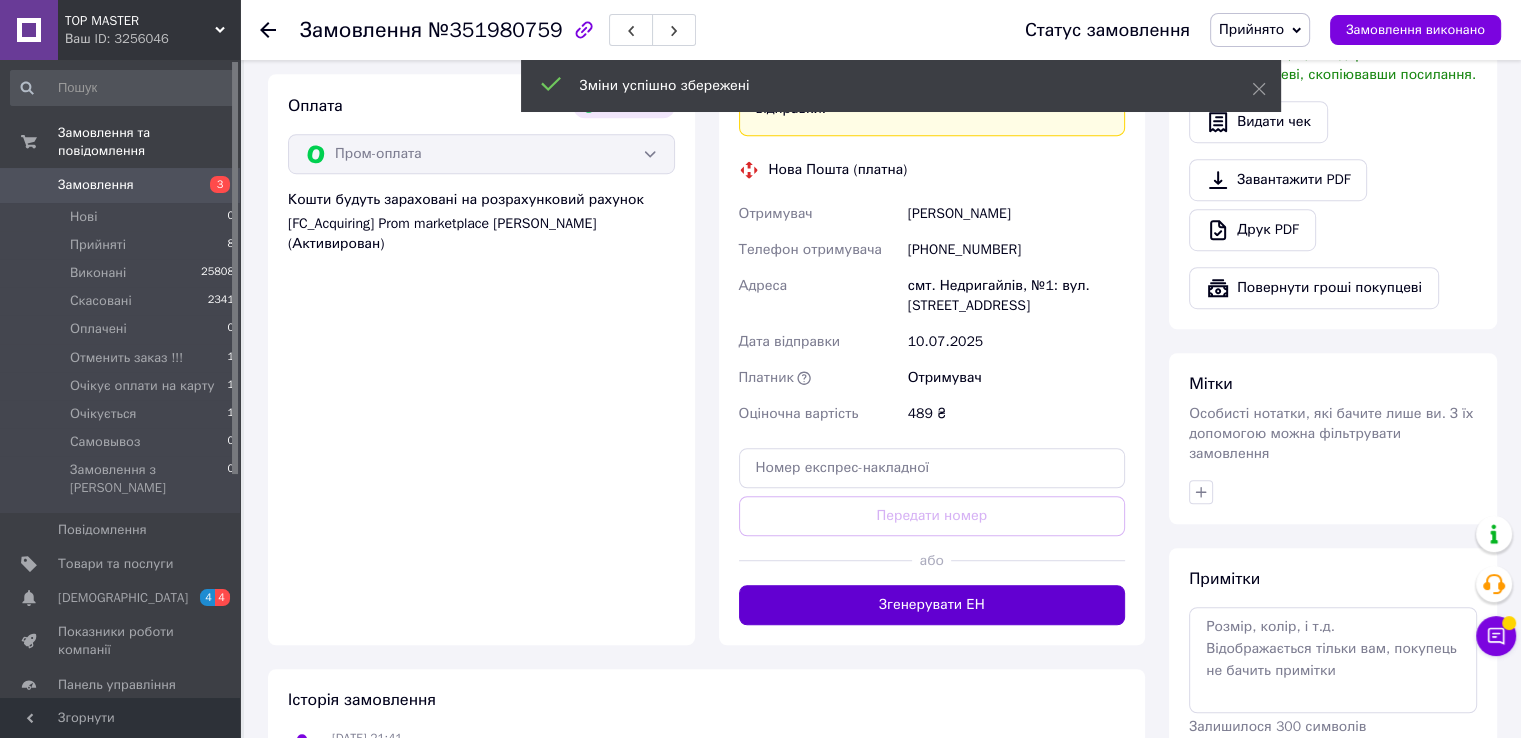 click on "Згенерувати ЕН" at bounding box center [932, 605] 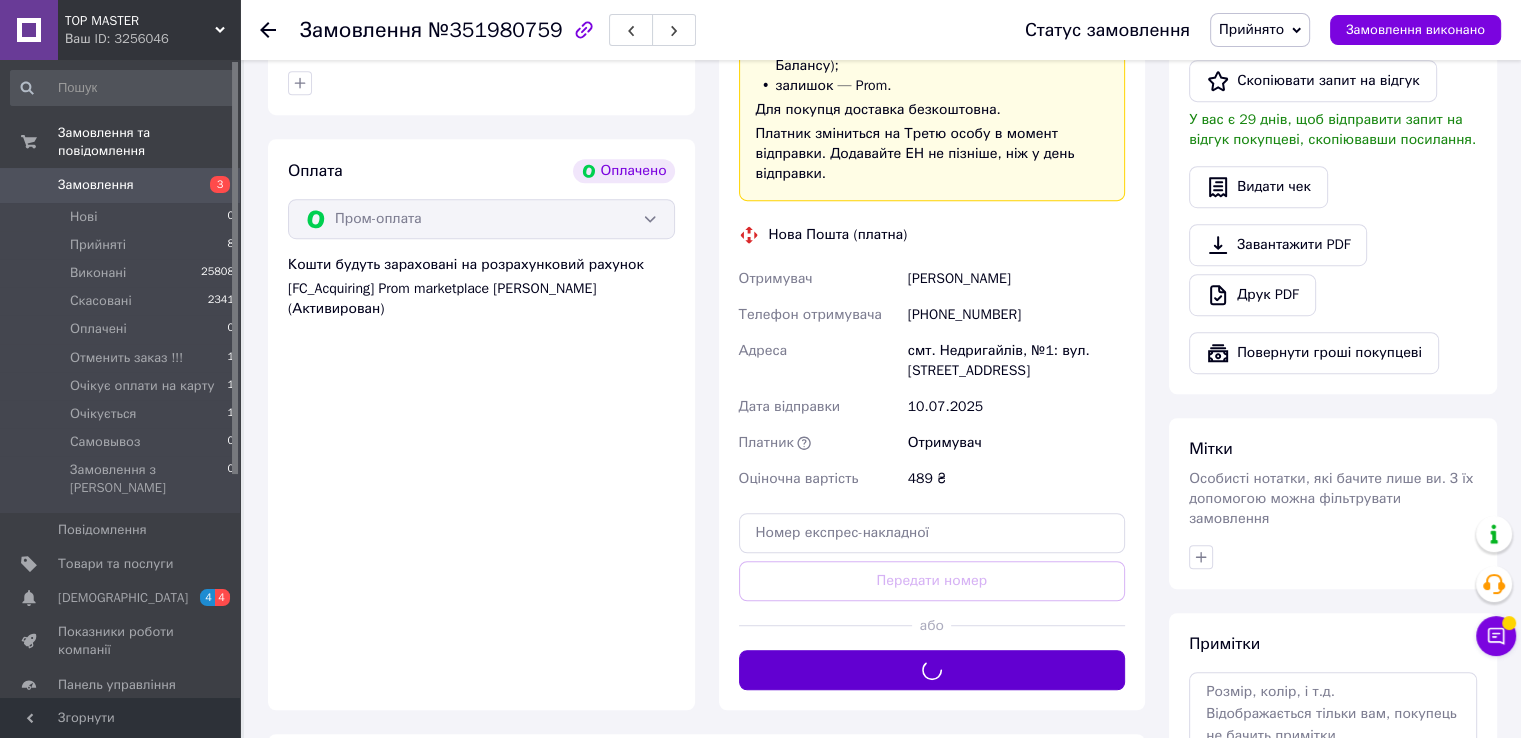 scroll, scrollTop: 1097, scrollLeft: 0, axis: vertical 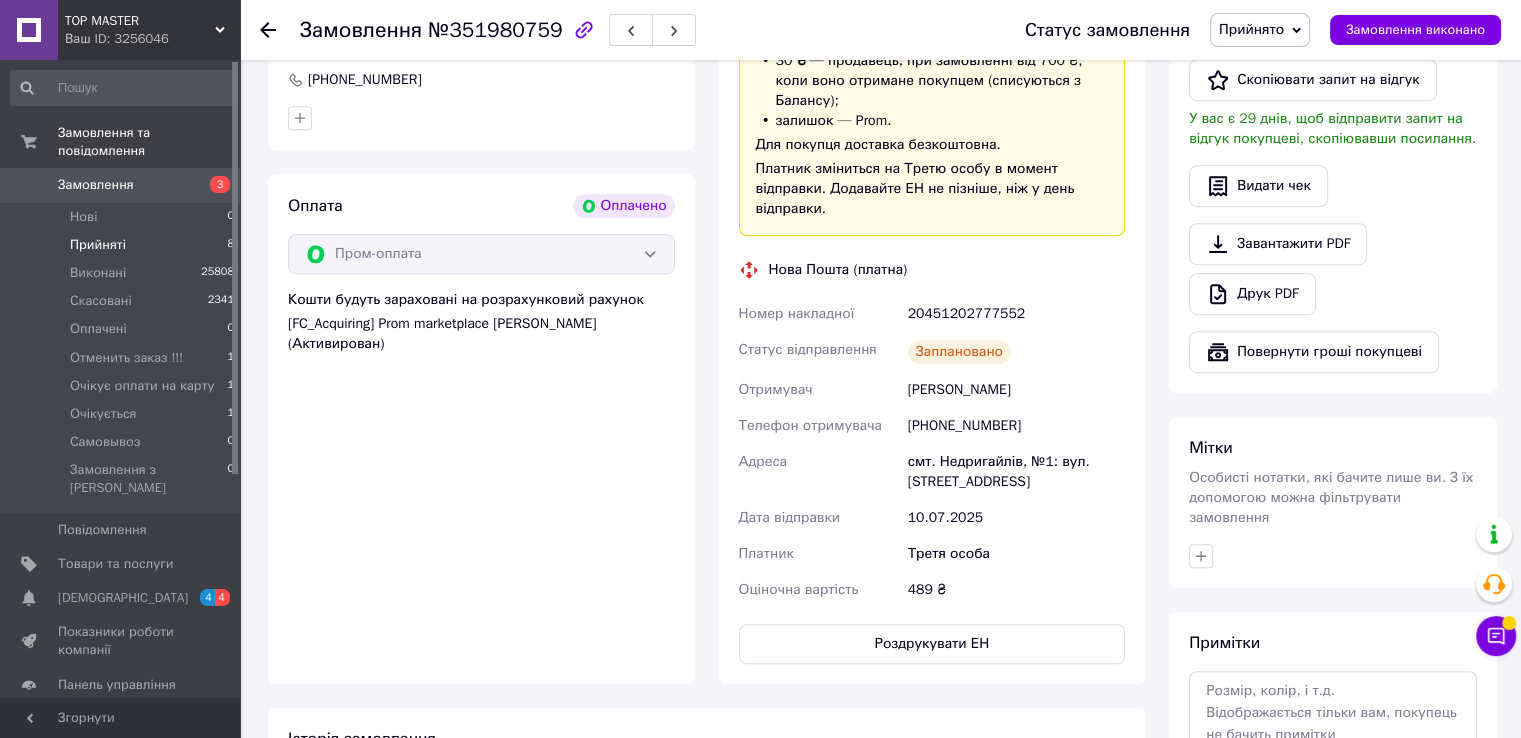 click on "Прийняті 8" at bounding box center (123, 245) 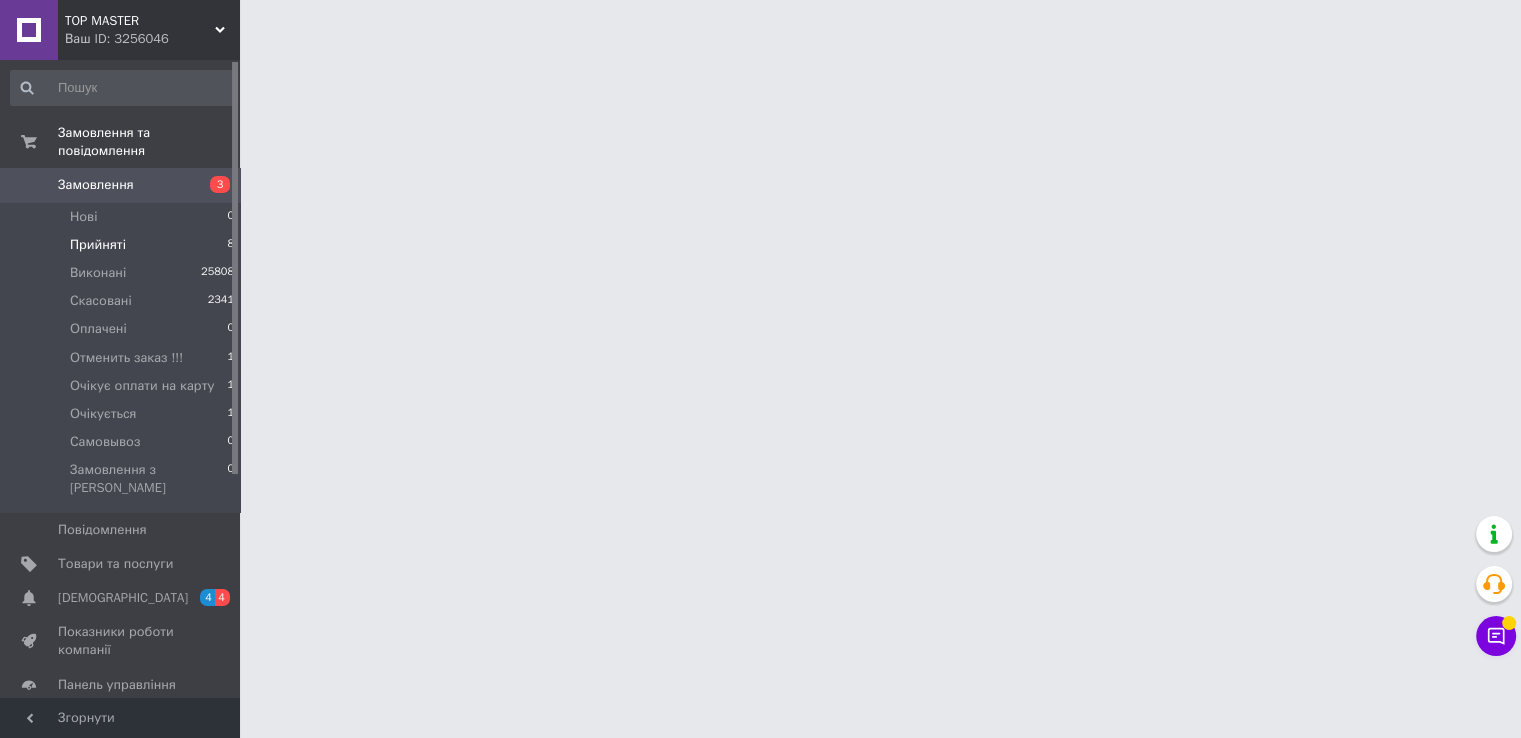 scroll, scrollTop: 0, scrollLeft: 0, axis: both 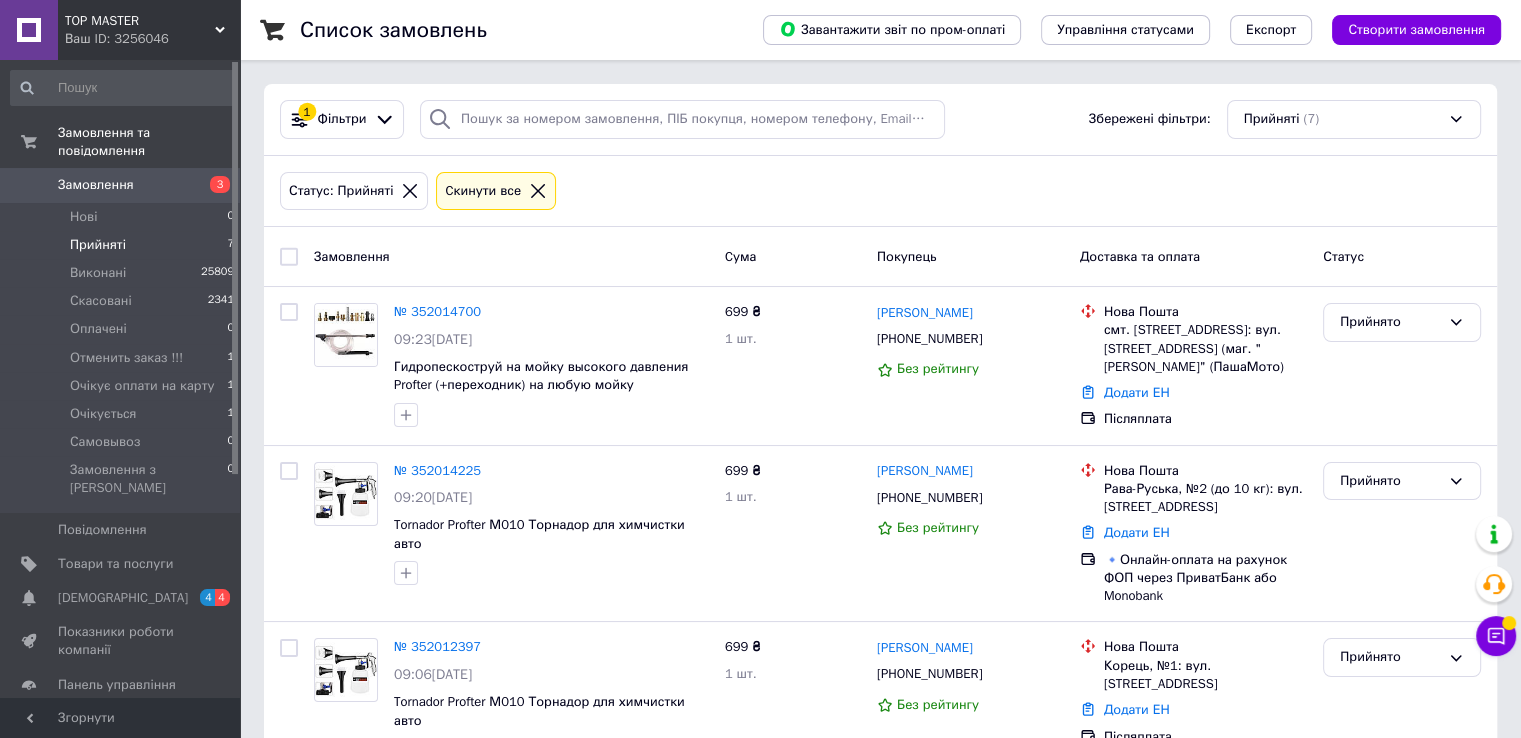 click on "Прийняті 7" at bounding box center [123, 245] 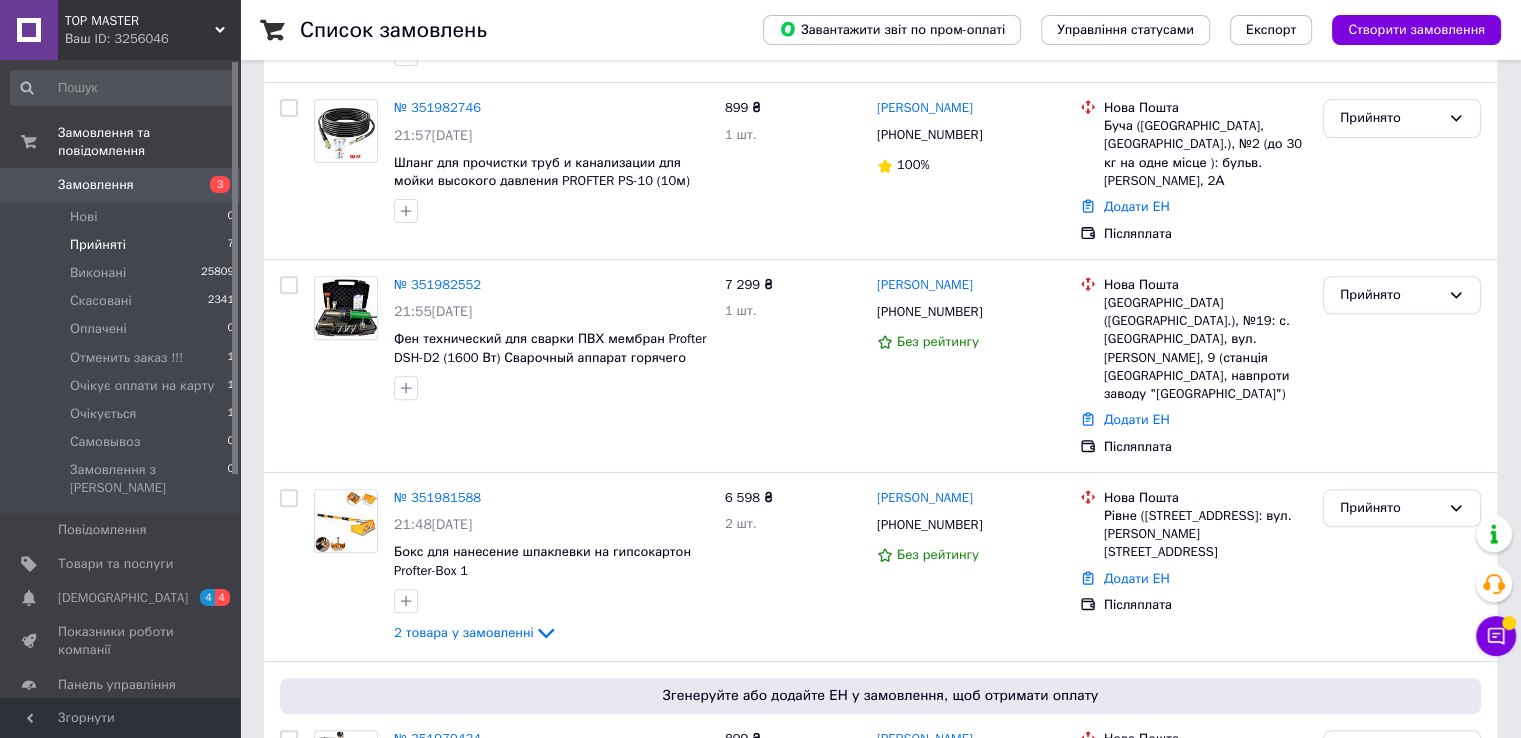 scroll, scrollTop: 776, scrollLeft: 0, axis: vertical 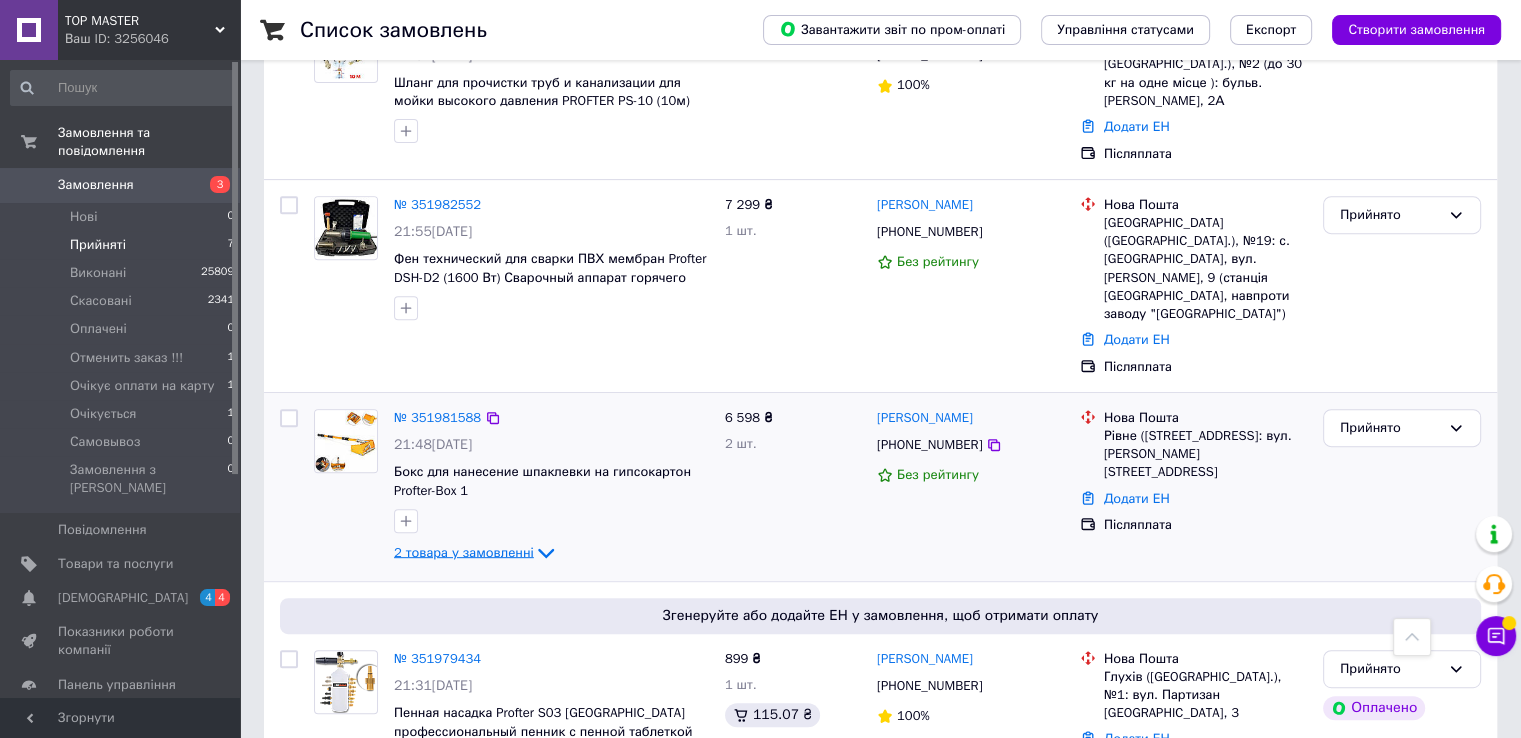 click 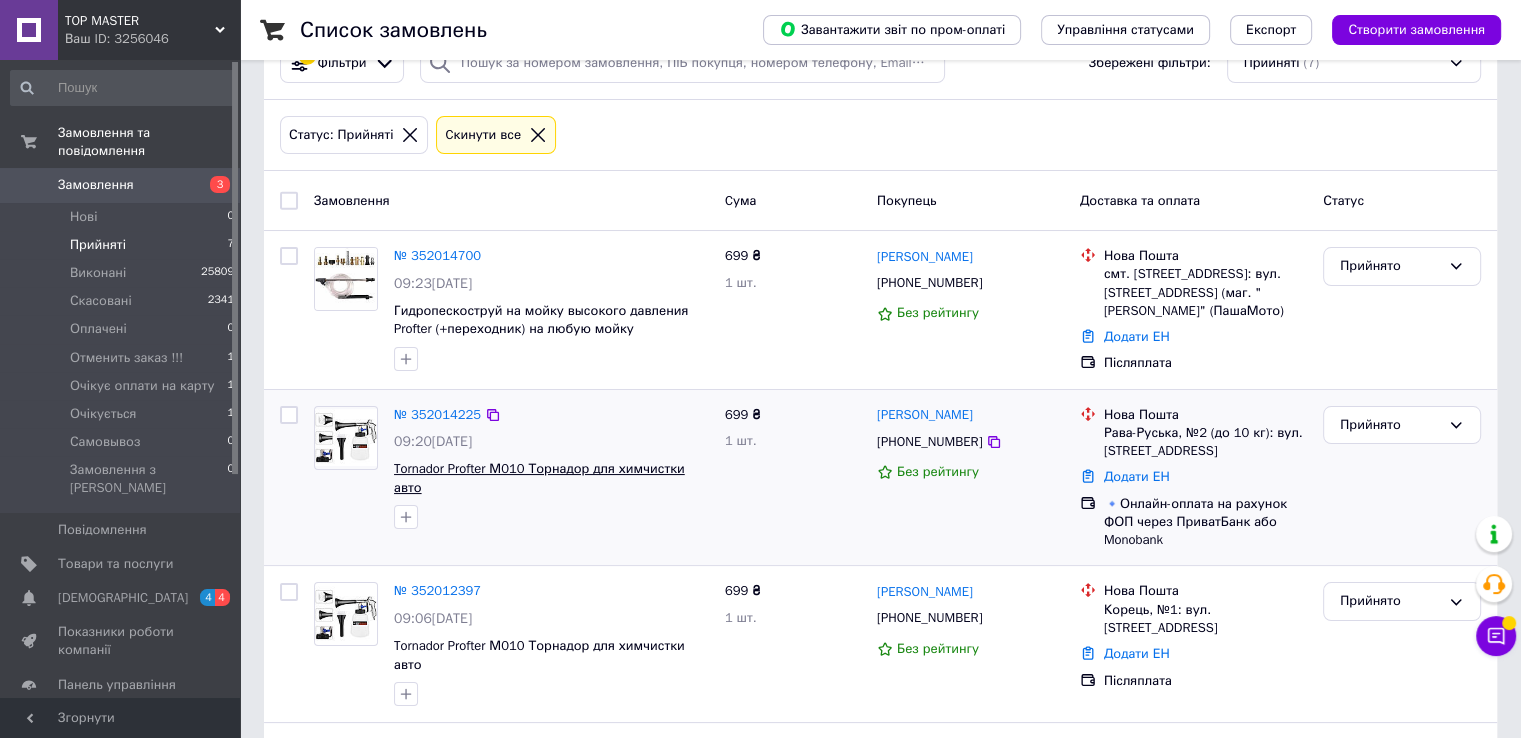 scroll, scrollTop: 100, scrollLeft: 0, axis: vertical 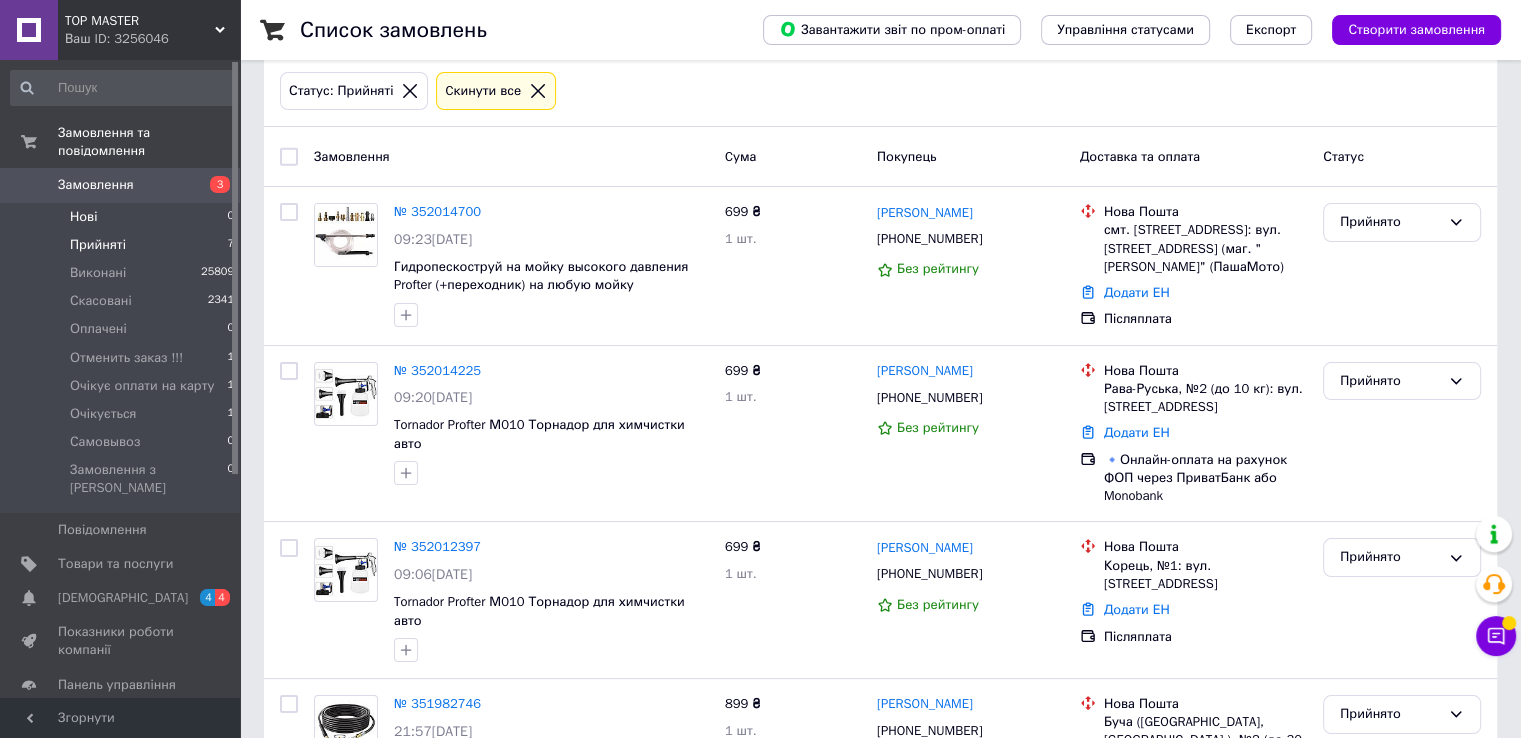 click on "Нові 0" at bounding box center (123, 217) 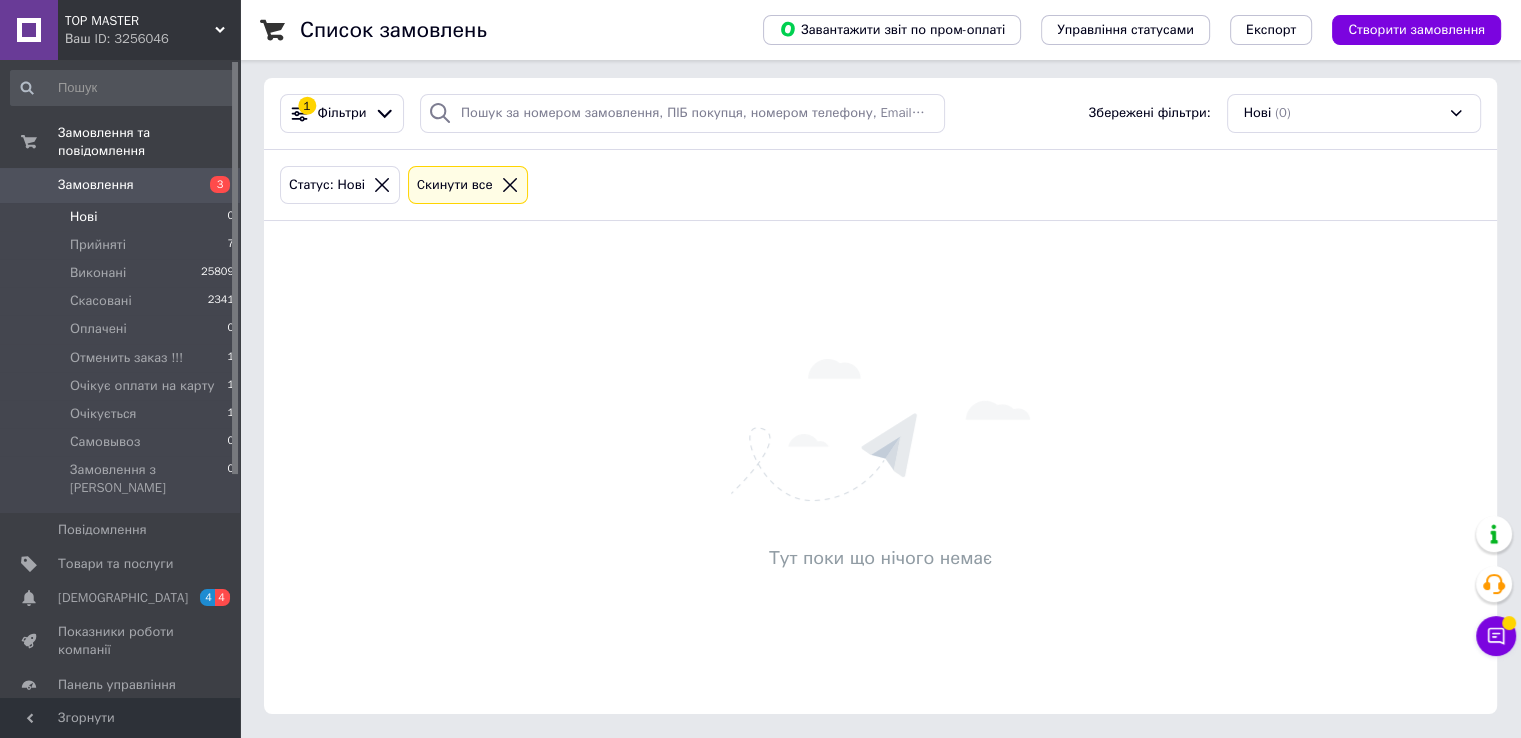 scroll, scrollTop: 0, scrollLeft: 0, axis: both 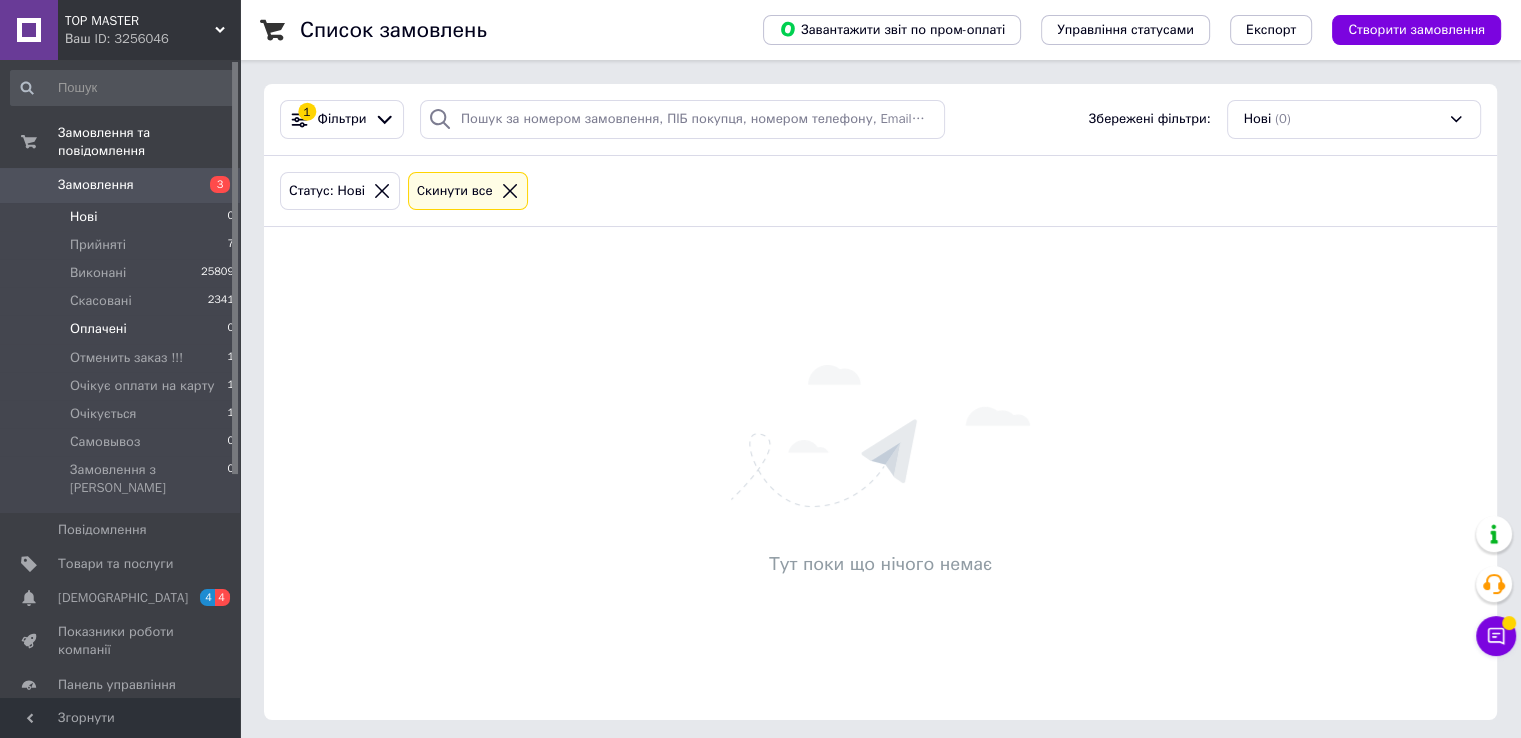 click on "Оплачені 0" at bounding box center (123, 329) 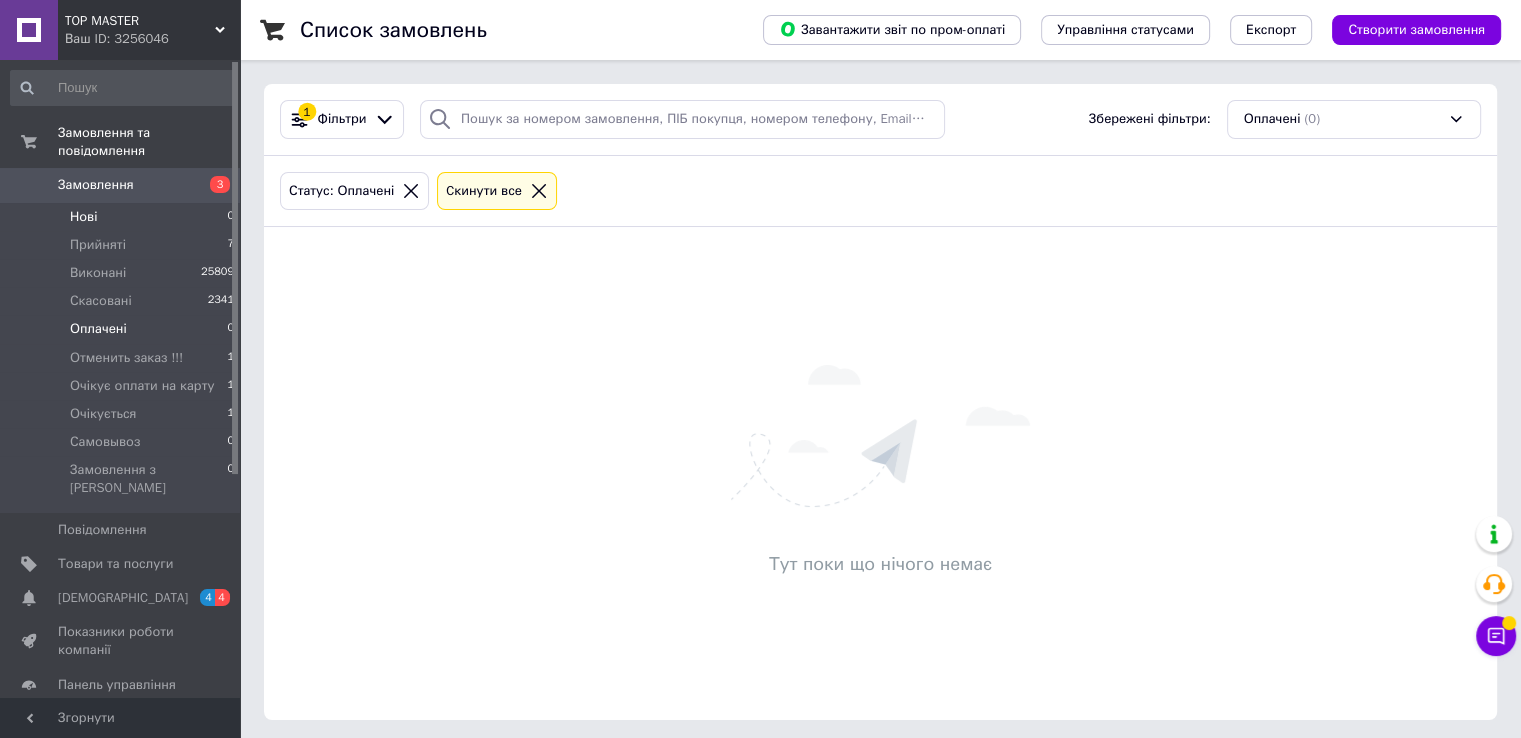 drag, startPoint x: 714, startPoint y: 497, endPoint x: 108, endPoint y: 209, distance: 670.9545 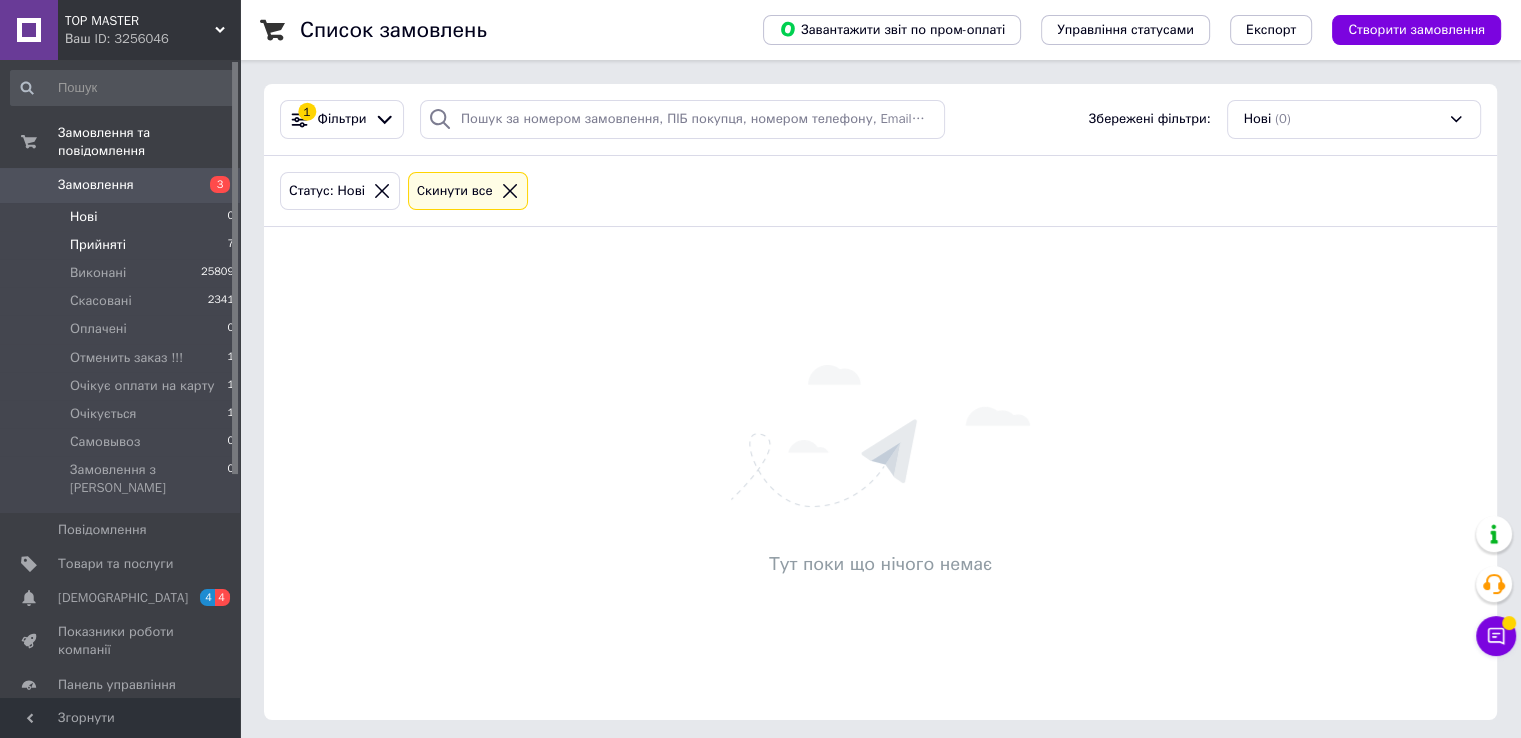 click on "Прийняті 7" at bounding box center [123, 245] 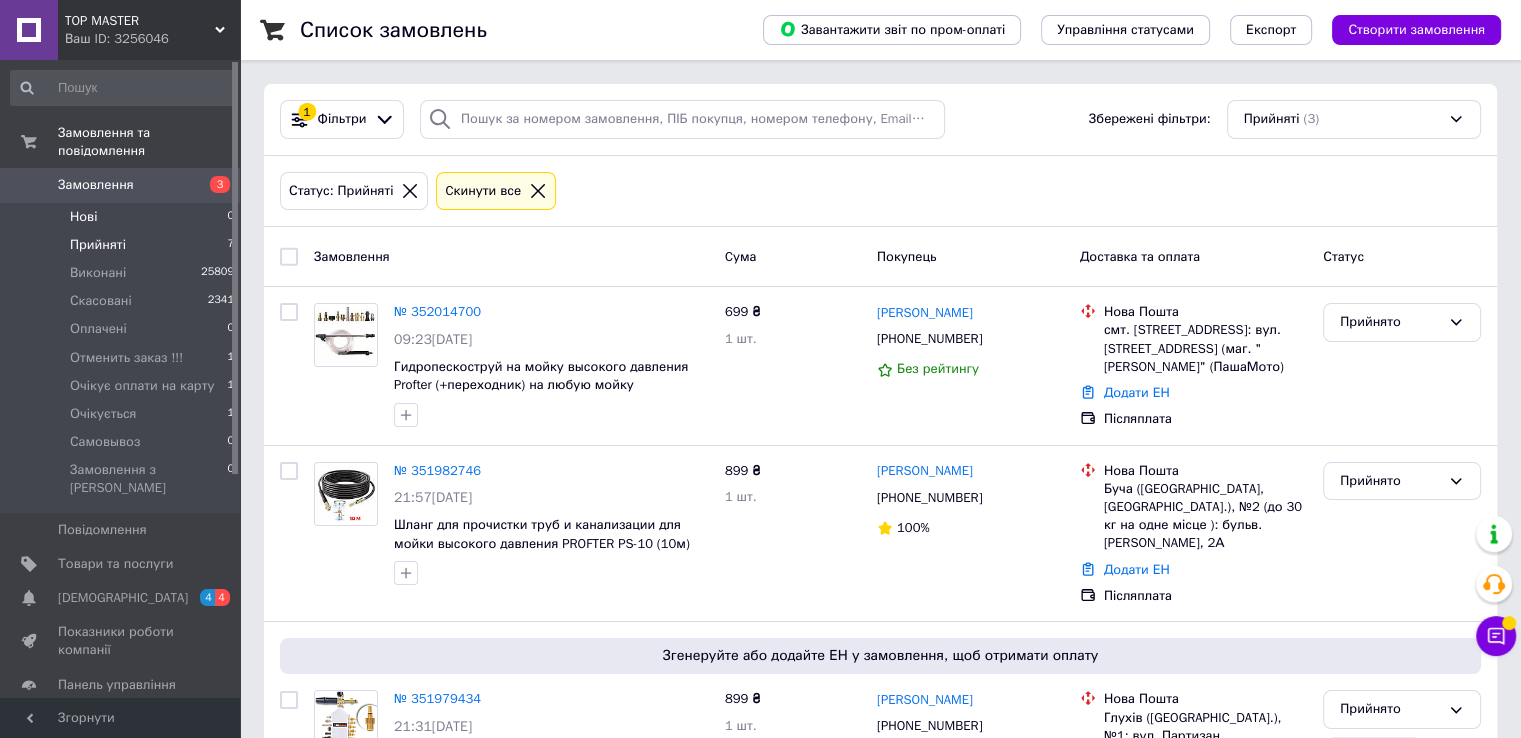 click on "Нові 0" at bounding box center [123, 217] 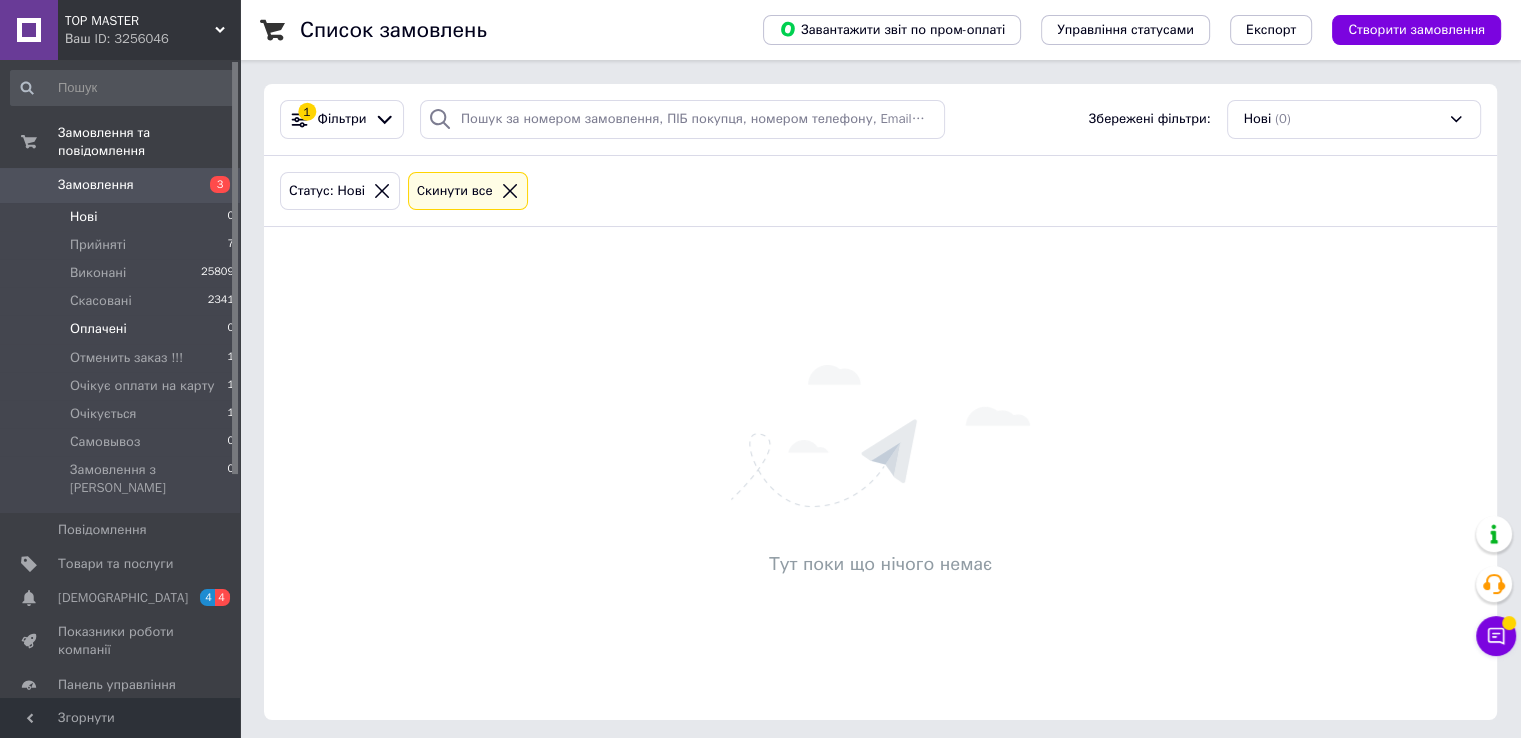 click on "Оплачені 0" at bounding box center (123, 329) 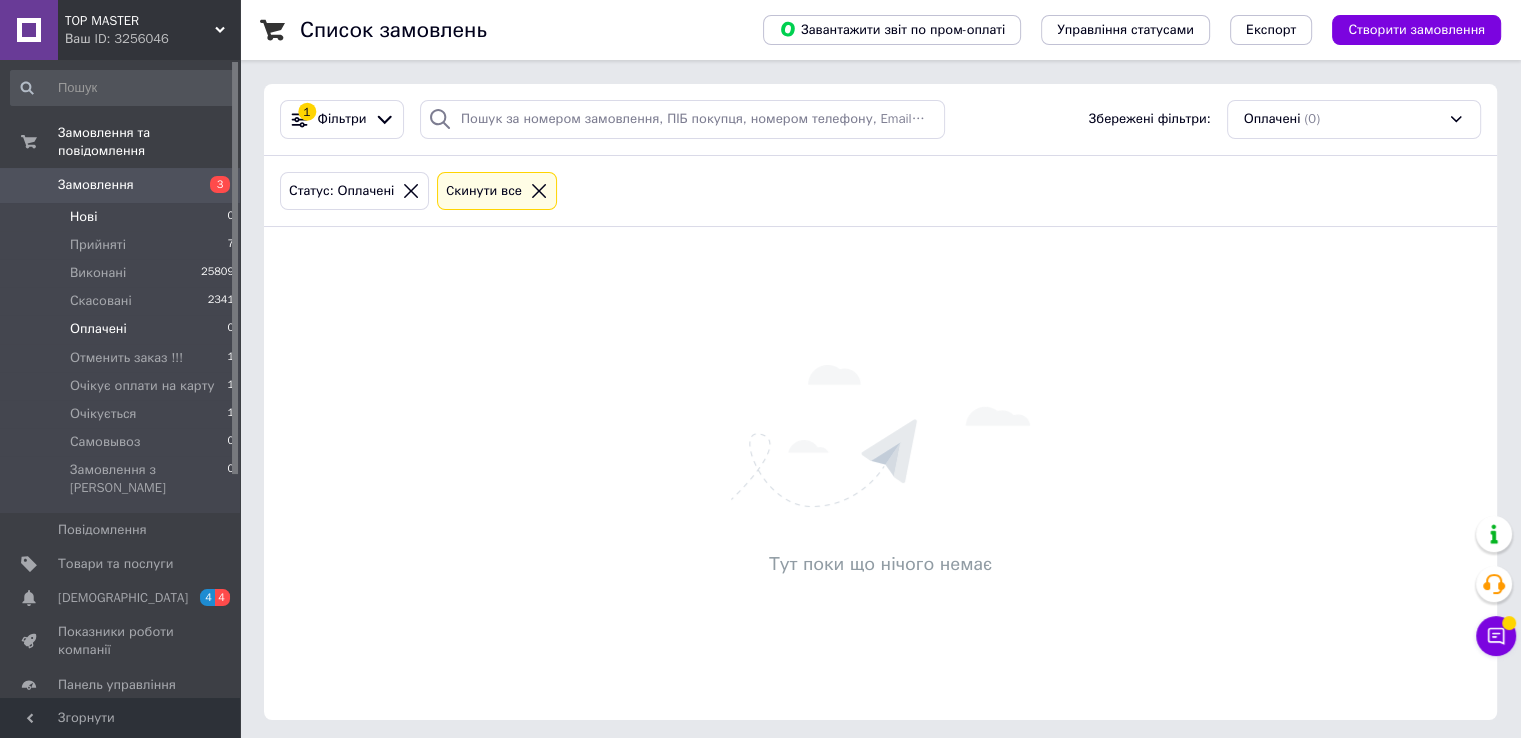 click on "Нові 0" at bounding box center (123, 217) 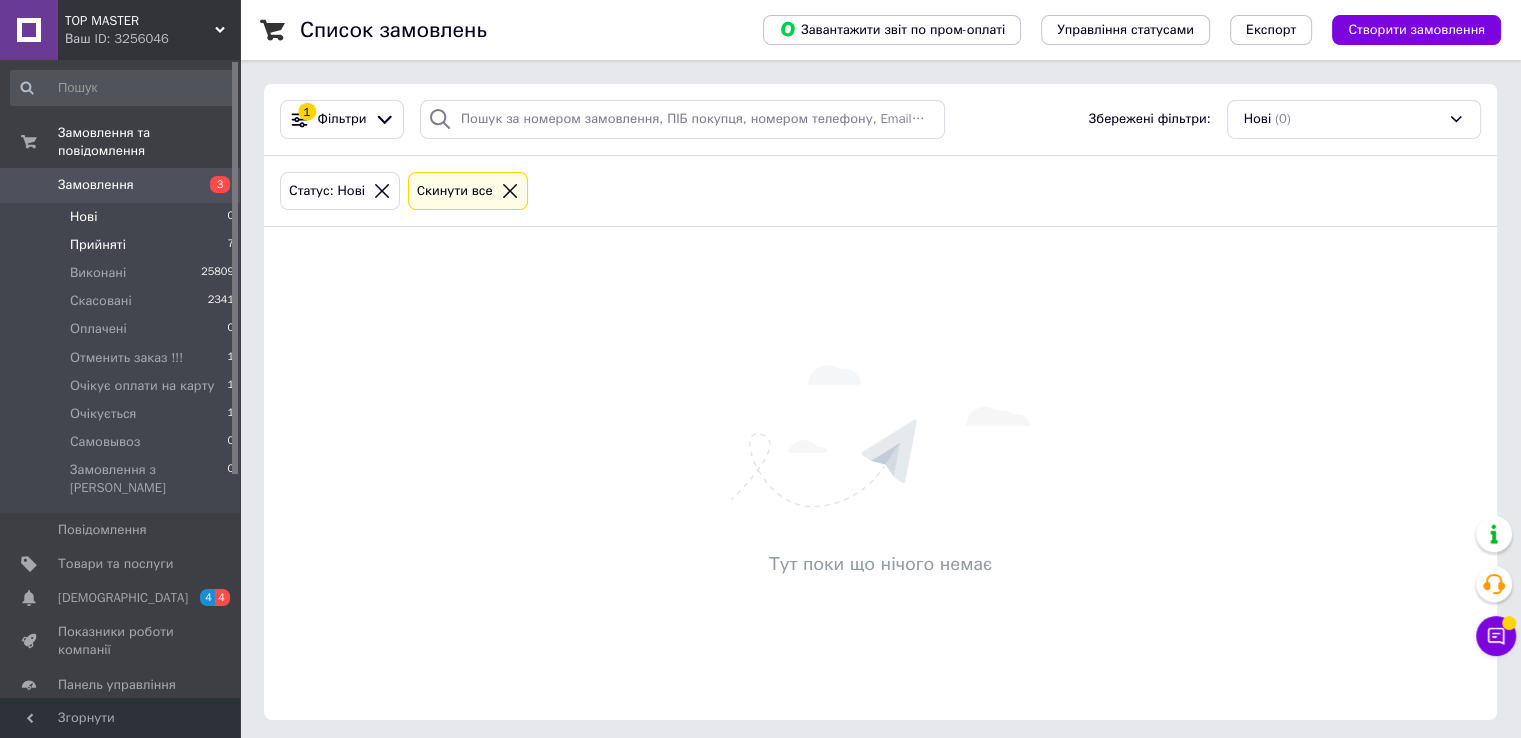 click on "Прийняті 7" at bounding box center [123, 245] 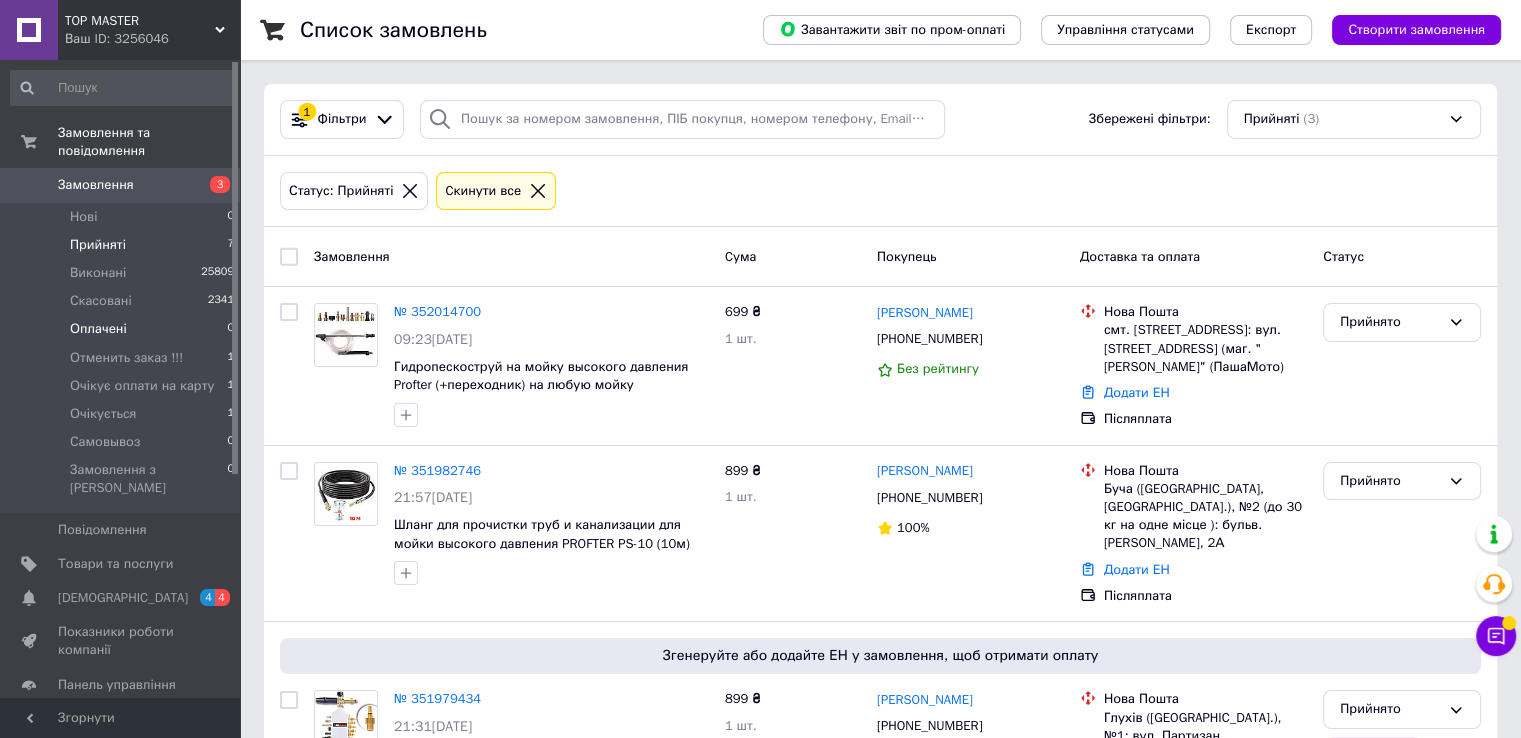 click on "Оплачені 0" at bounding box center [123, 329] 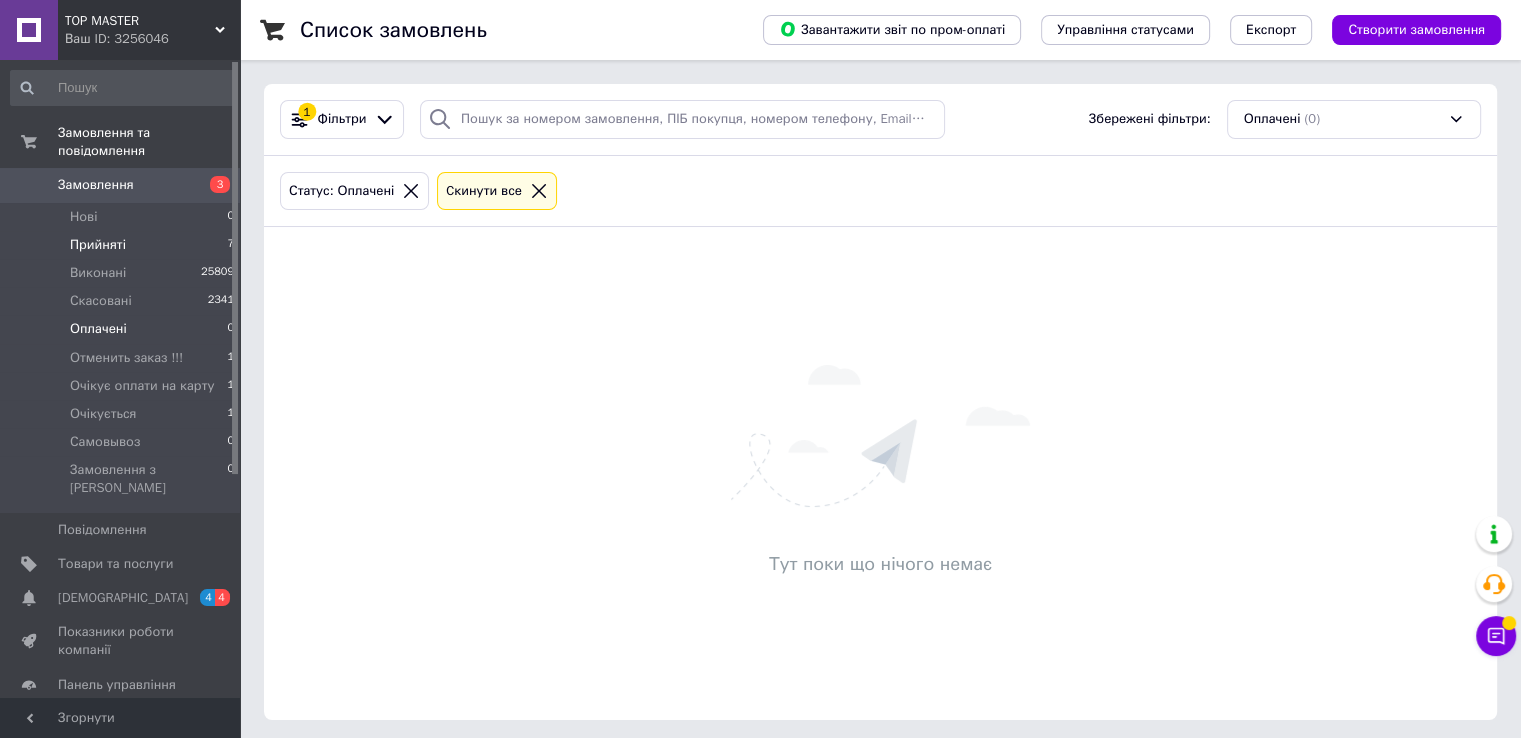 click on "Прийняті 7" at bounding box center (123, 245) 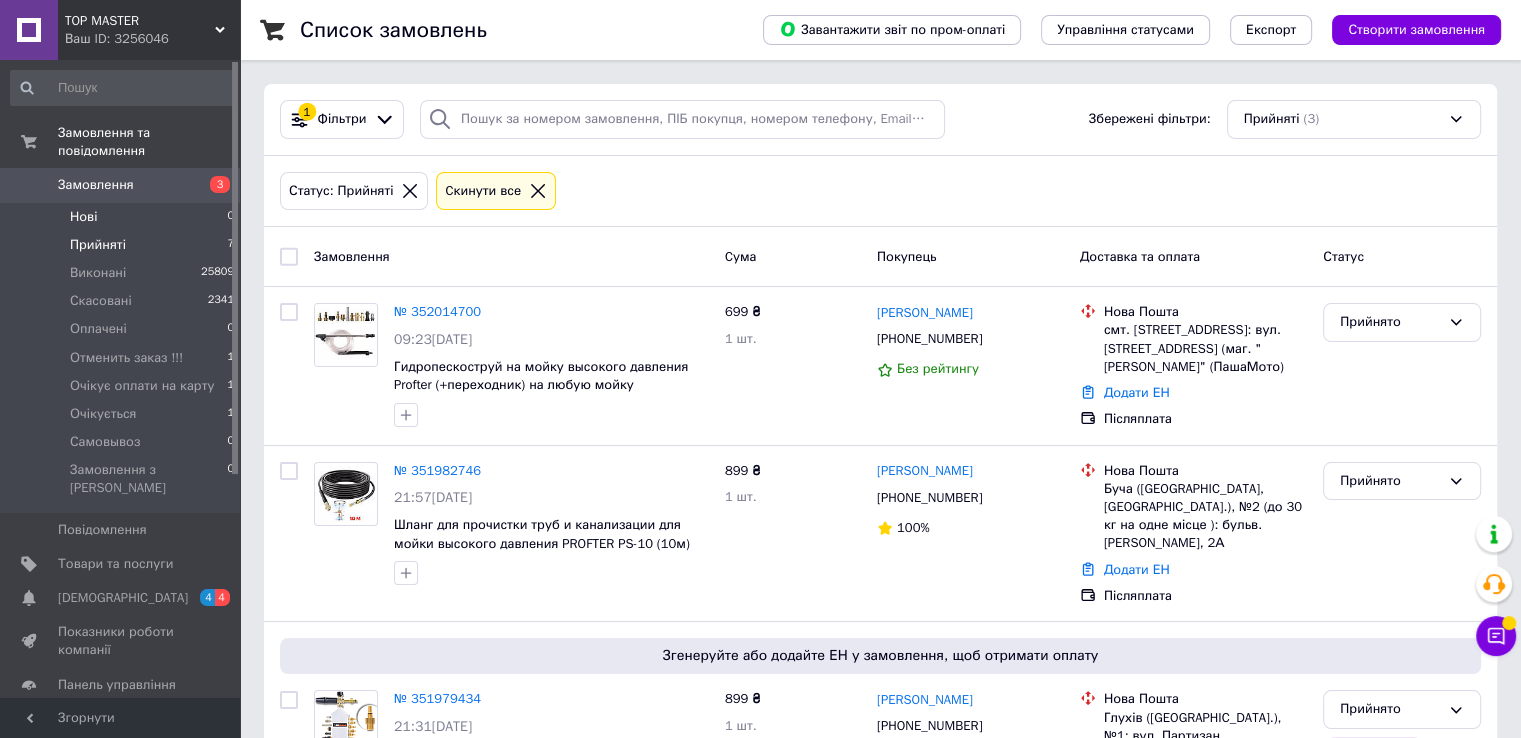 click on "Нові 0" at bounding box center [123, 217] 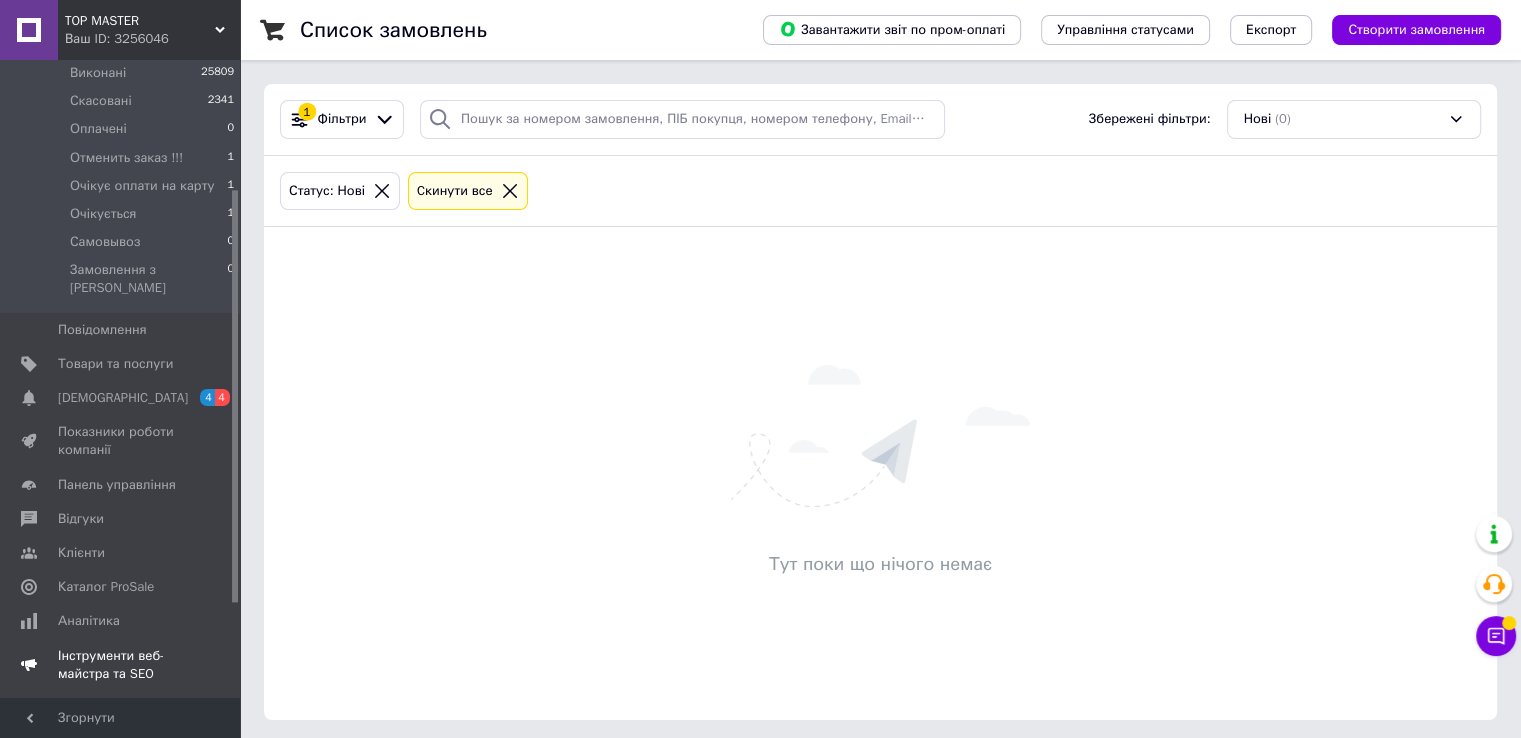 click on "Відгуки" at bounding box center (123, 519) 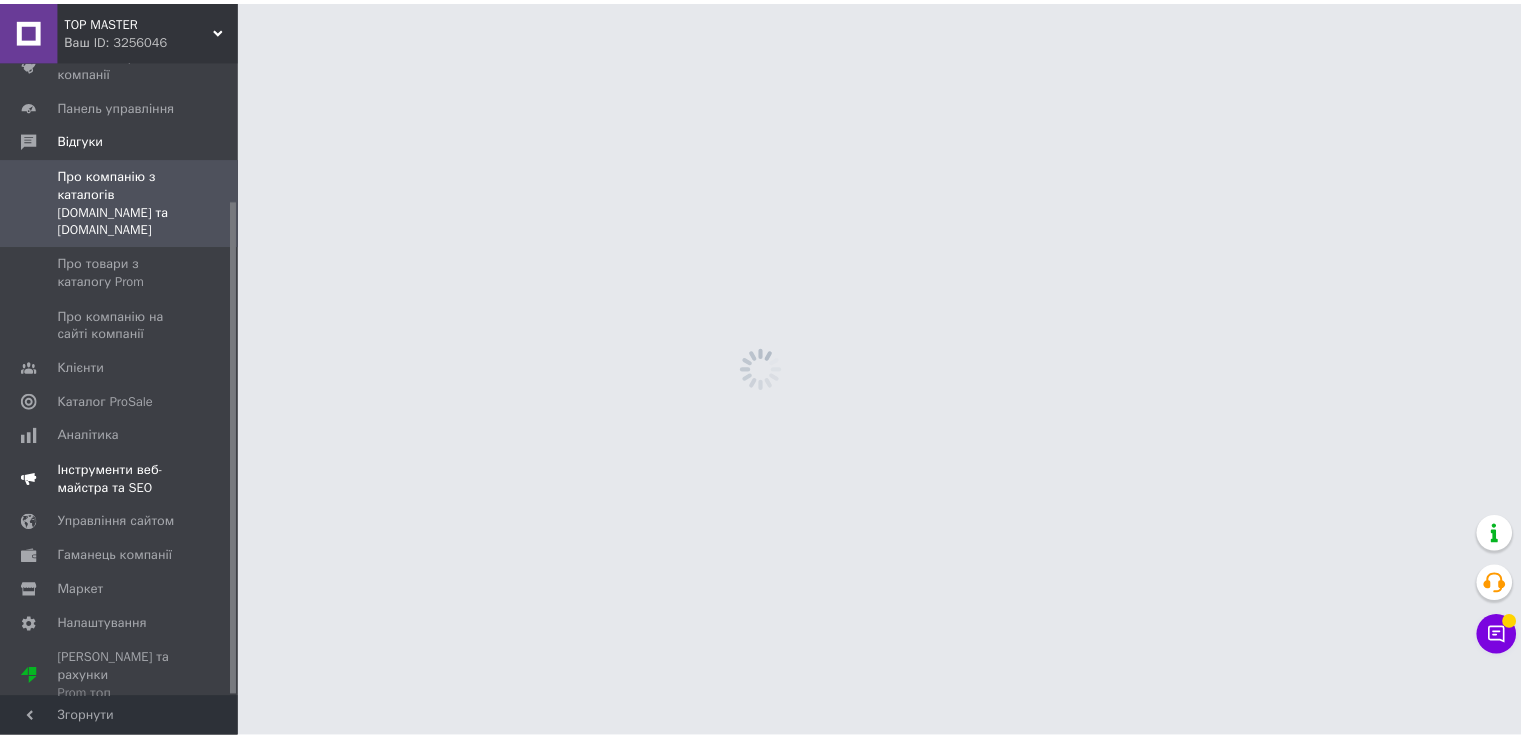 scroll, scrollTop: 179, scrollLeft: 0, axis: vertical 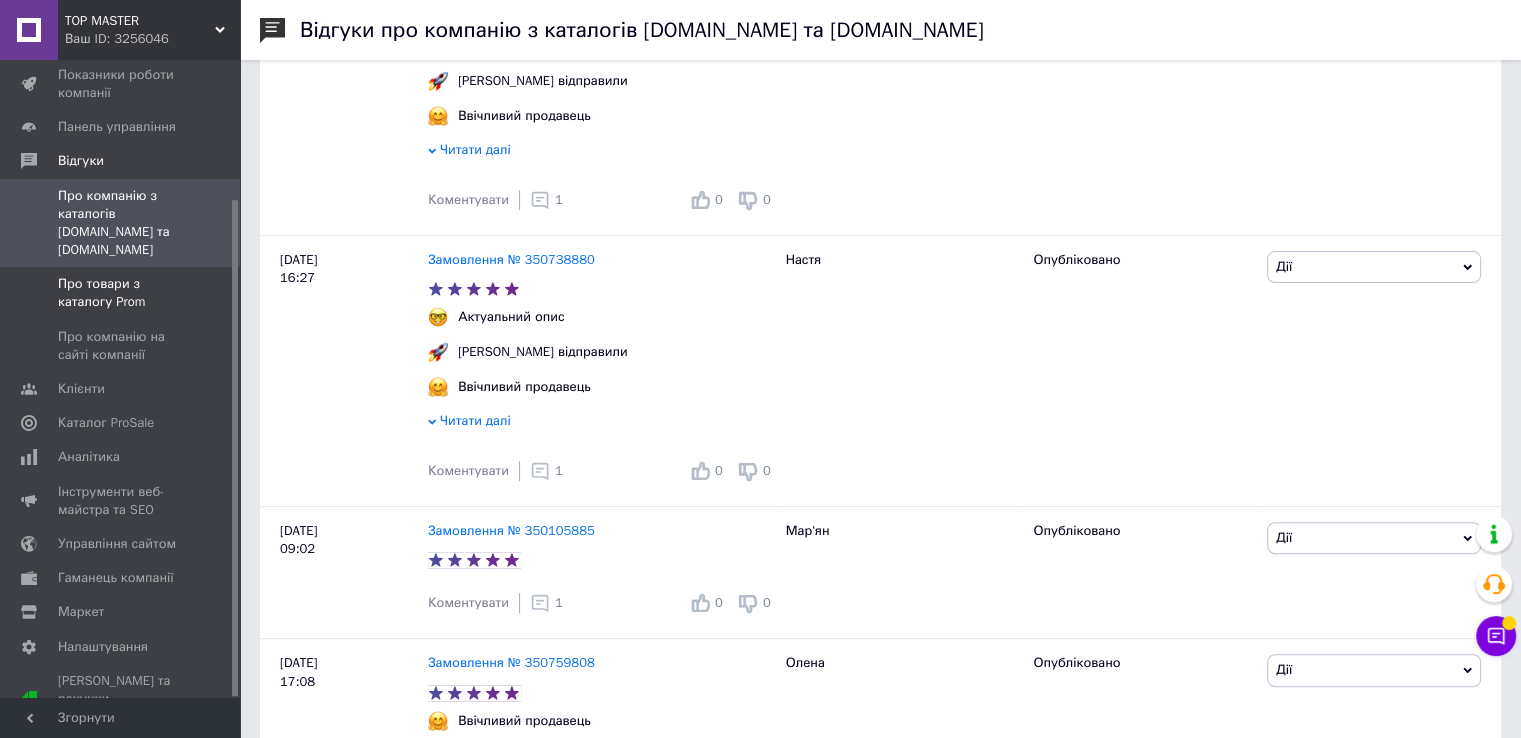 click at bounding box center [212, 293] 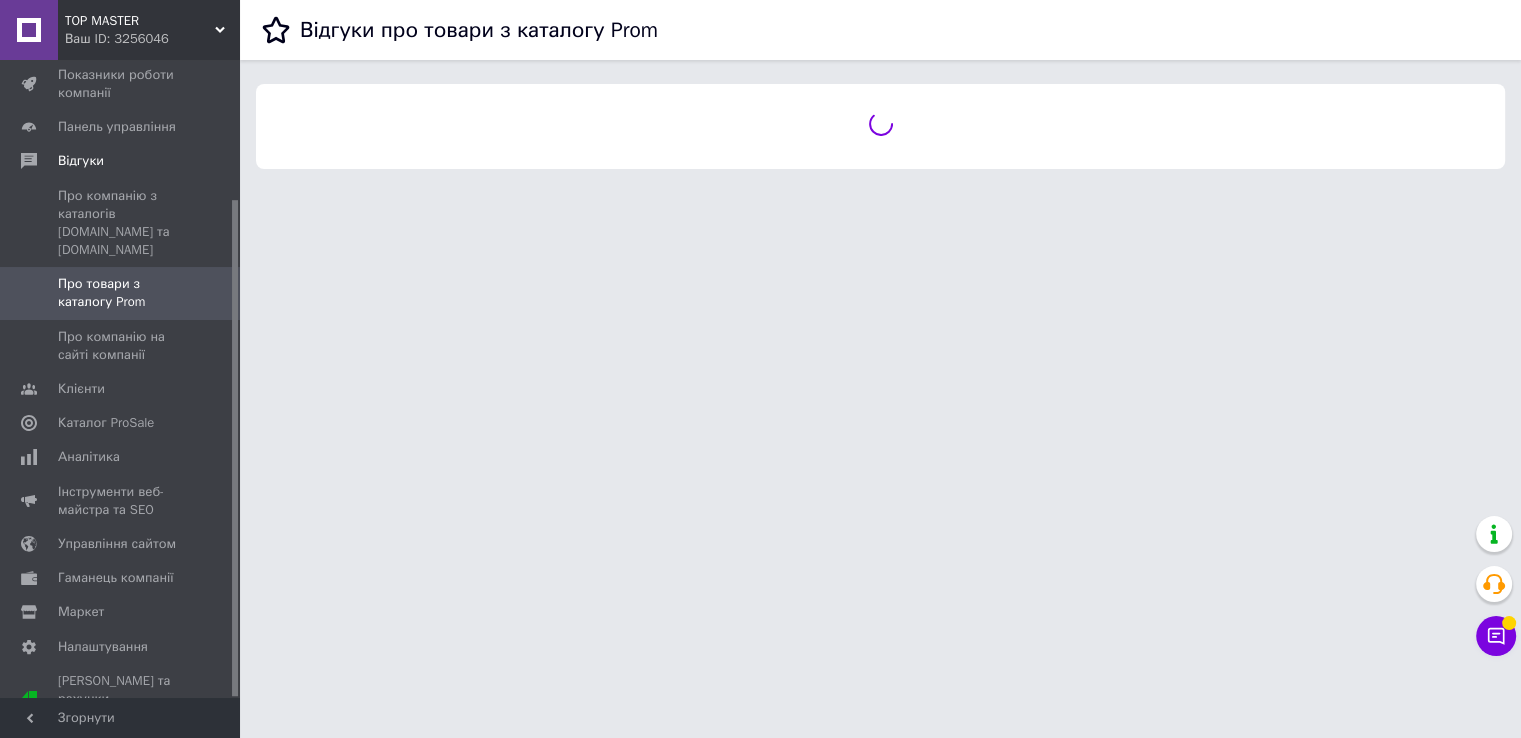 scroll, scrollTop: 0, scrollLeft: 0, axis: both 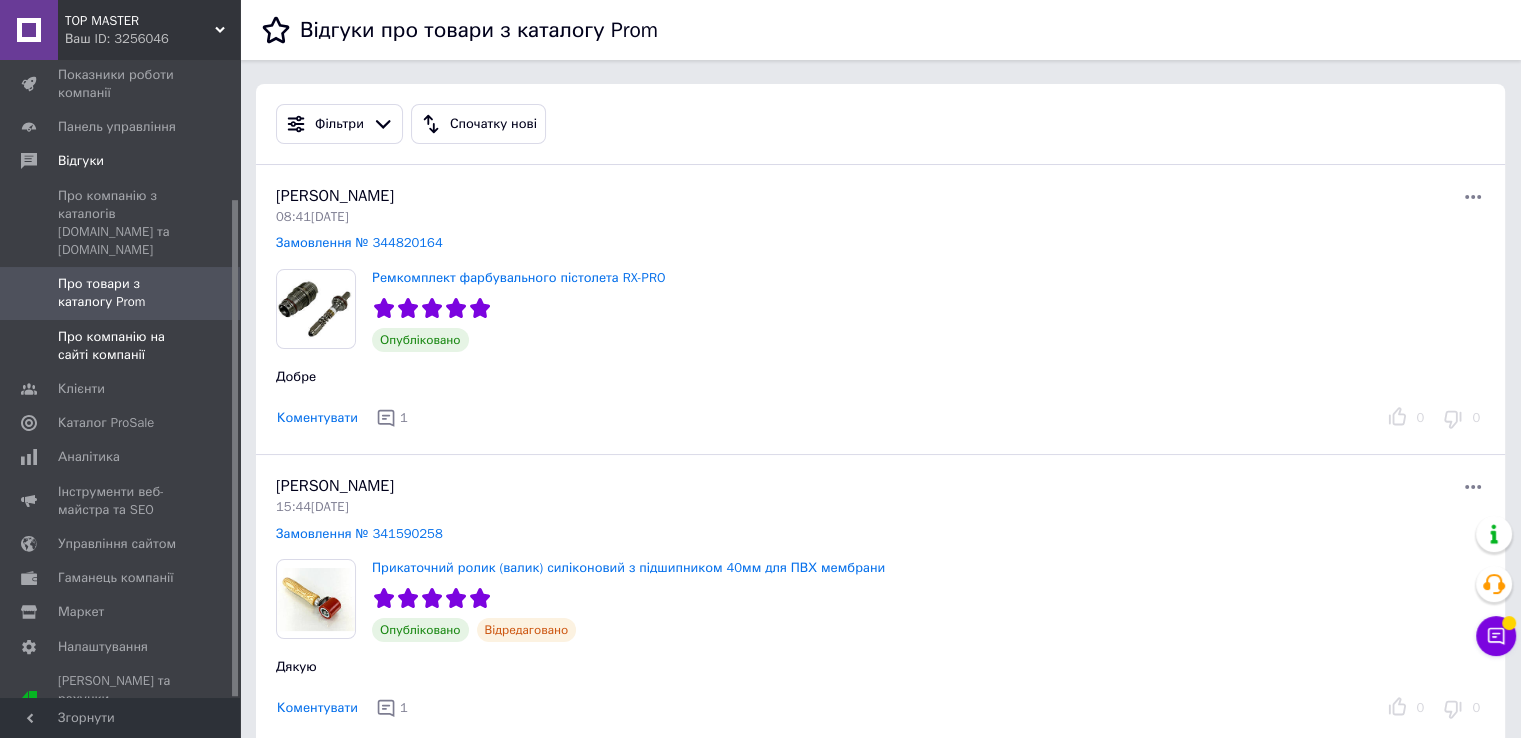 click on "Про компанію на сайті компанії" at bounding box center (121, 346) 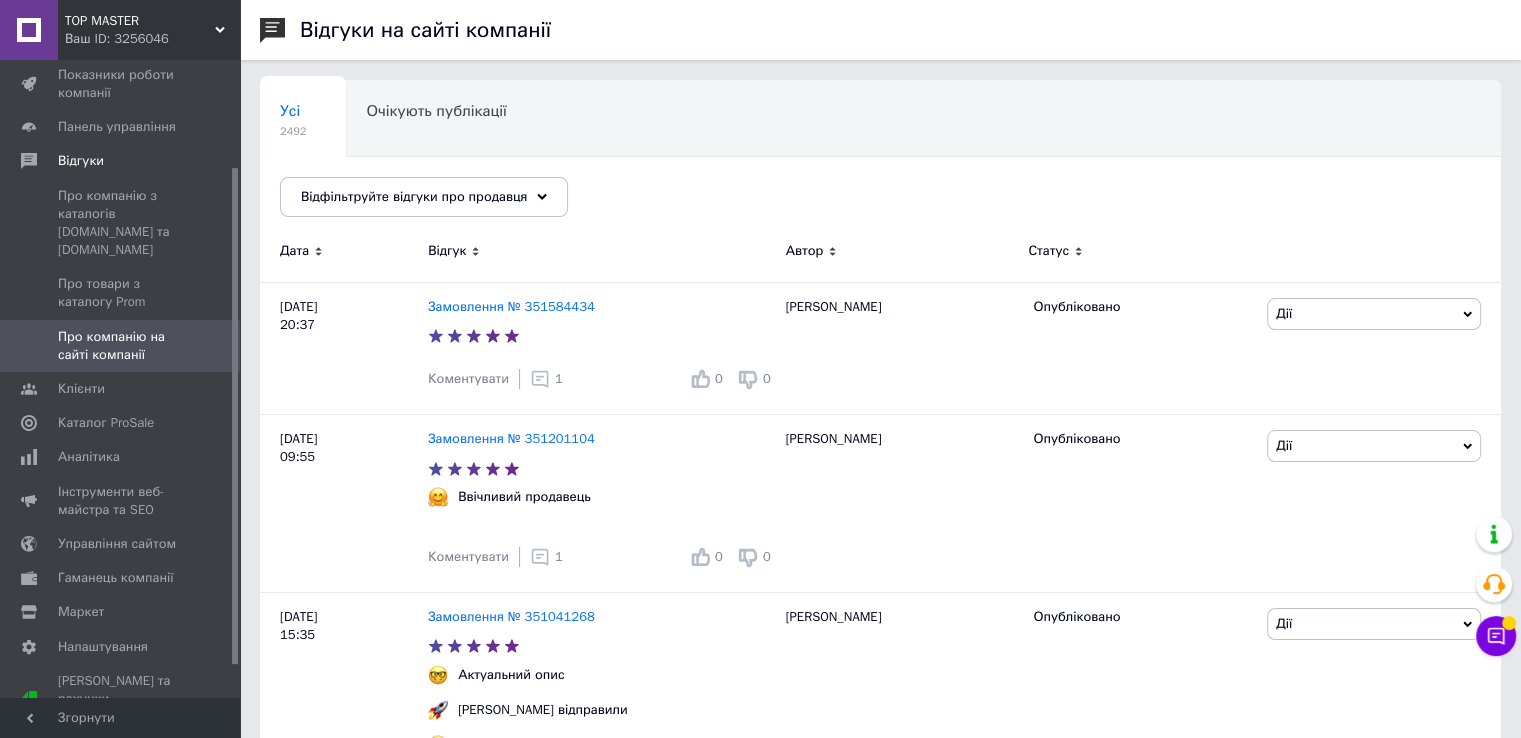 scroll, scrollTop: 0, scrollLeft: 0, axis: both 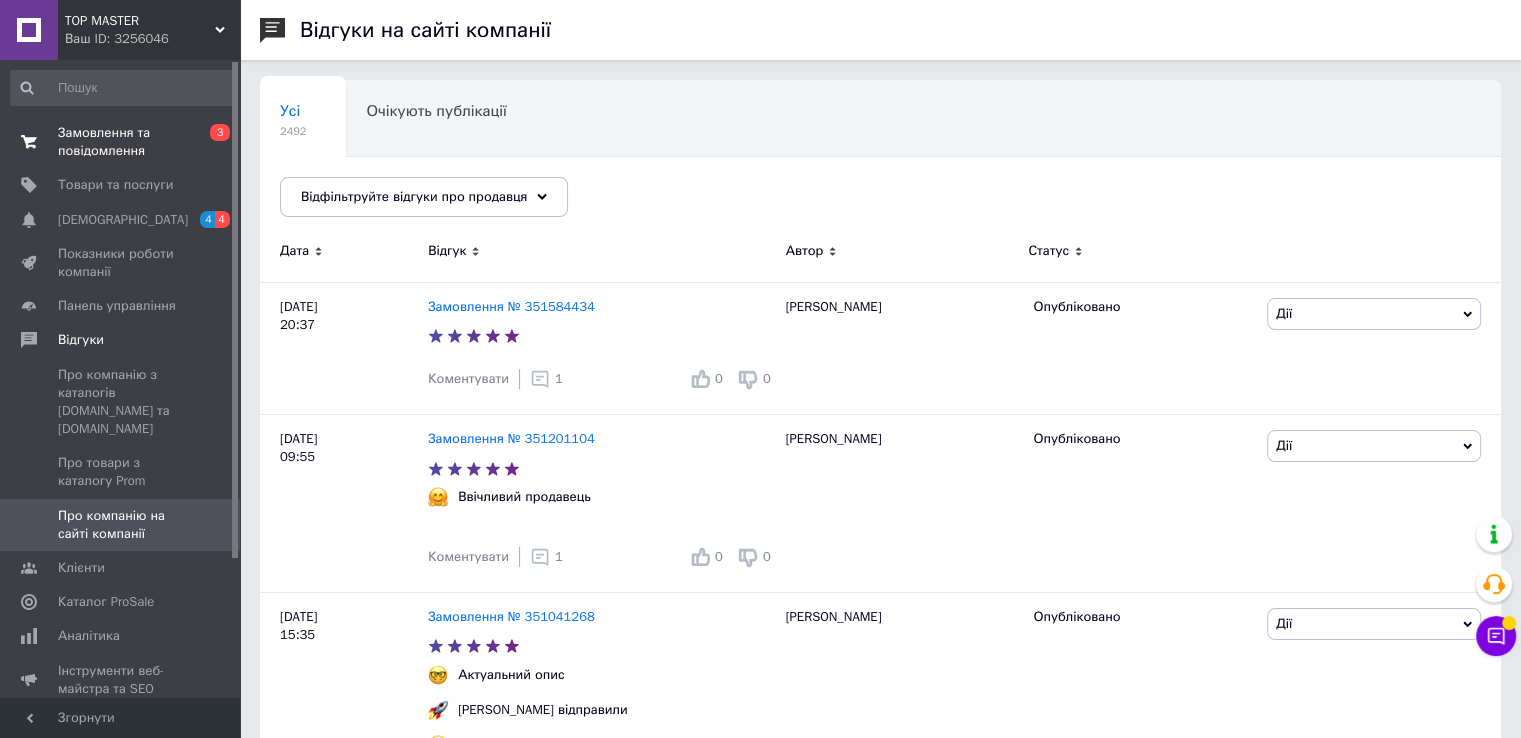 click on "Замовлення та повідомлення" at bounding box center (121, 142) 